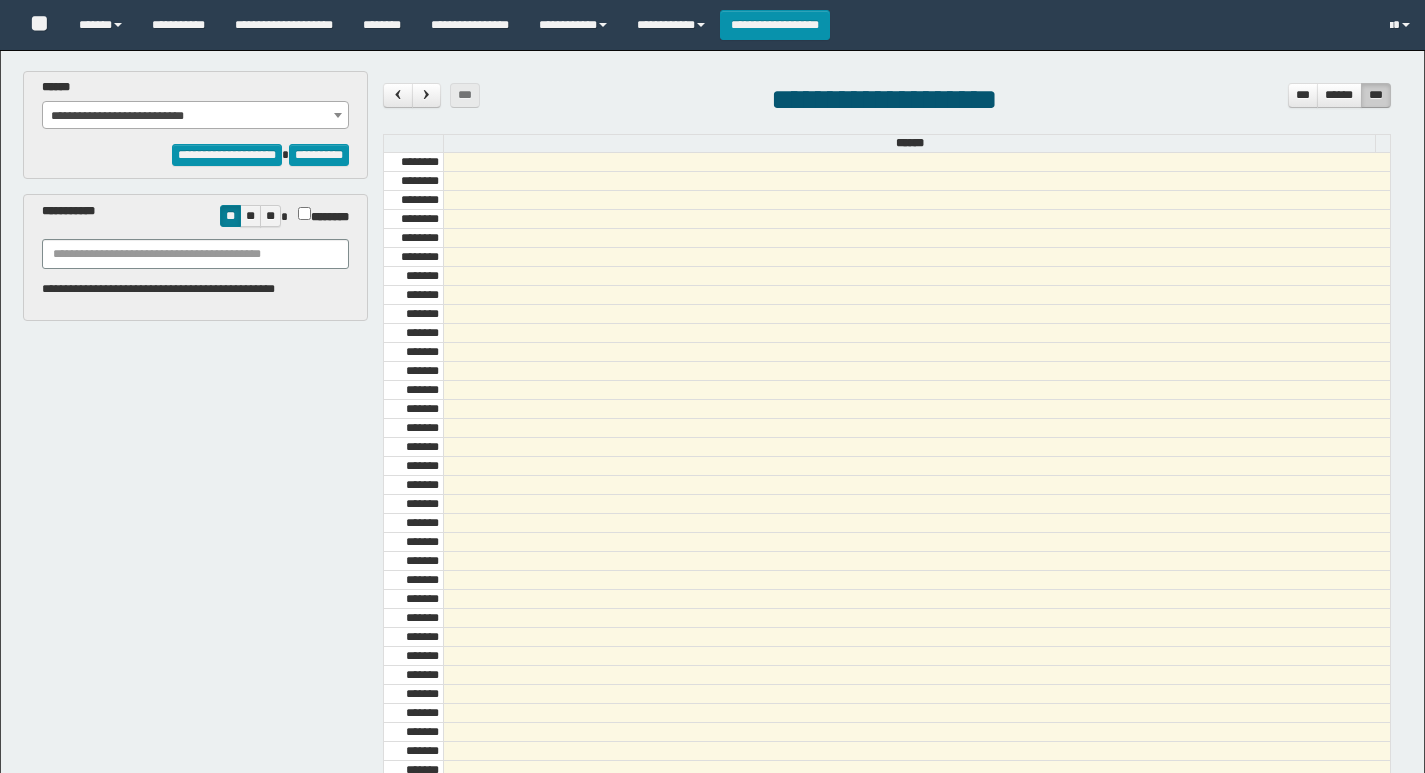 select on "******" 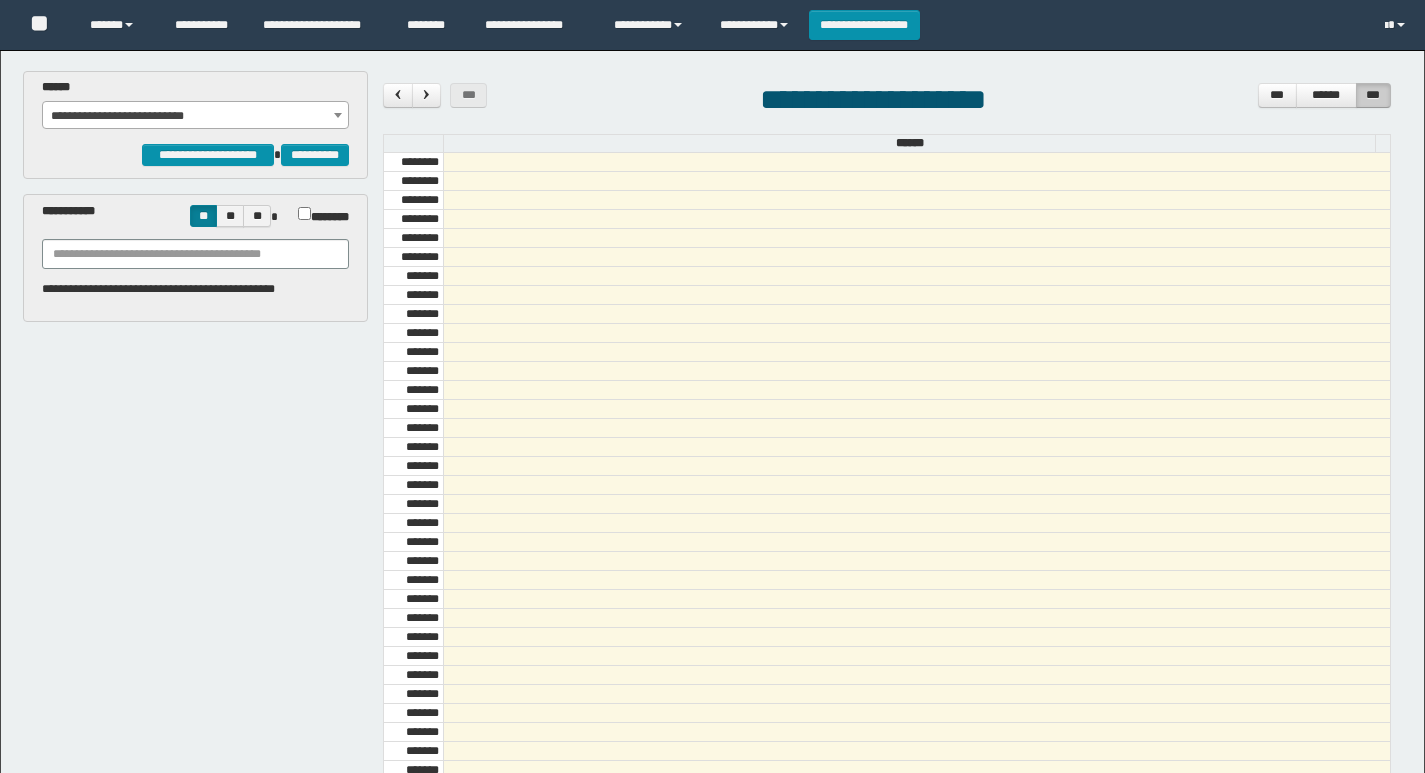 scroll, scrollTop: 0, scrollLeft: 0, axis: both 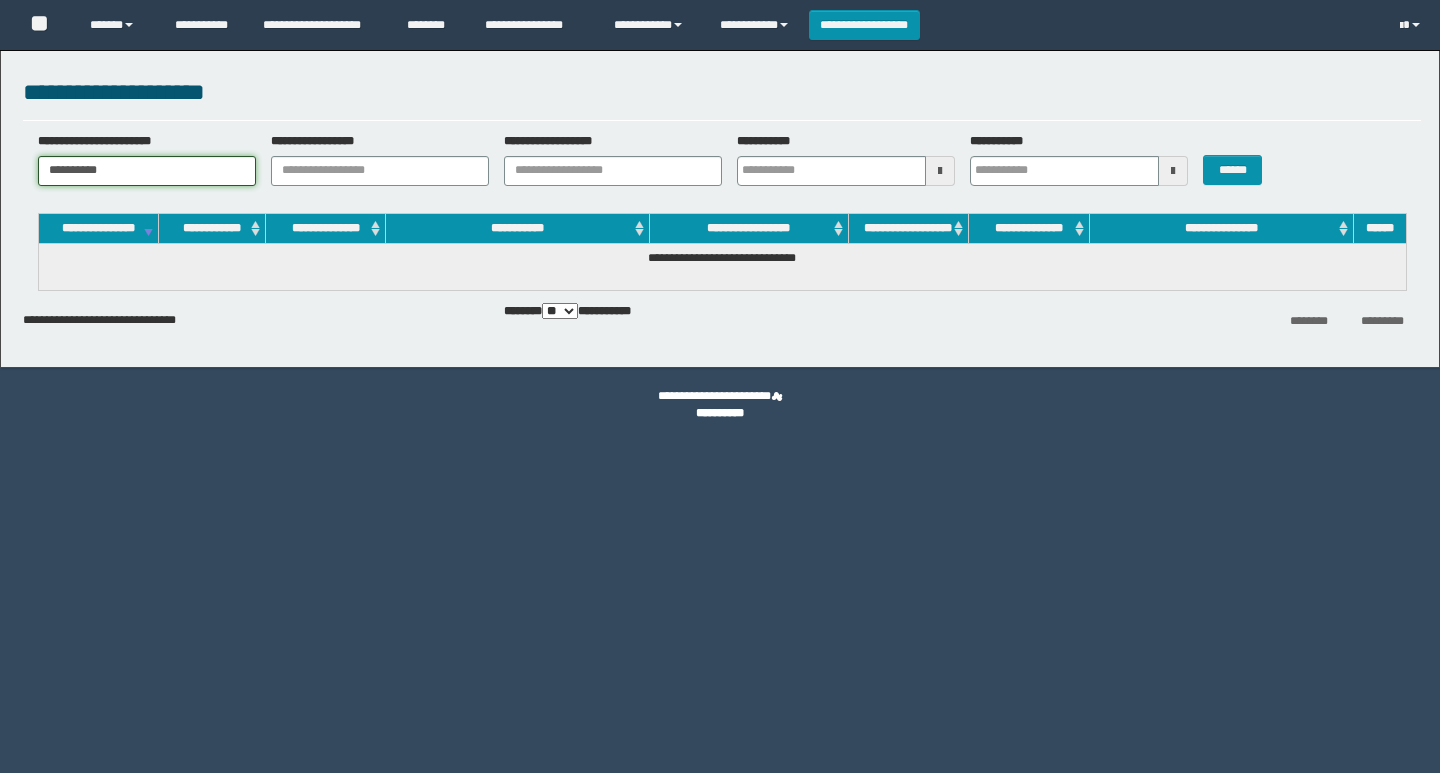 drag, startPoint x: 113, startPoint y: 163, endPoint x: 6, endPoint y: 170, distance: 107.22873 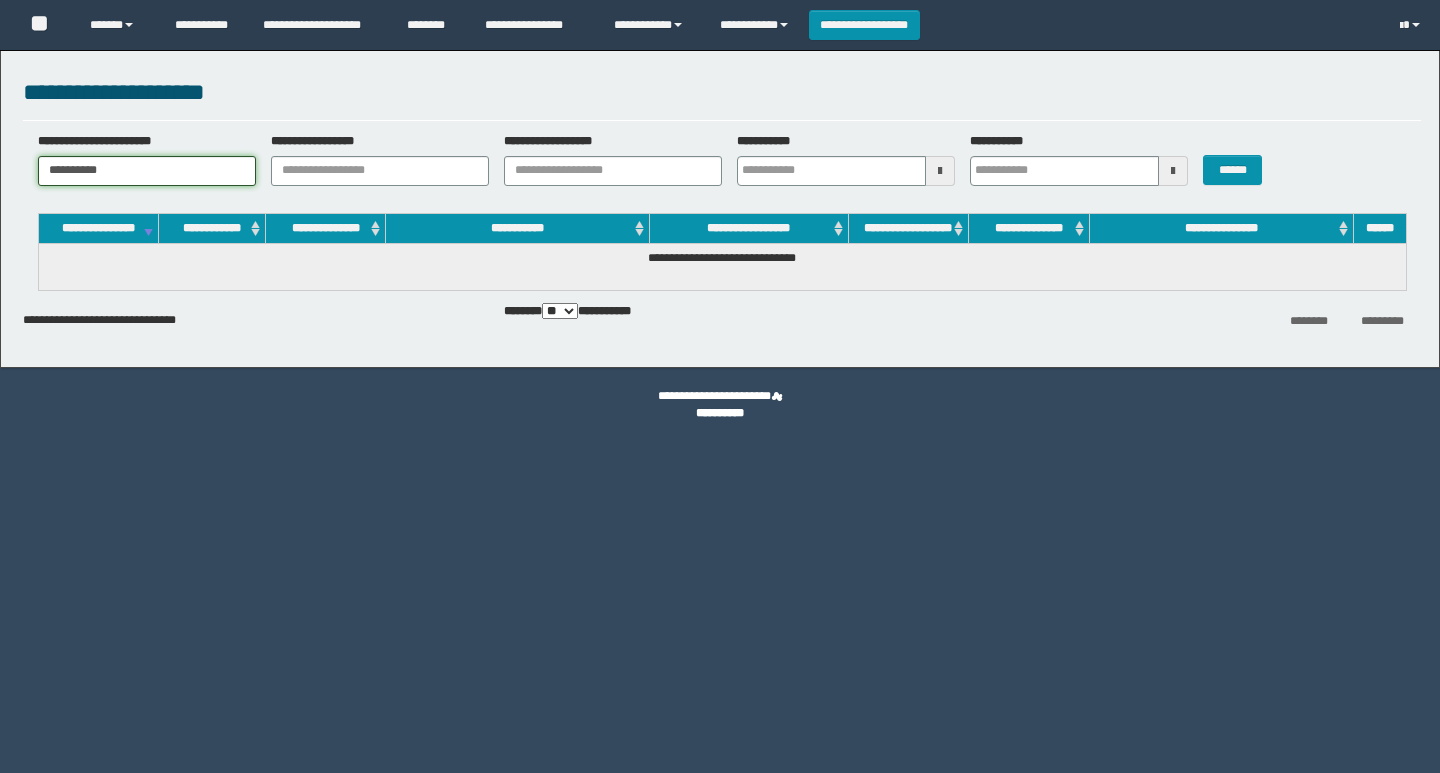 click on "**********" at bounding box center (720, 204) 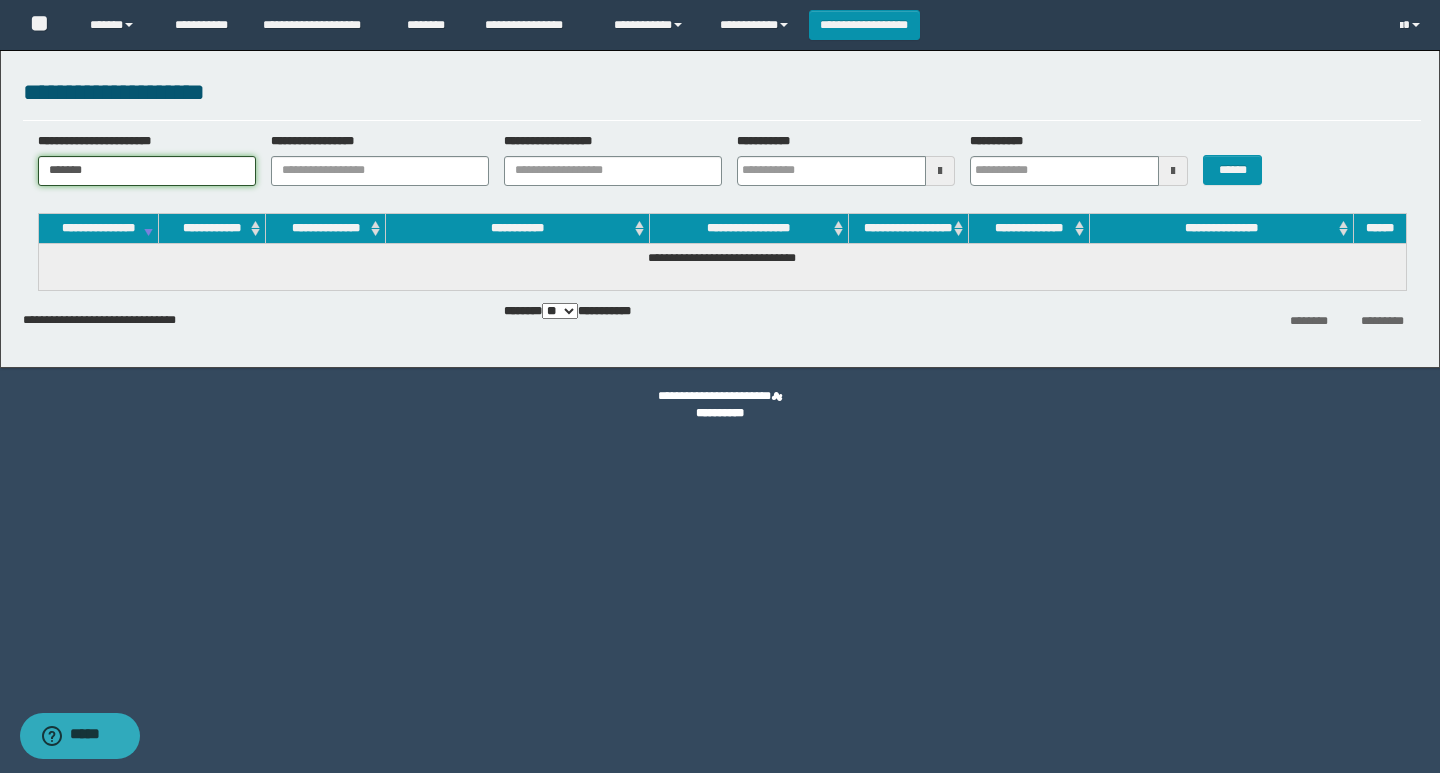 type on "*******" 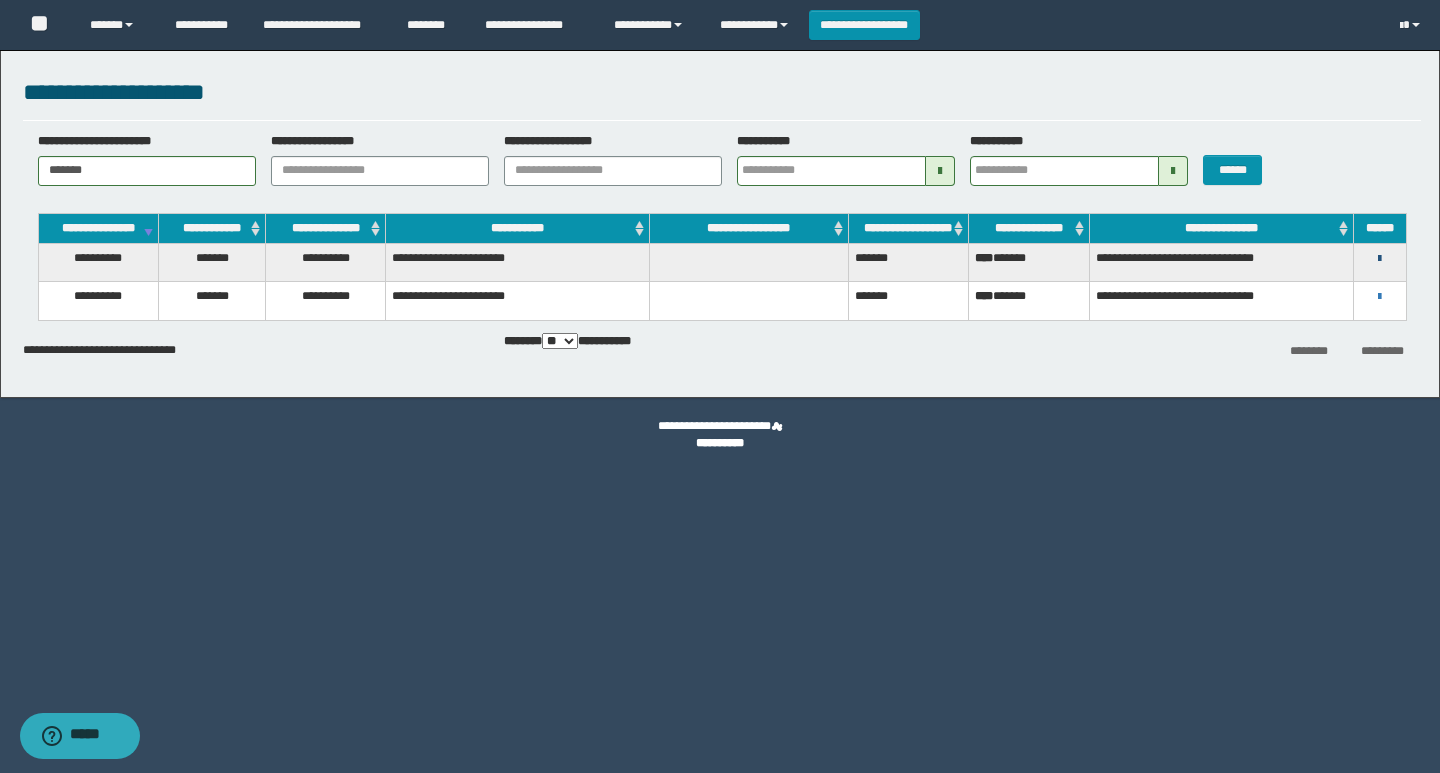 click at bounding box center (1379, 259) 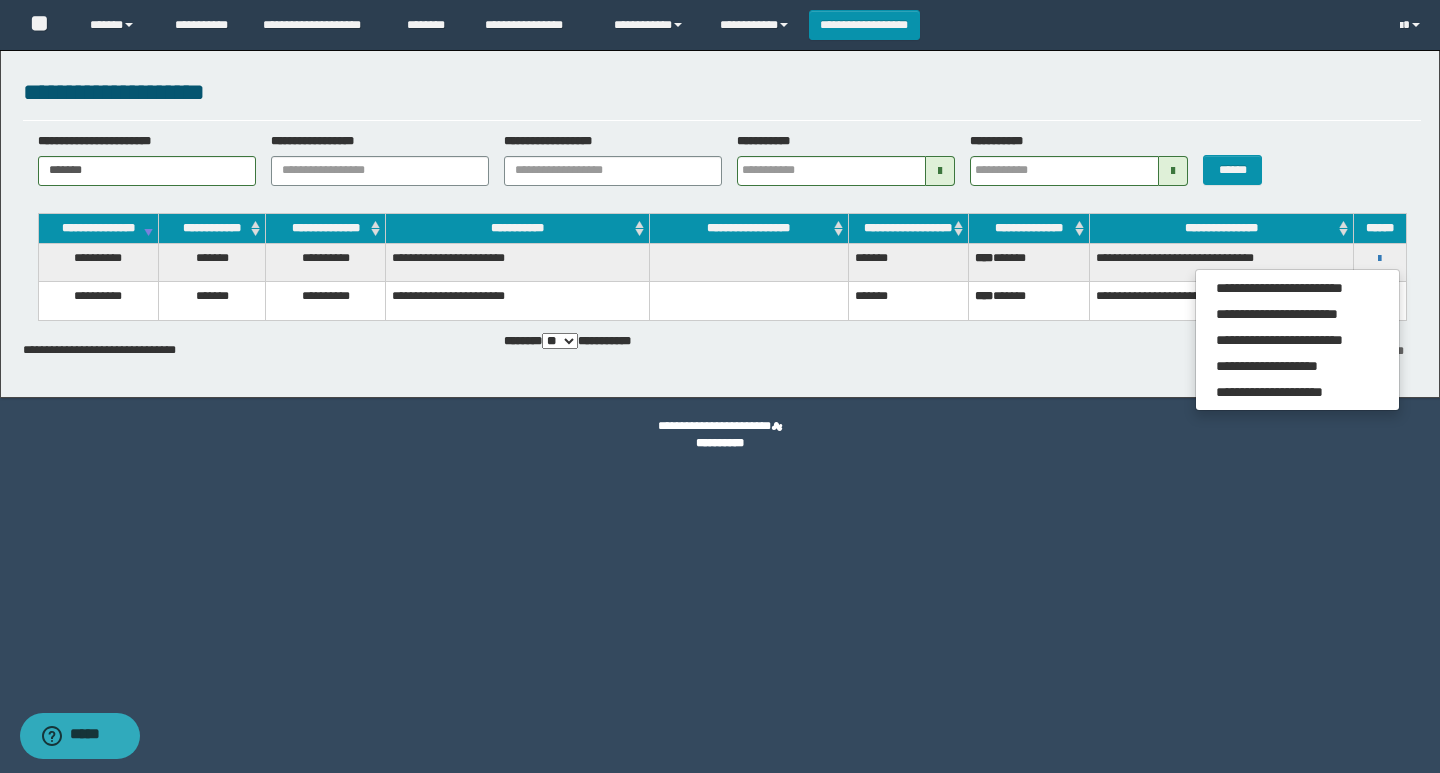click on "**********" at bounding box center (1222, 262) 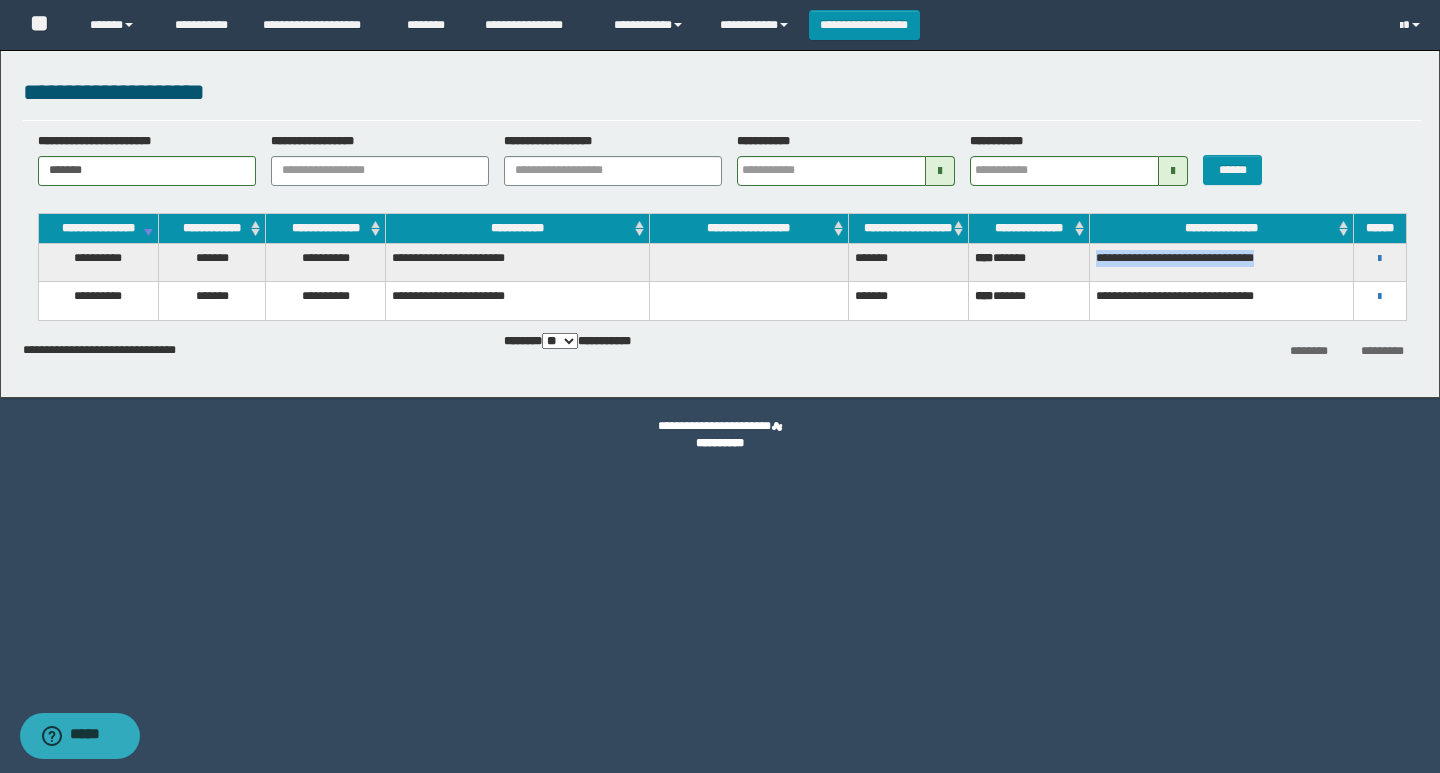 drag, startPoint x: 1302, startPoint y: 274, endPoint x: 1090, endPoint y: 275, distance: 212.00237 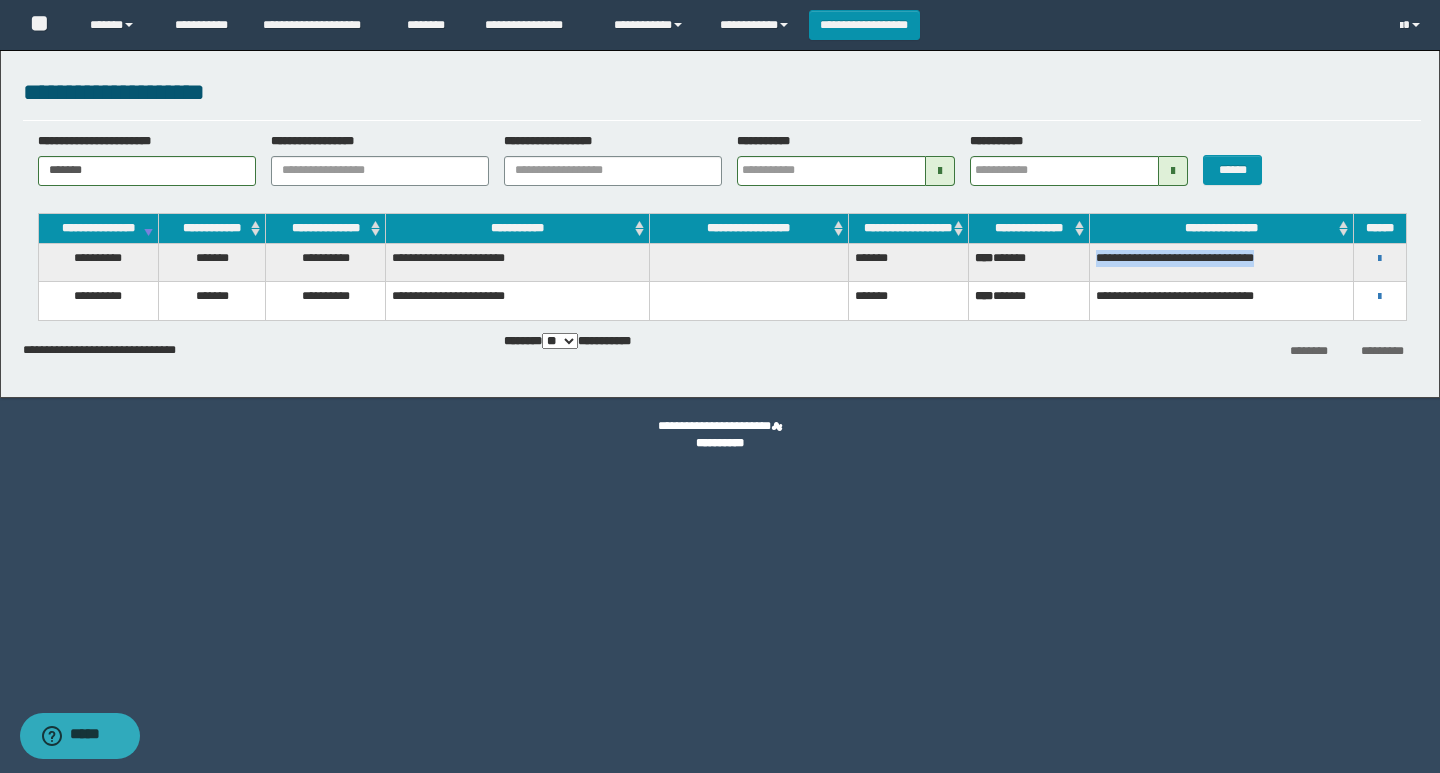 click on "**********" at bounding box center [1222, 262] 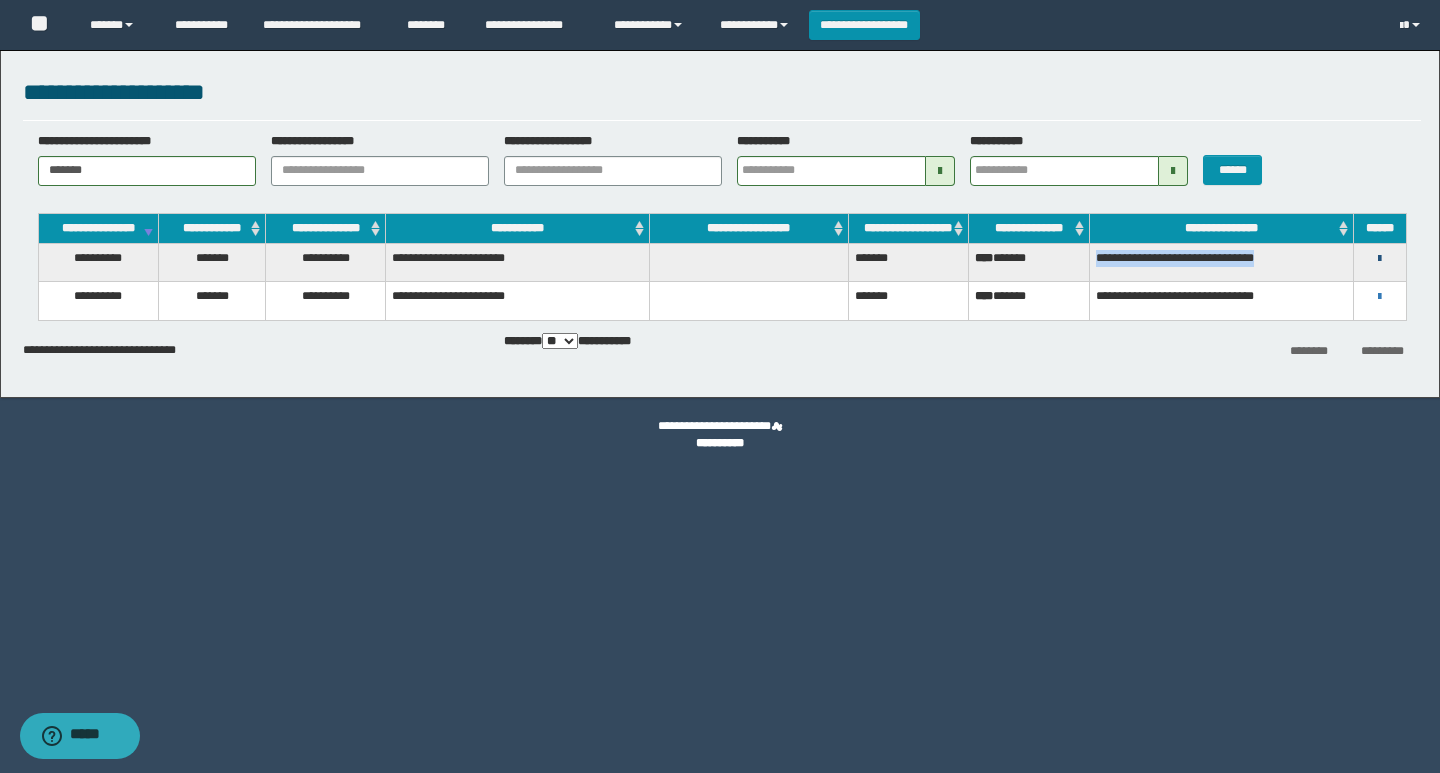 click at bounding box center (1379, 259) 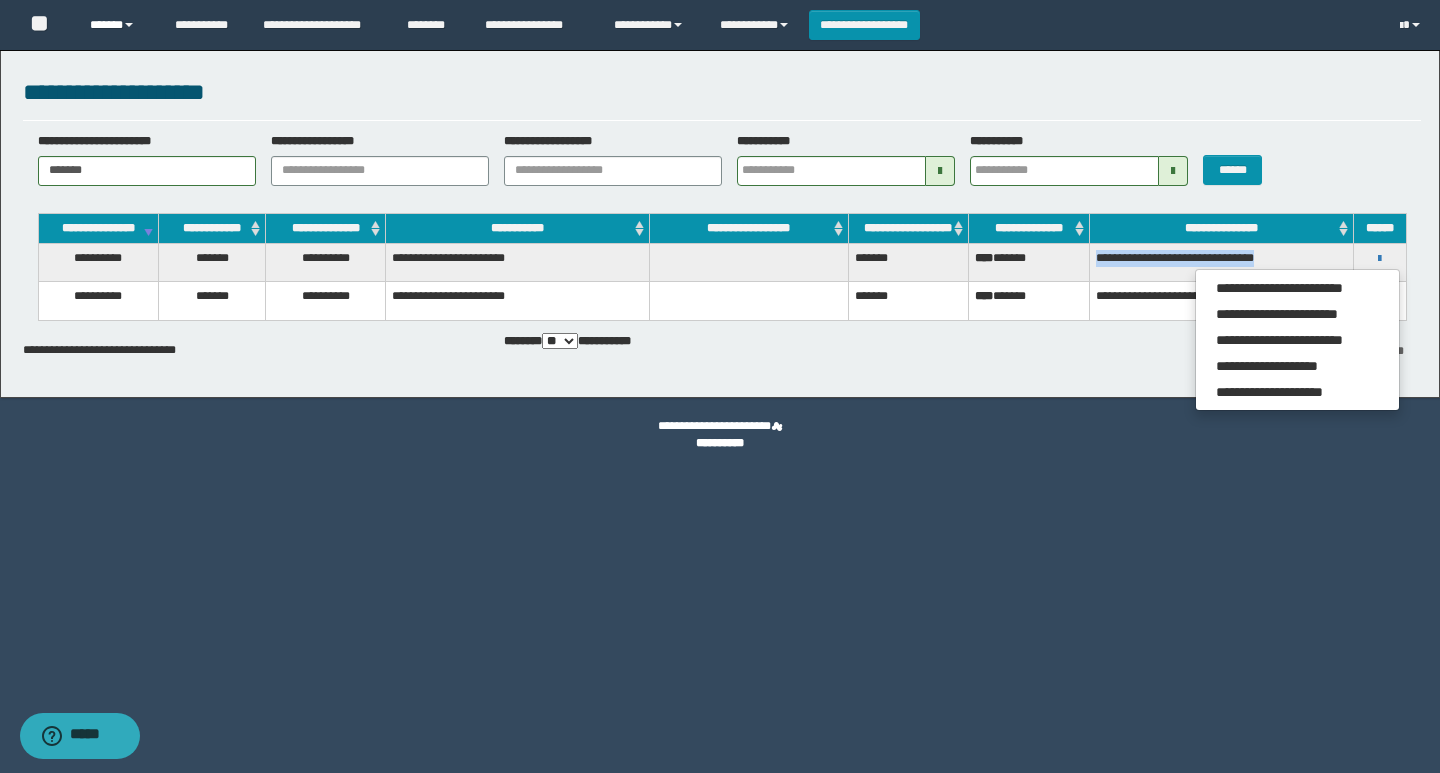click on "******" at bounding box center [117, 25] 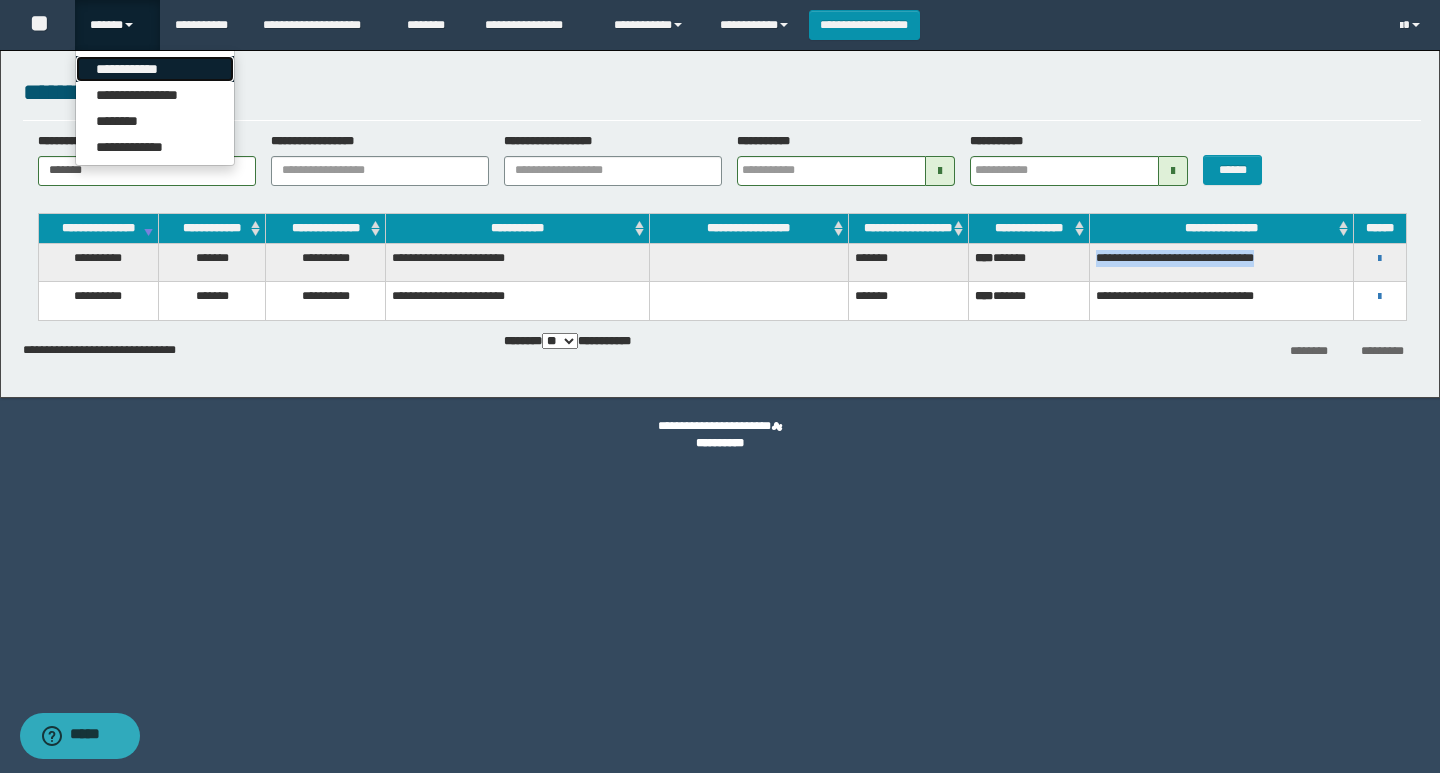 click on "**********" at bounding box center (155, 69) 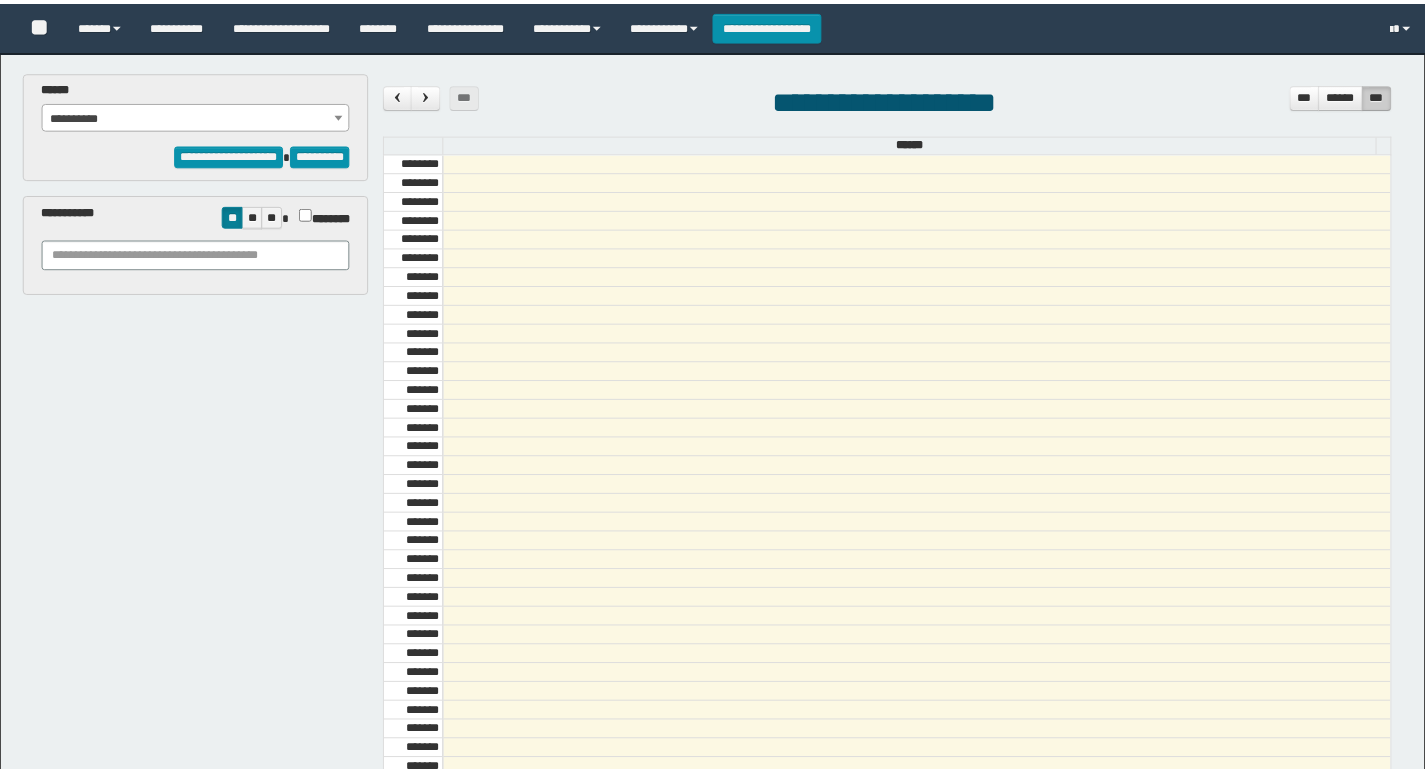 scroll, scrollTop: 0, scrollLeft: 0, axis: both 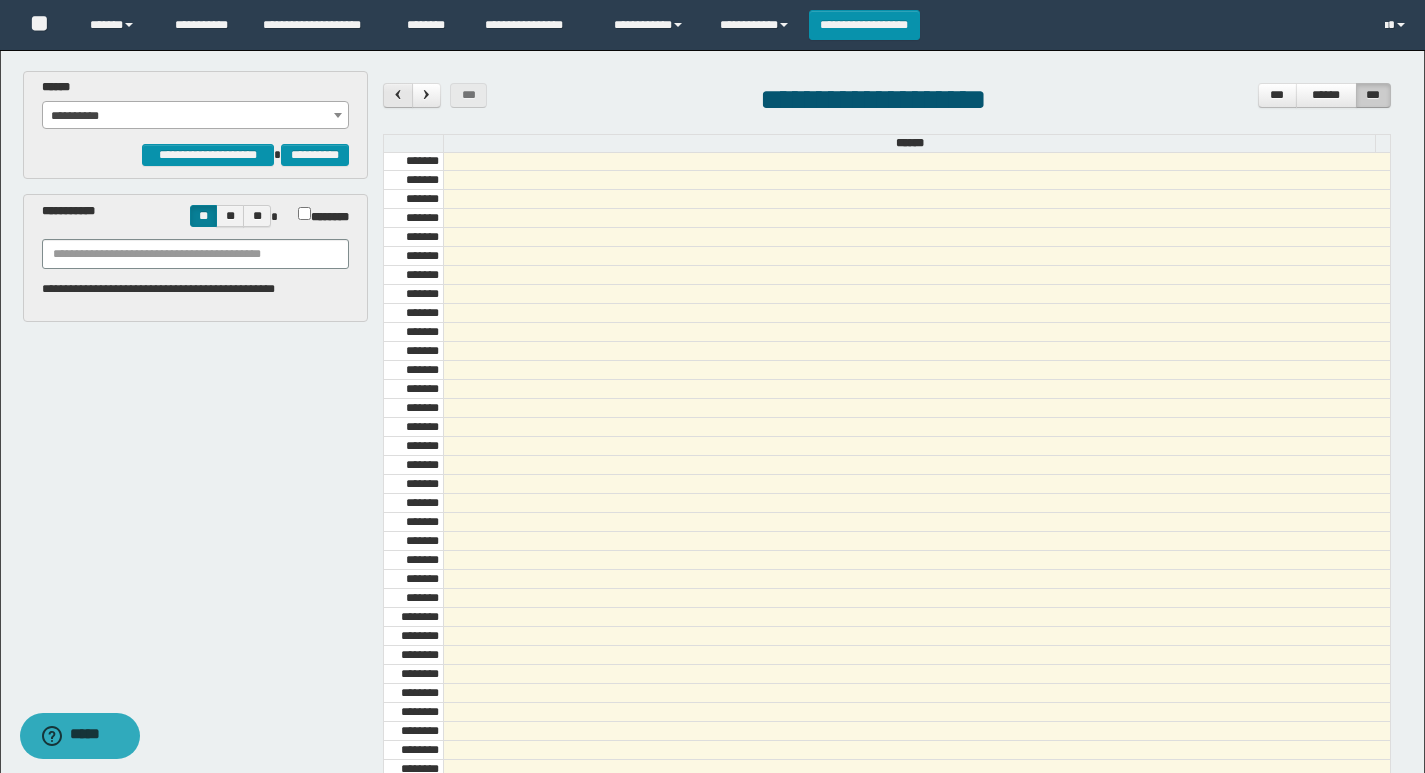 click at bounding box center (398, 94) 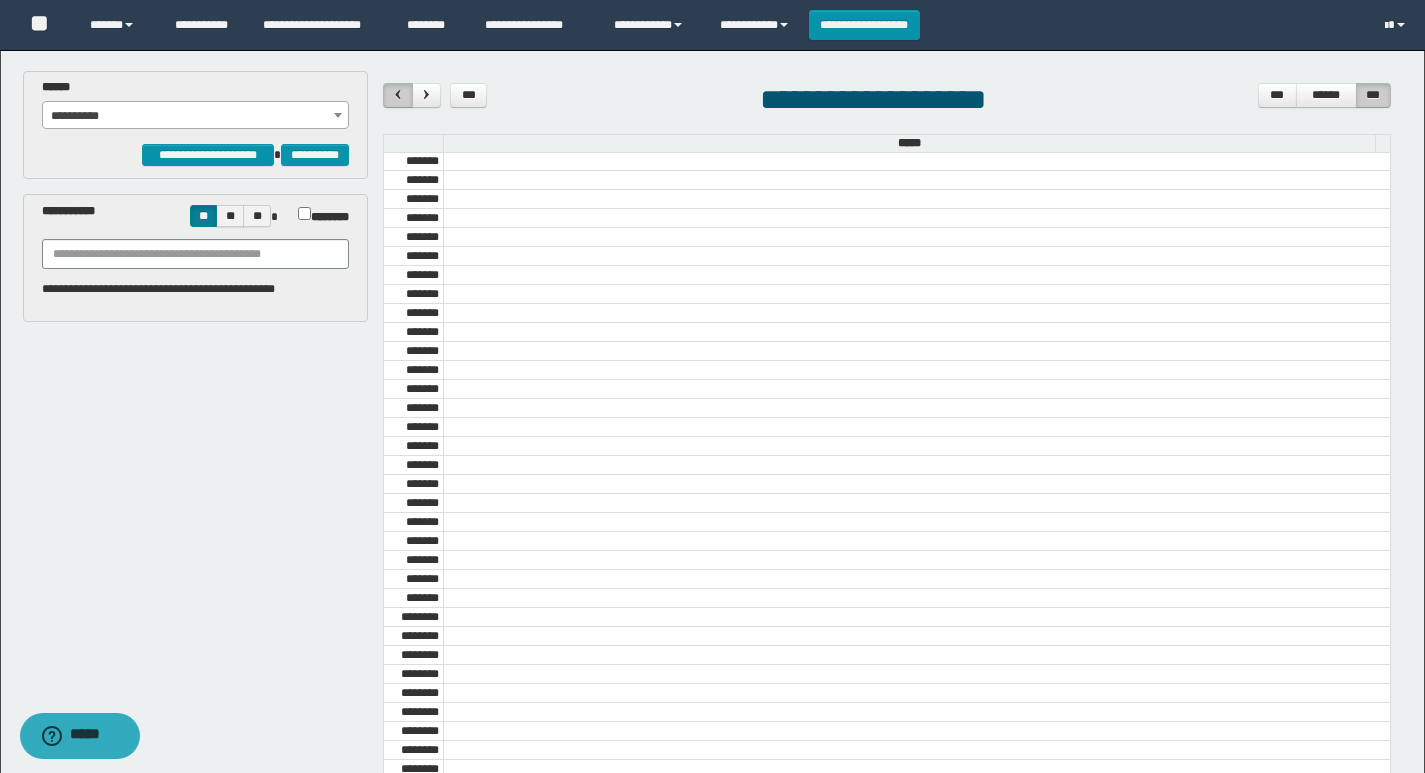 click at bounding box center (398, 94) 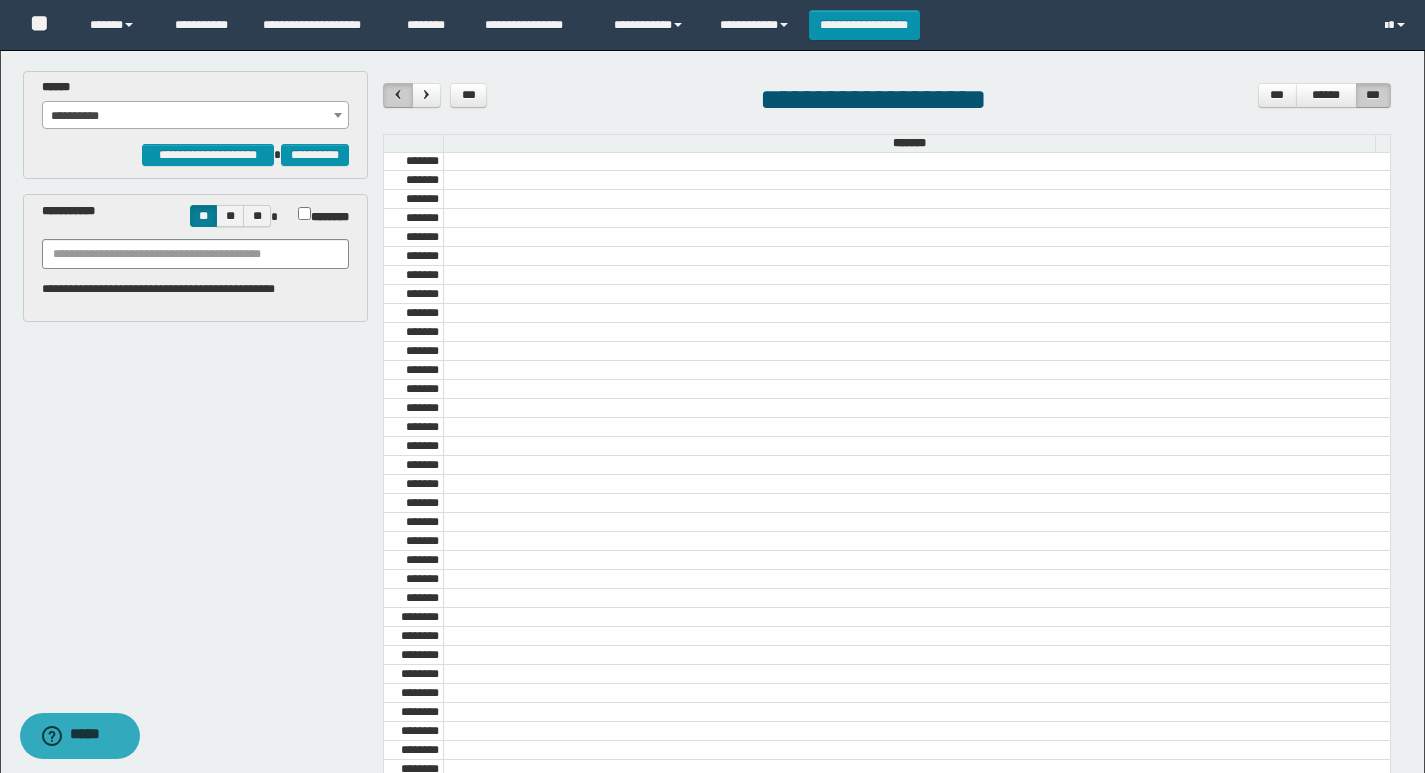 click at bounding box center (398, 94) 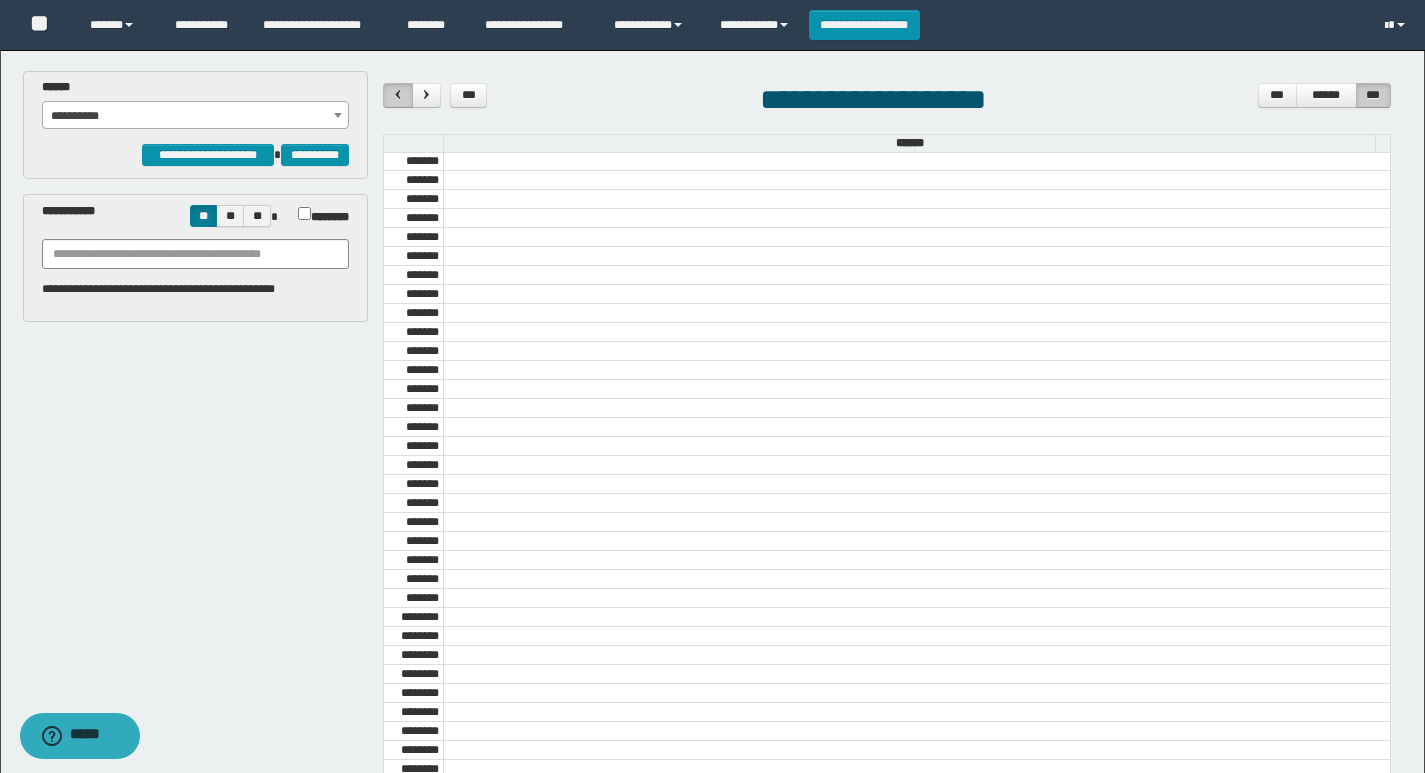 click at bounding box center (398, 94) 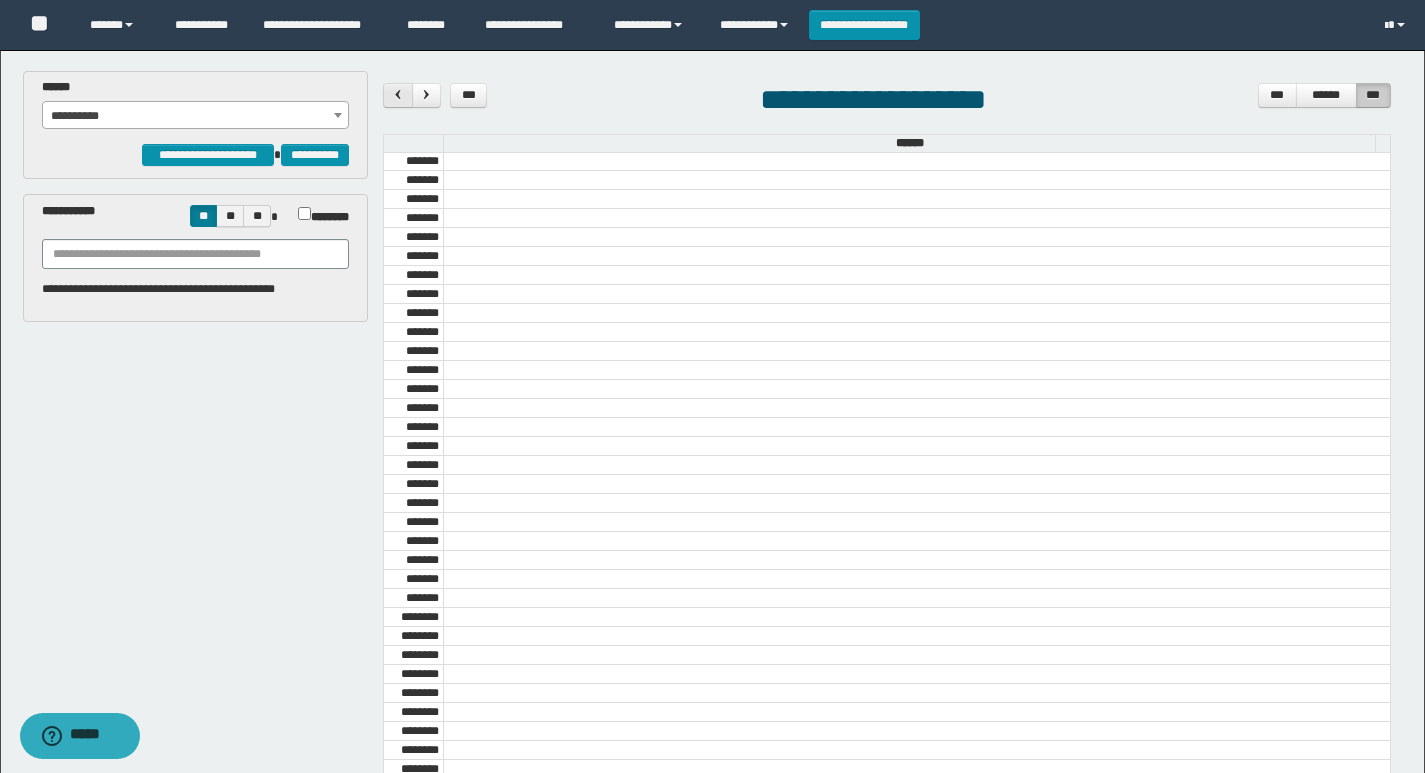 click at bounding box center [398, 94] 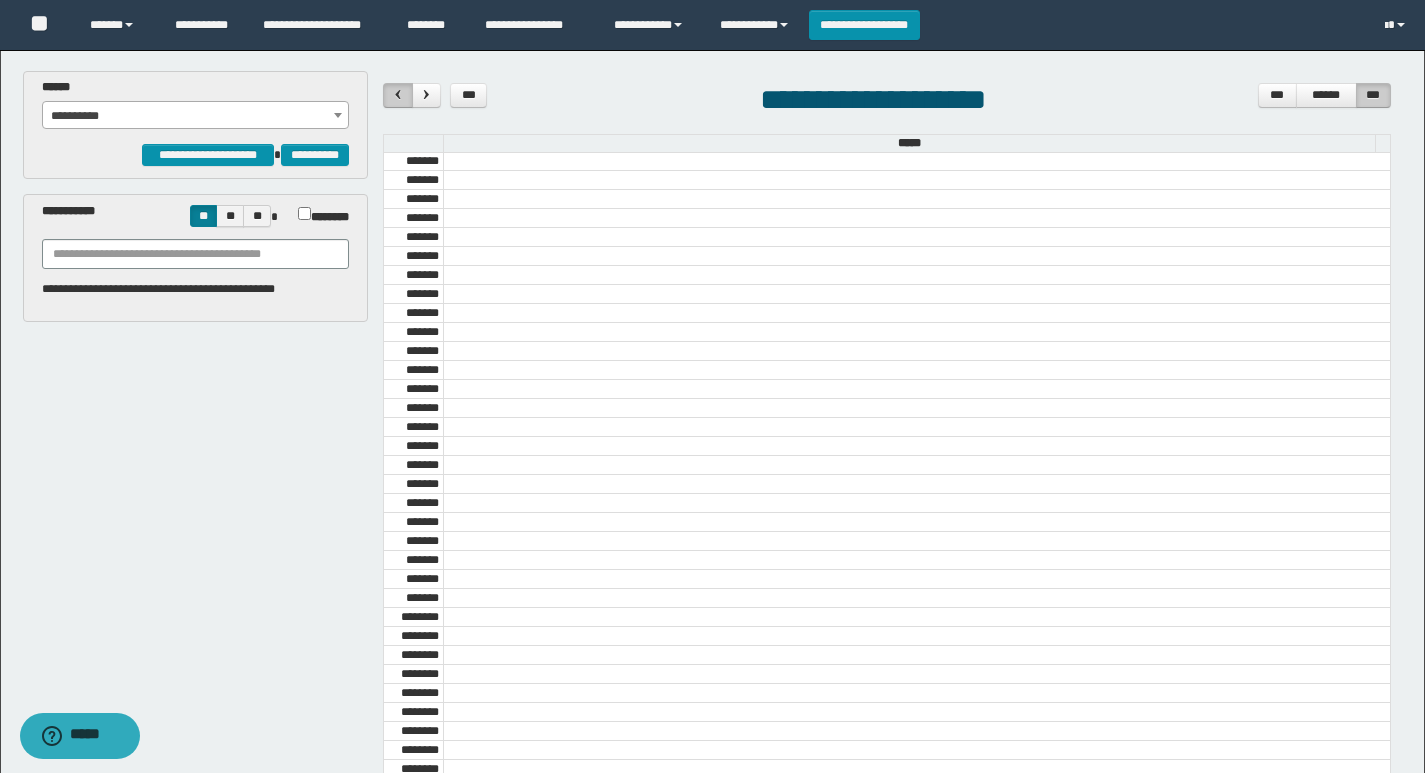 click at bounding box center (398, 94) 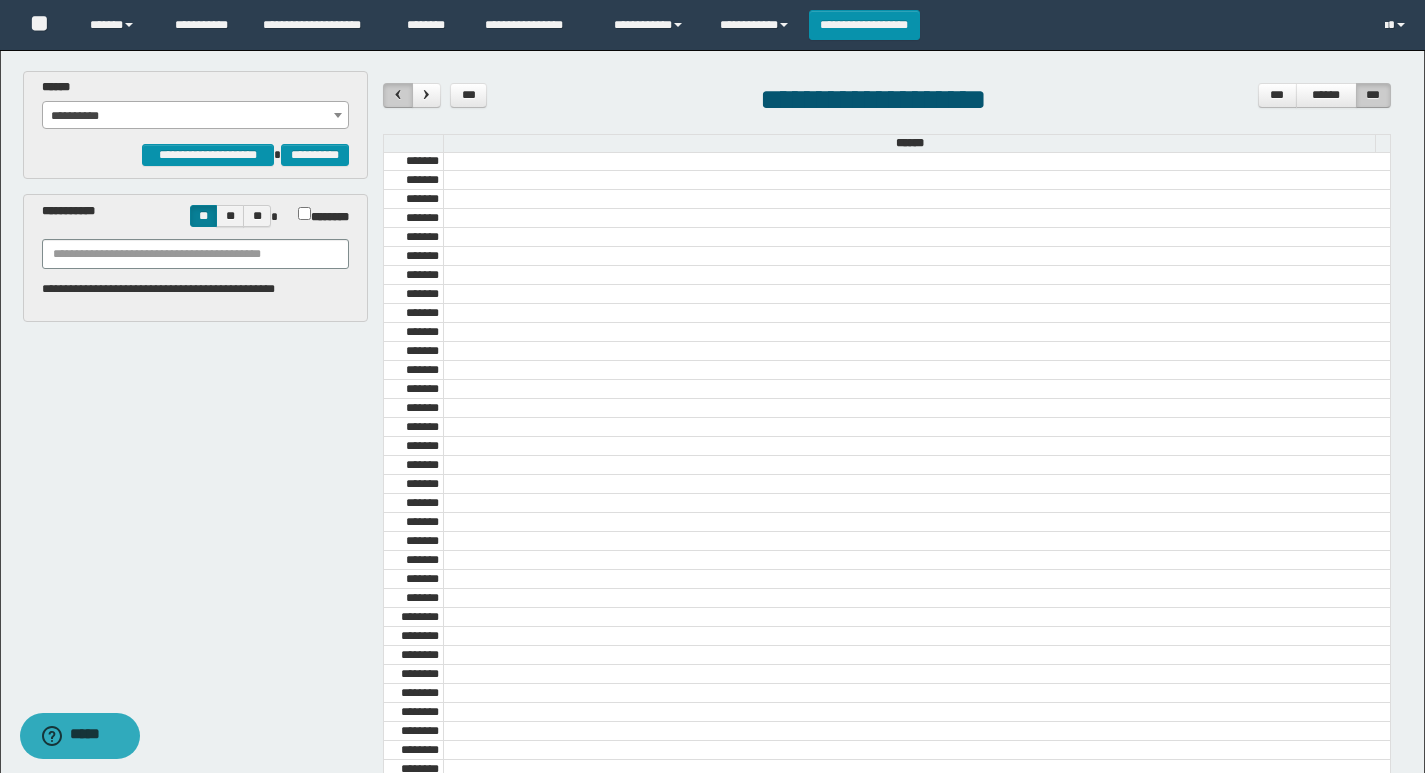 click at bounding box center (398, 94) 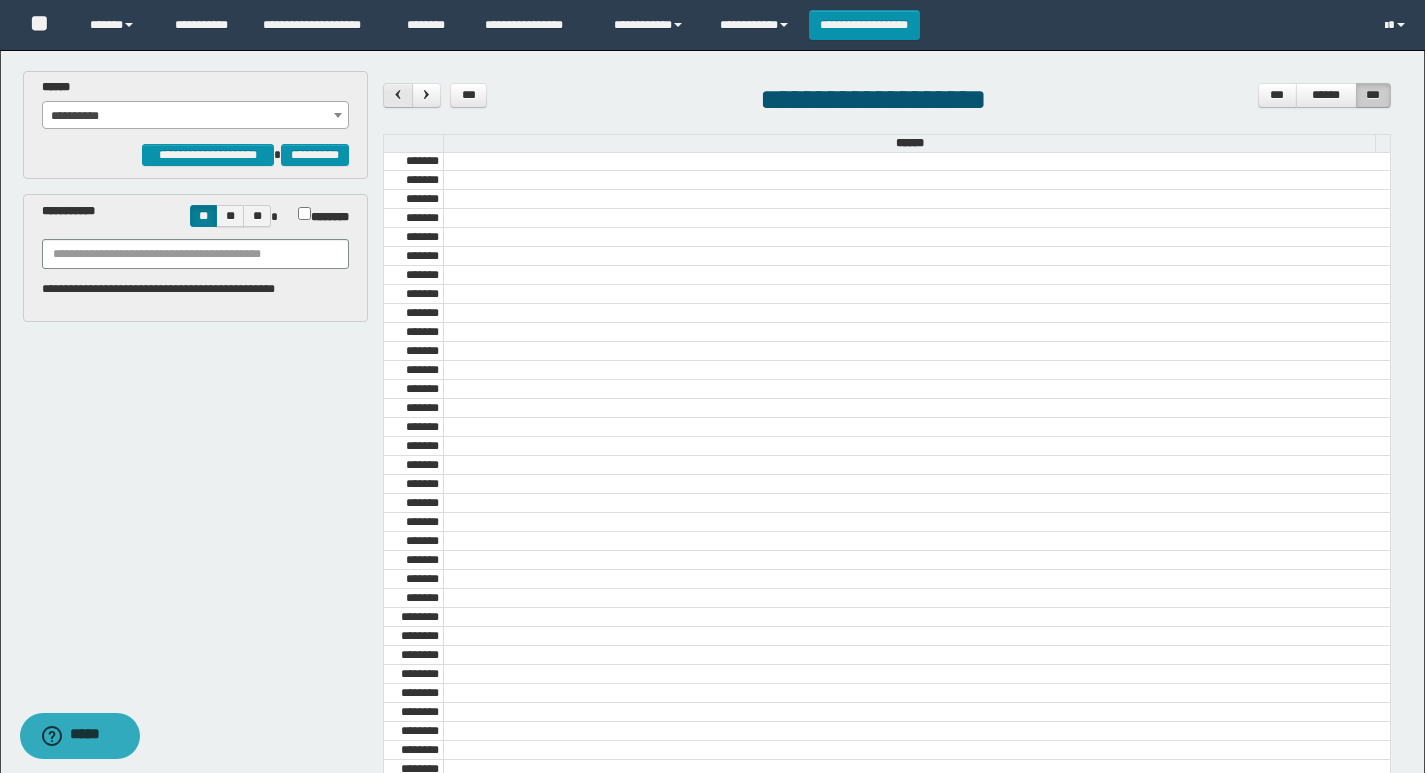 click at bounding box center (398, 94) 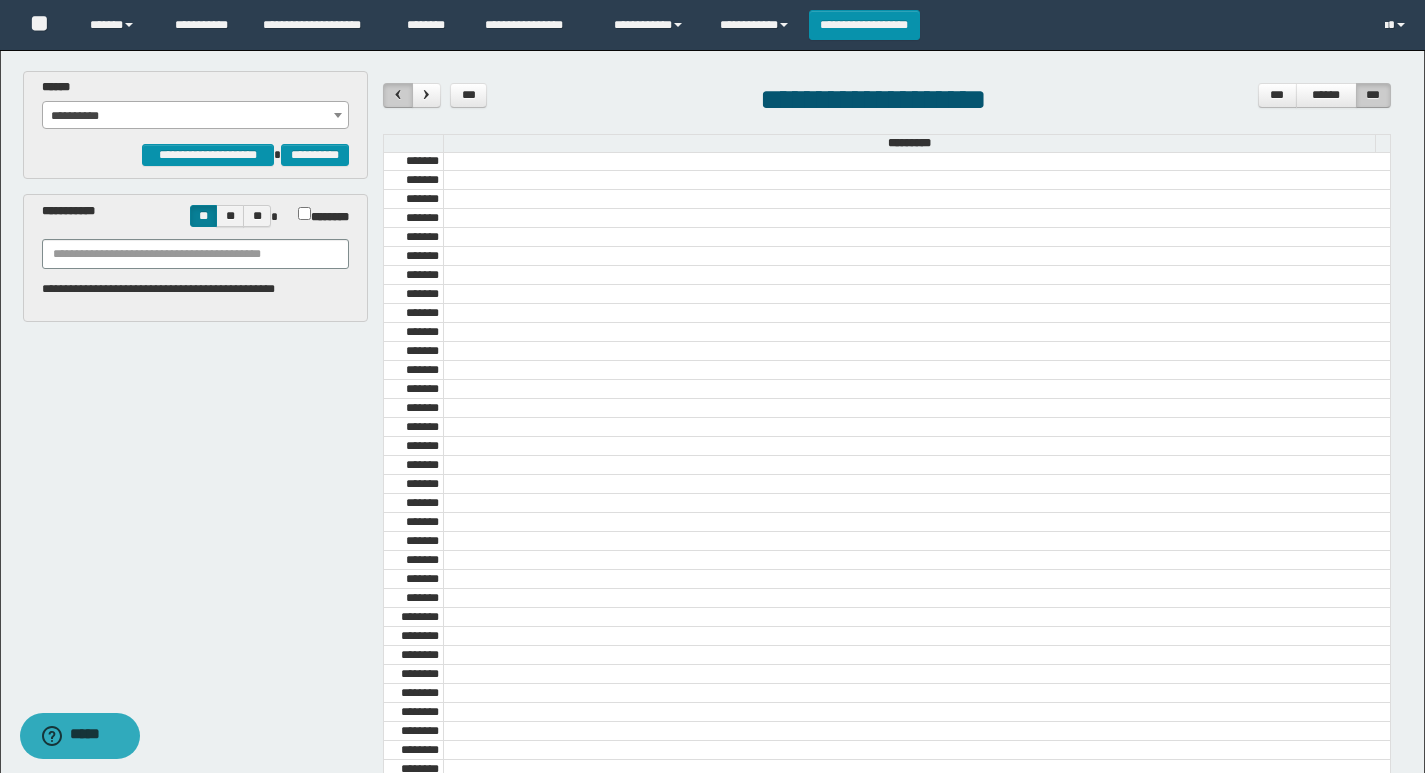 click at bounding box center (398, 94) 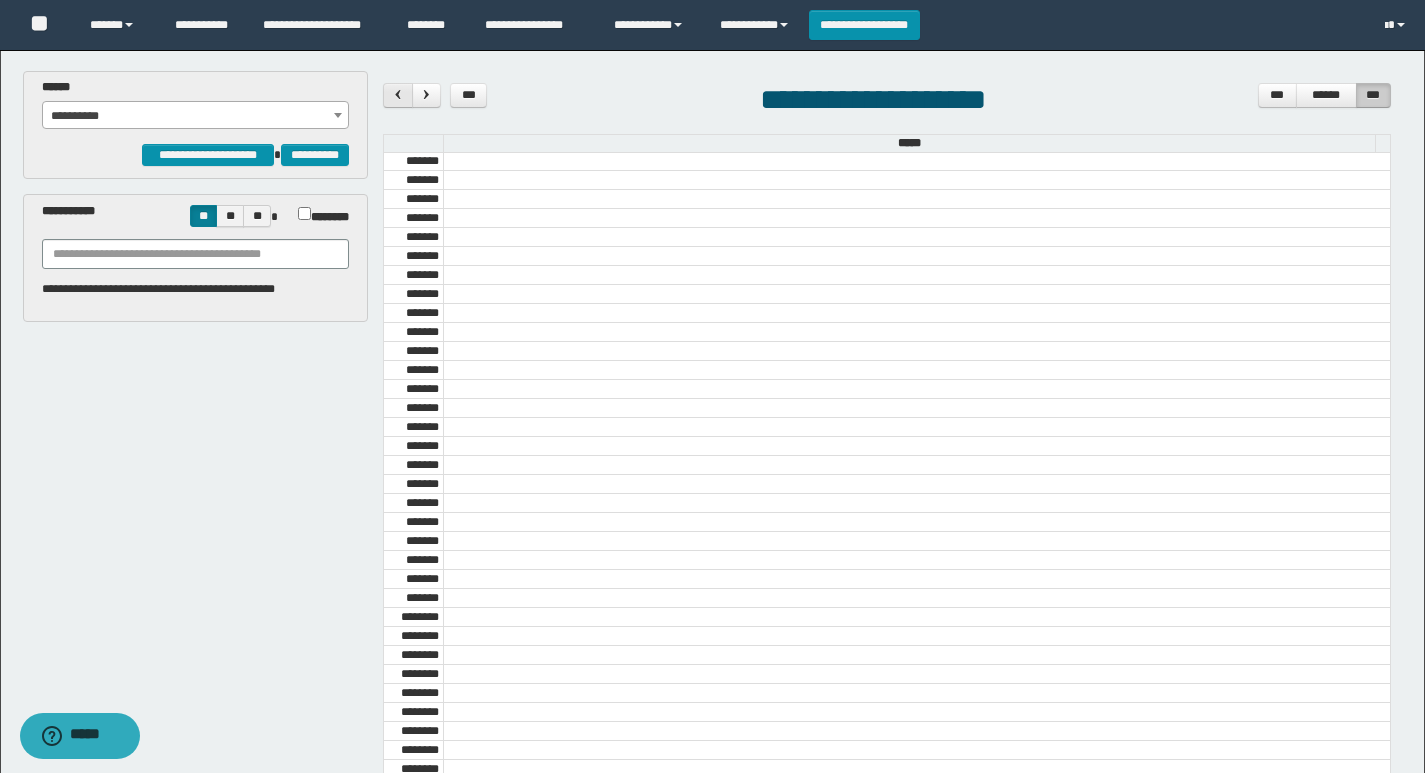 click at bounding box center (398, 94) 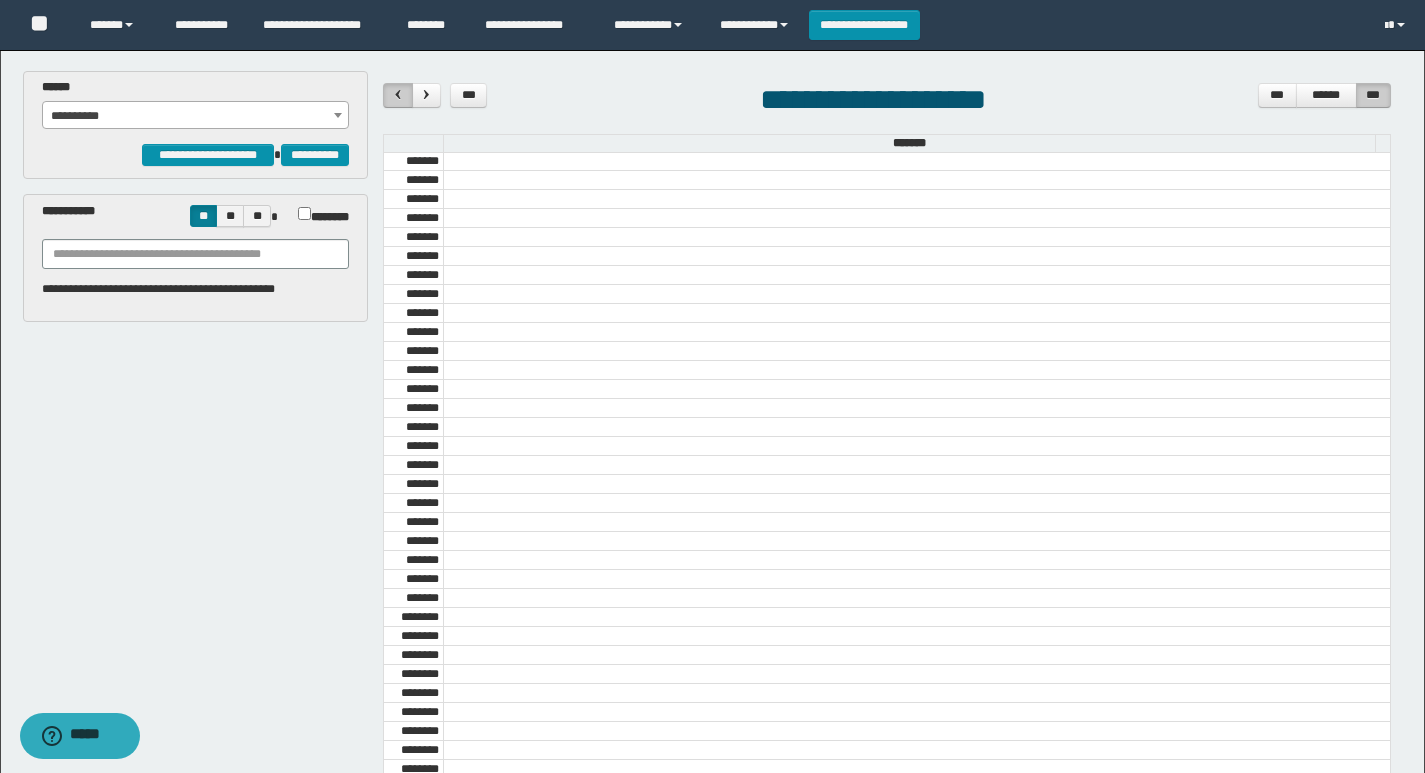 click at bounding box center [398, 94] 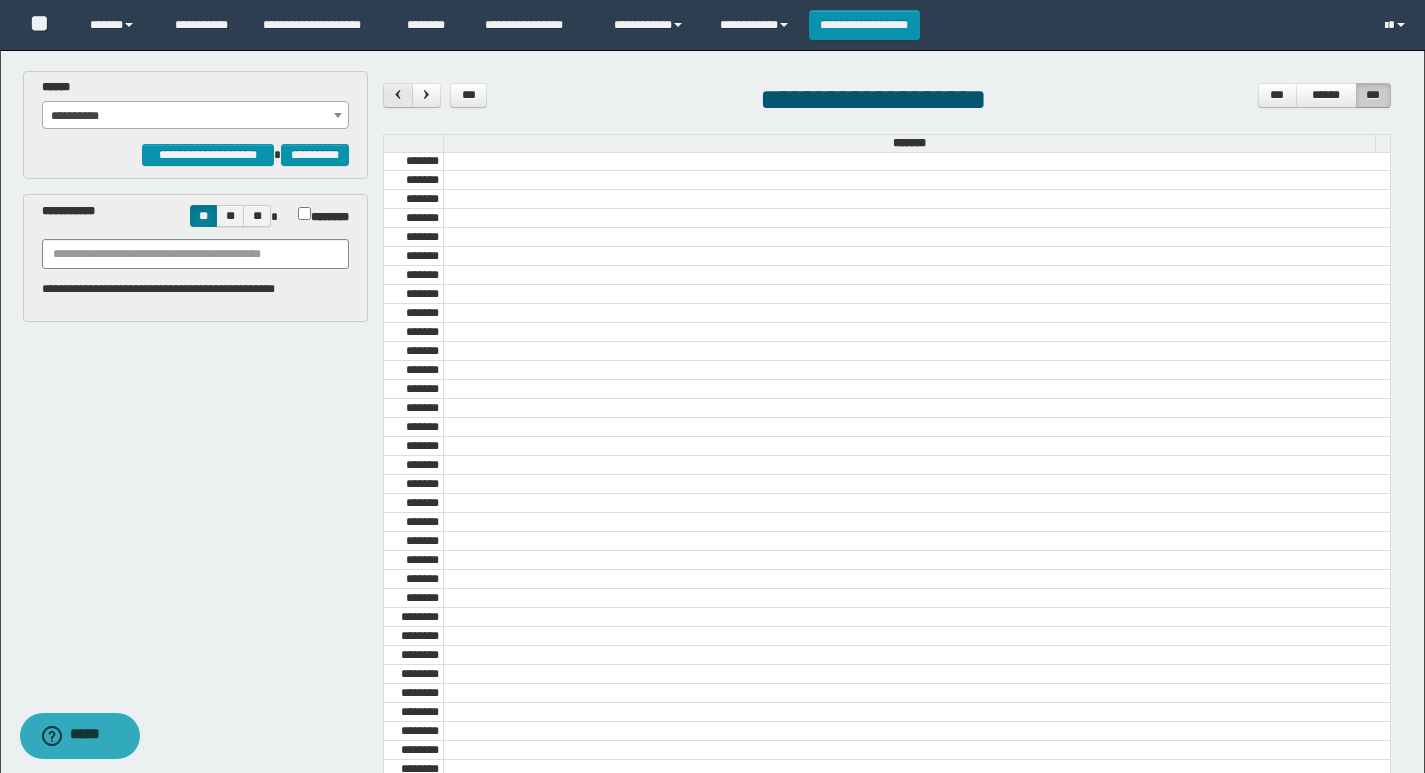 click at bounding box center [398, 94] 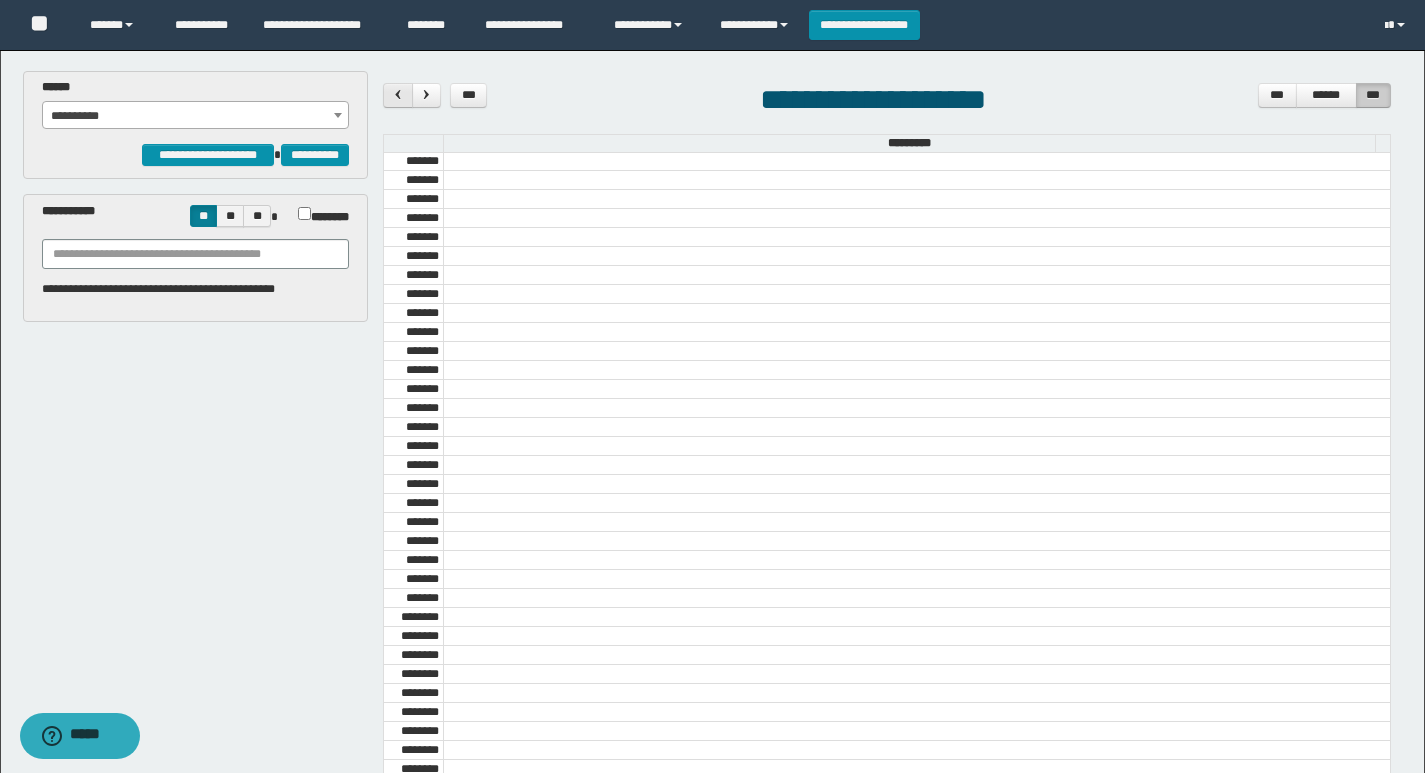 click at bounding box center (398, 94) 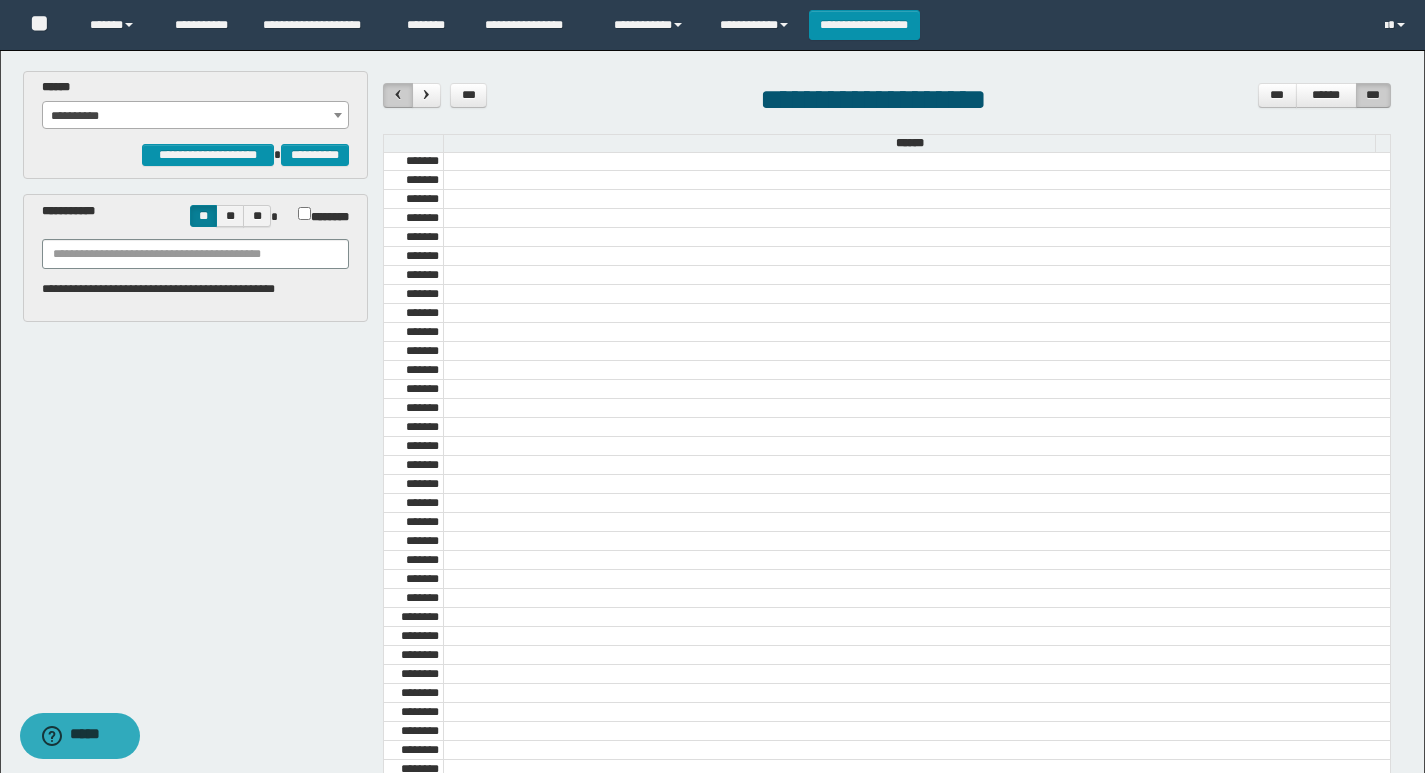 click at bounding box center (398, 94) 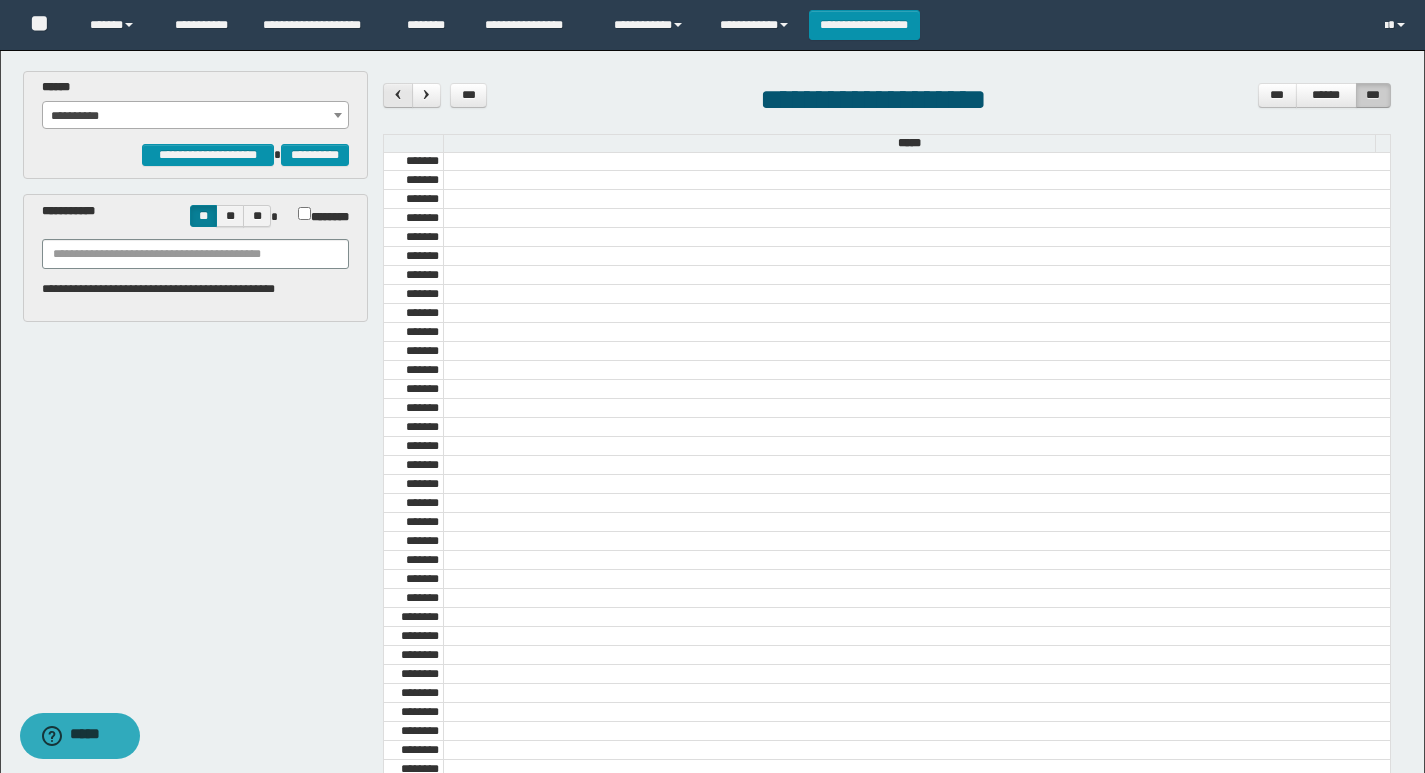 click at bounding box center [398, 94] 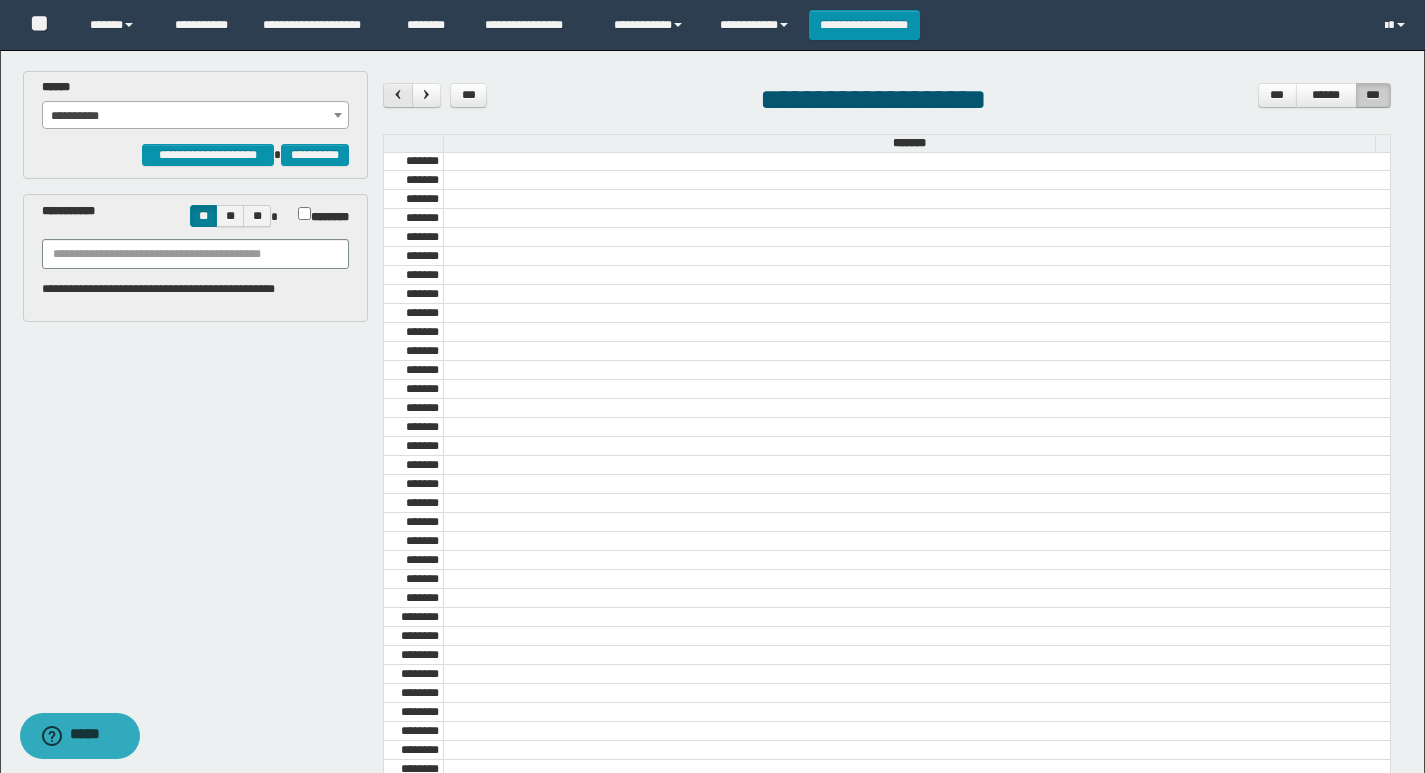 click at bounding box center (398, 94) 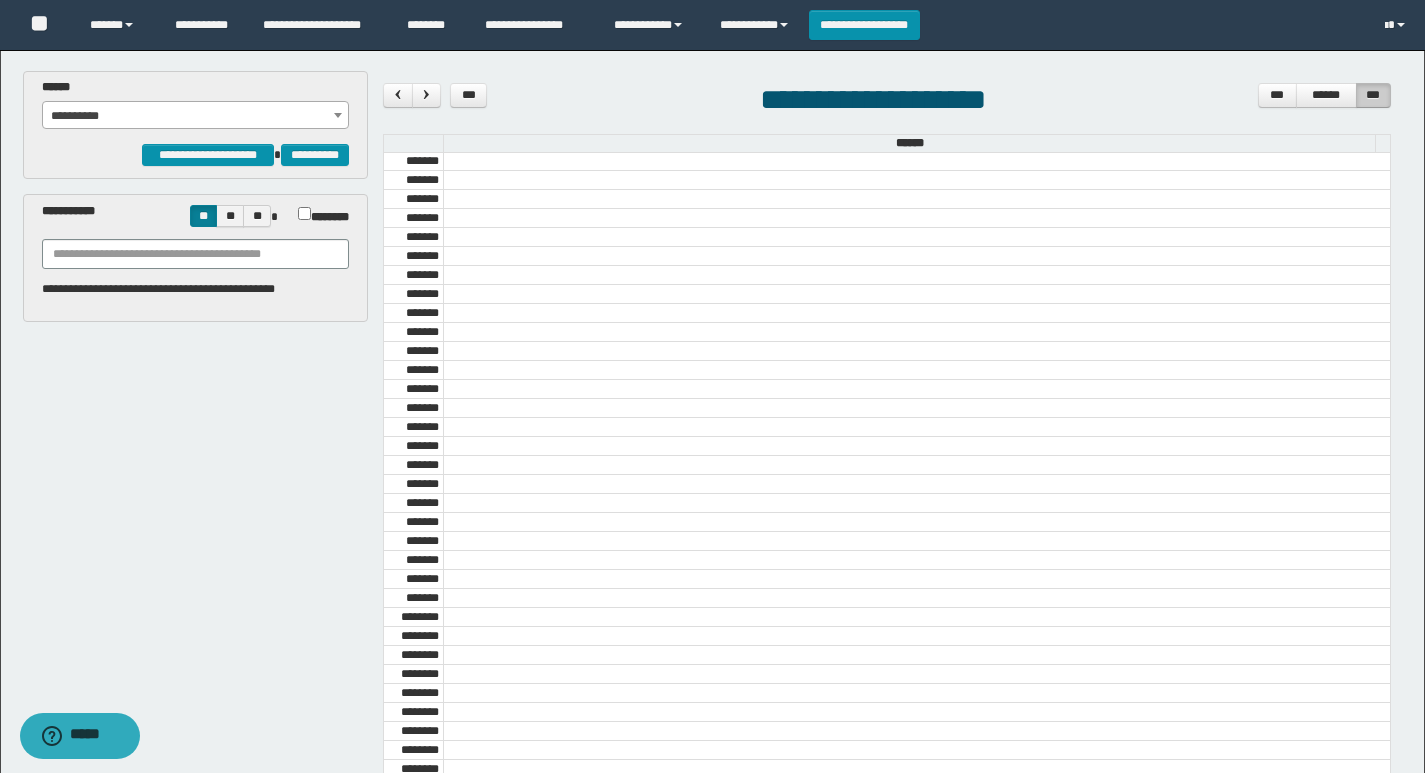 click on "**********" at bounding box center (196, 116) 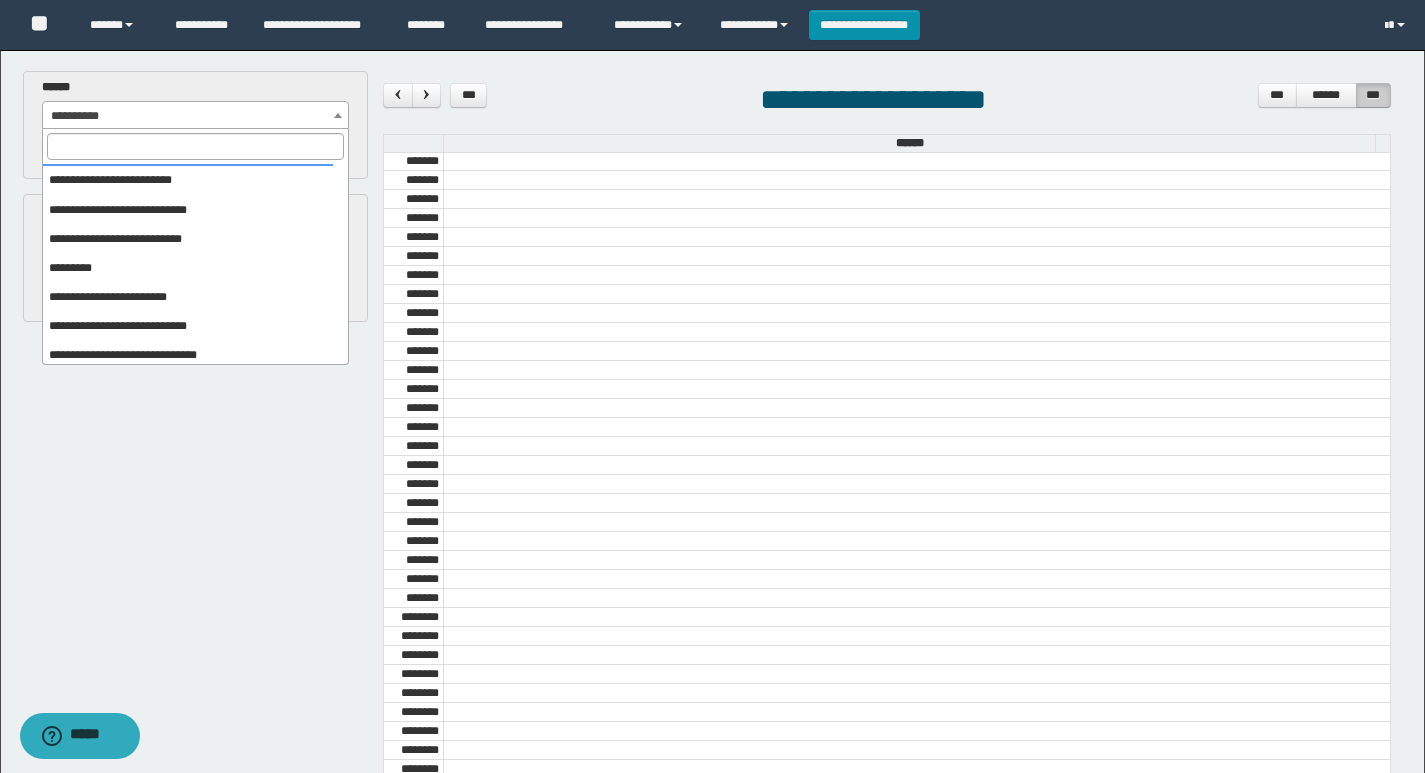scroll, scrollTop: 325, scrollLeft: 0, axis: vertical 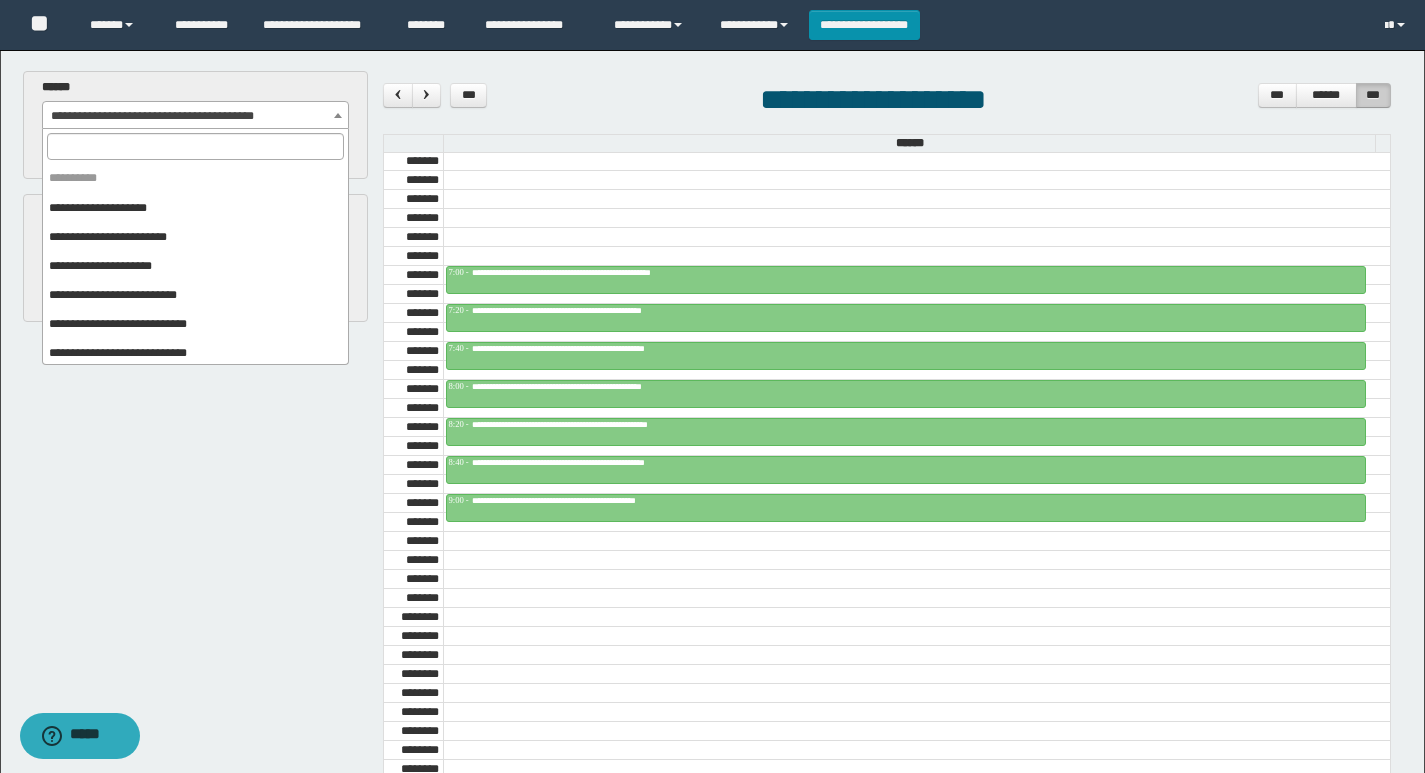 click on "**********" at bounding box center [196, 116] 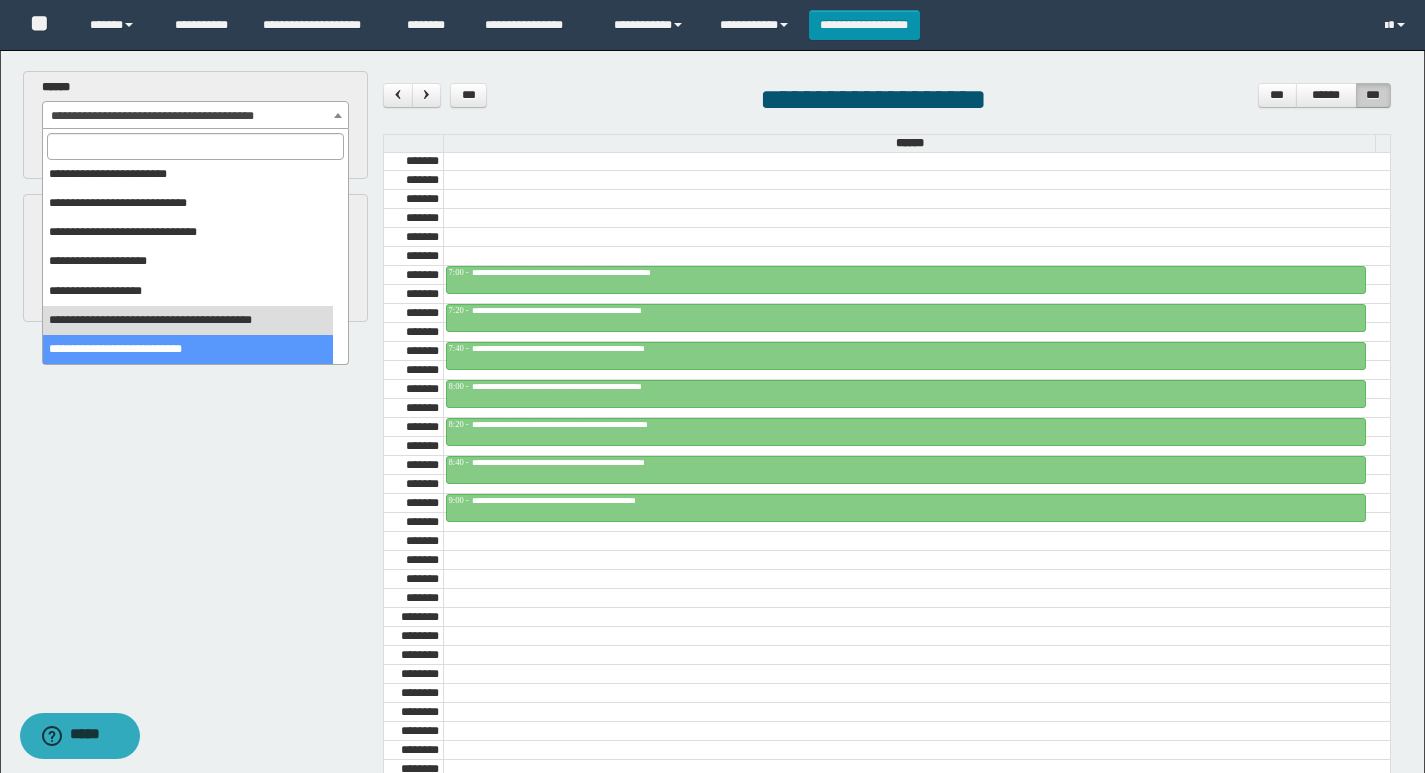 select on "******" 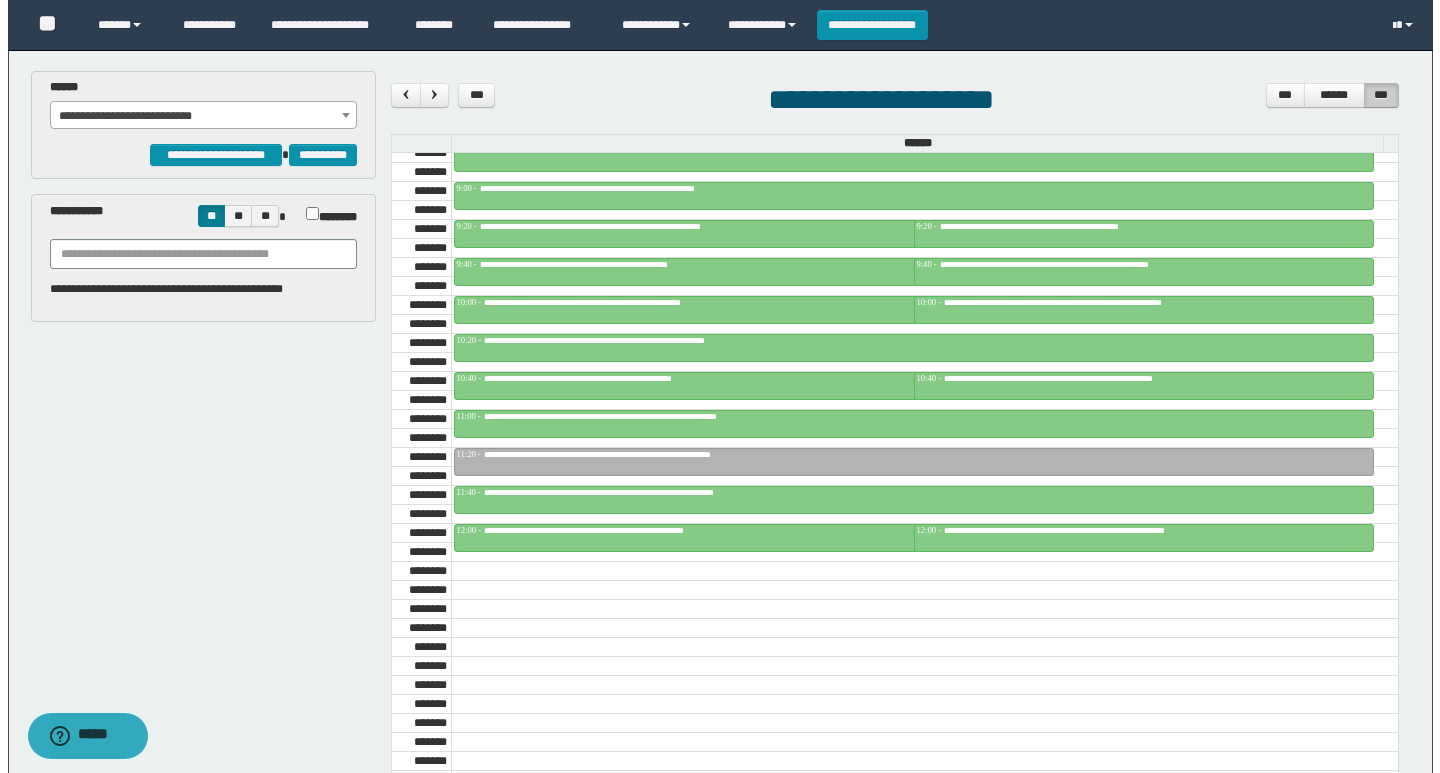 scroll, scrollTop: 1085, scrollLeft: 0, axis: vertical 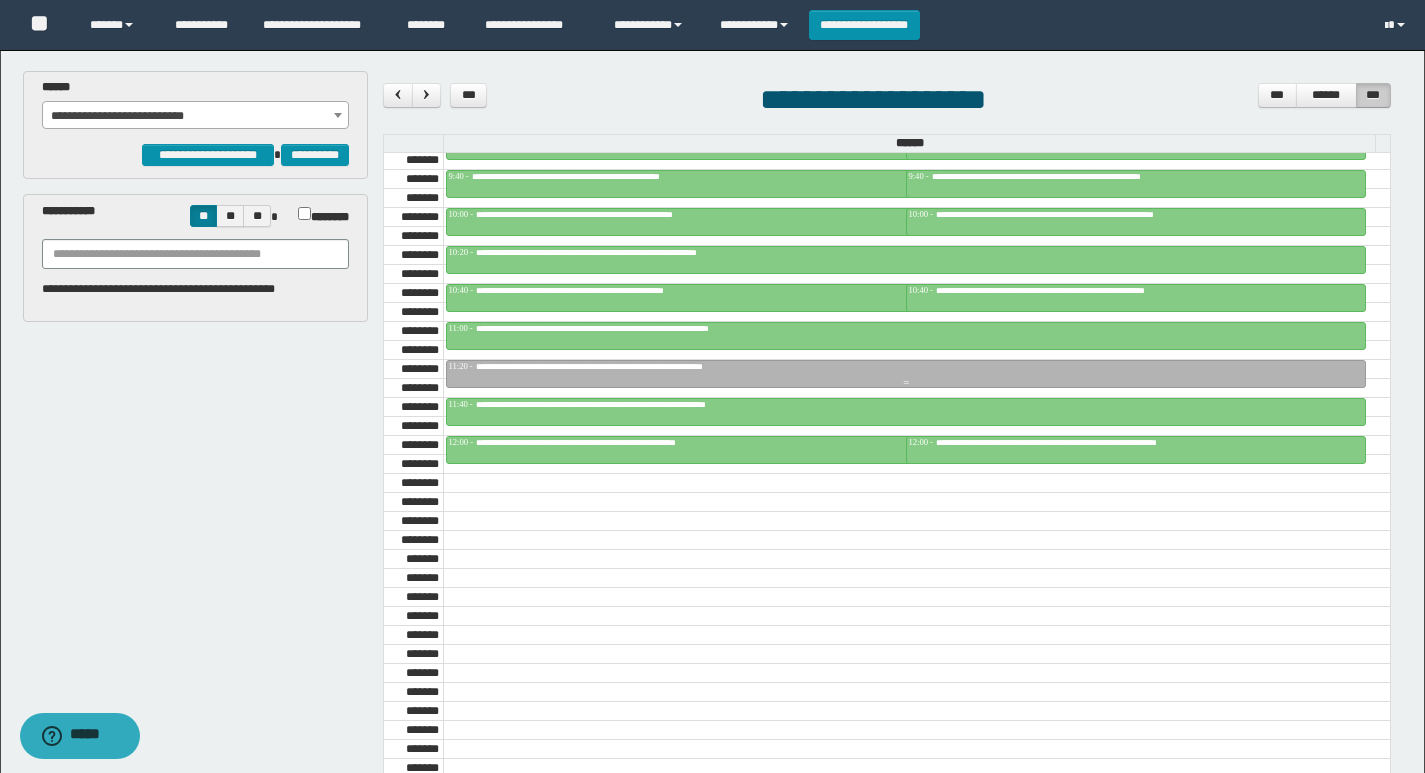 click at bounding box center (906, 383) 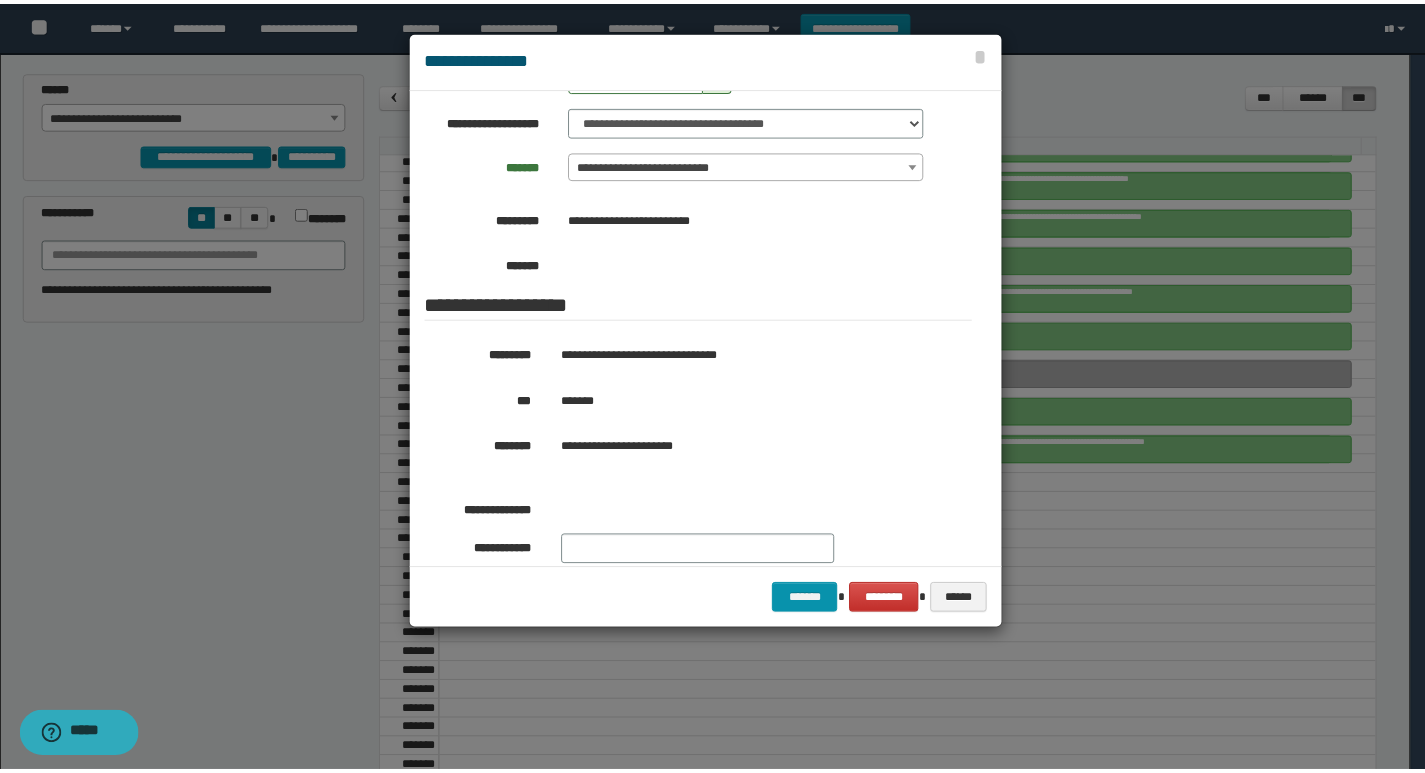 scroll, scrollTop: 200, scrollLeft: 0, axis: vertical 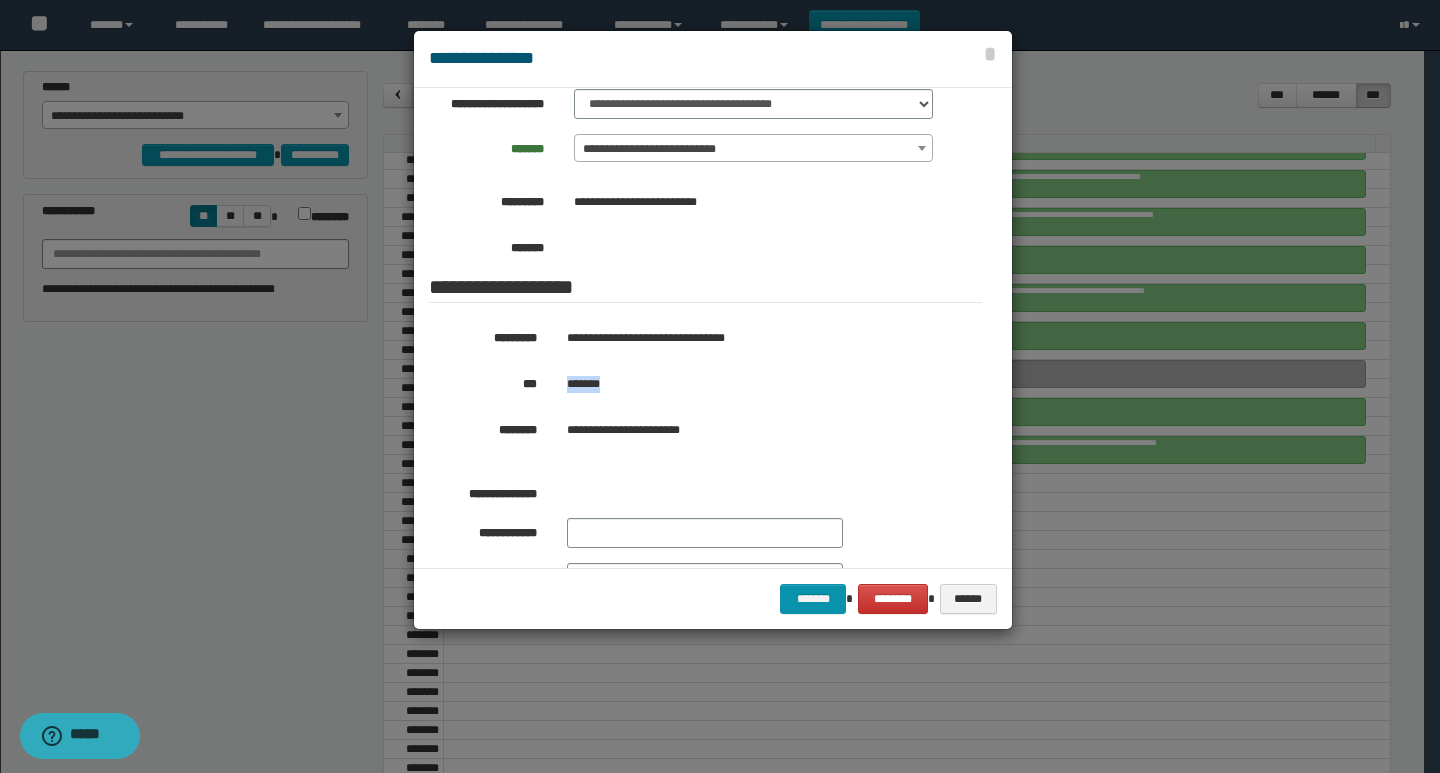 drag, startPoint x: 663, startPoint y: 379, endPoint x: 563, endPoint y: 383, distance: 100.07997 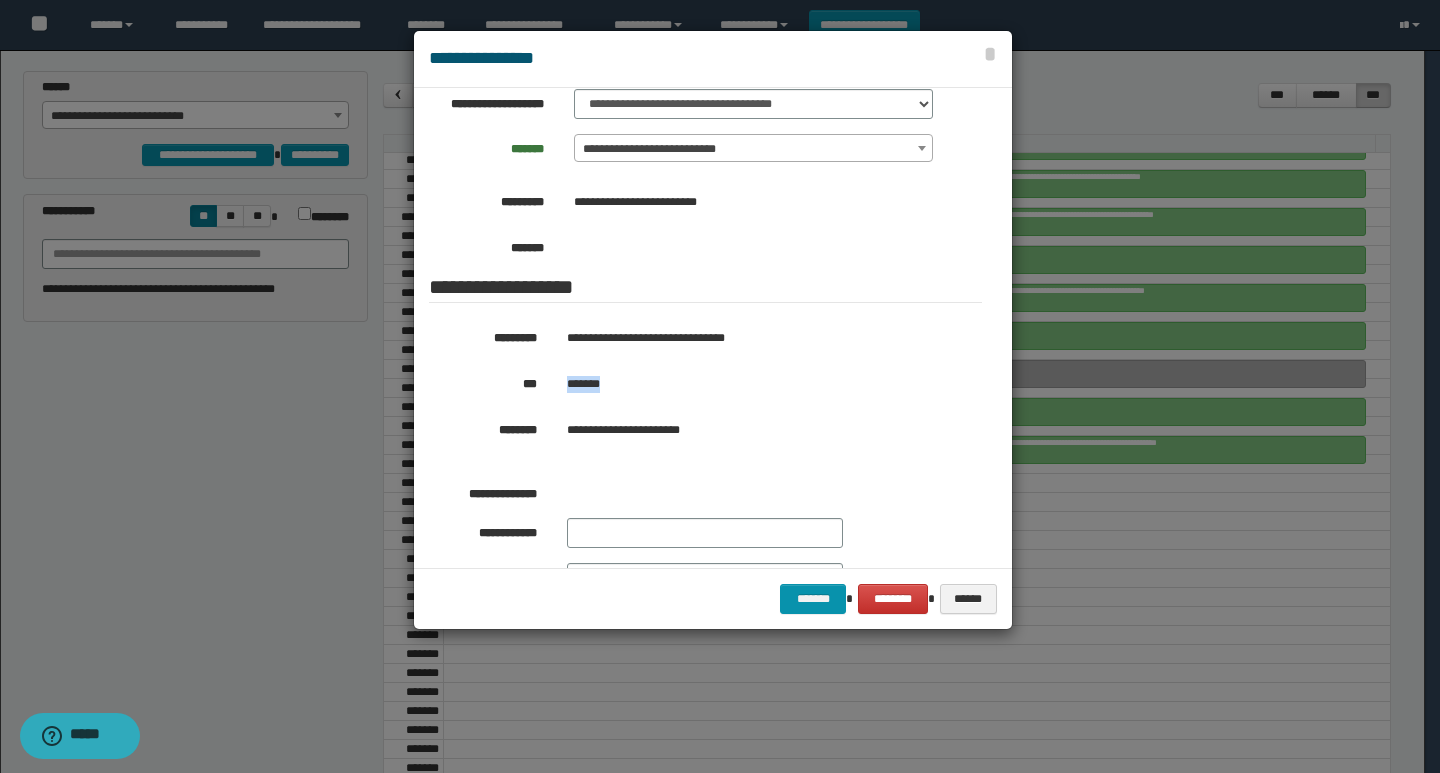 click on "*******" at bounding box center [756, 384] 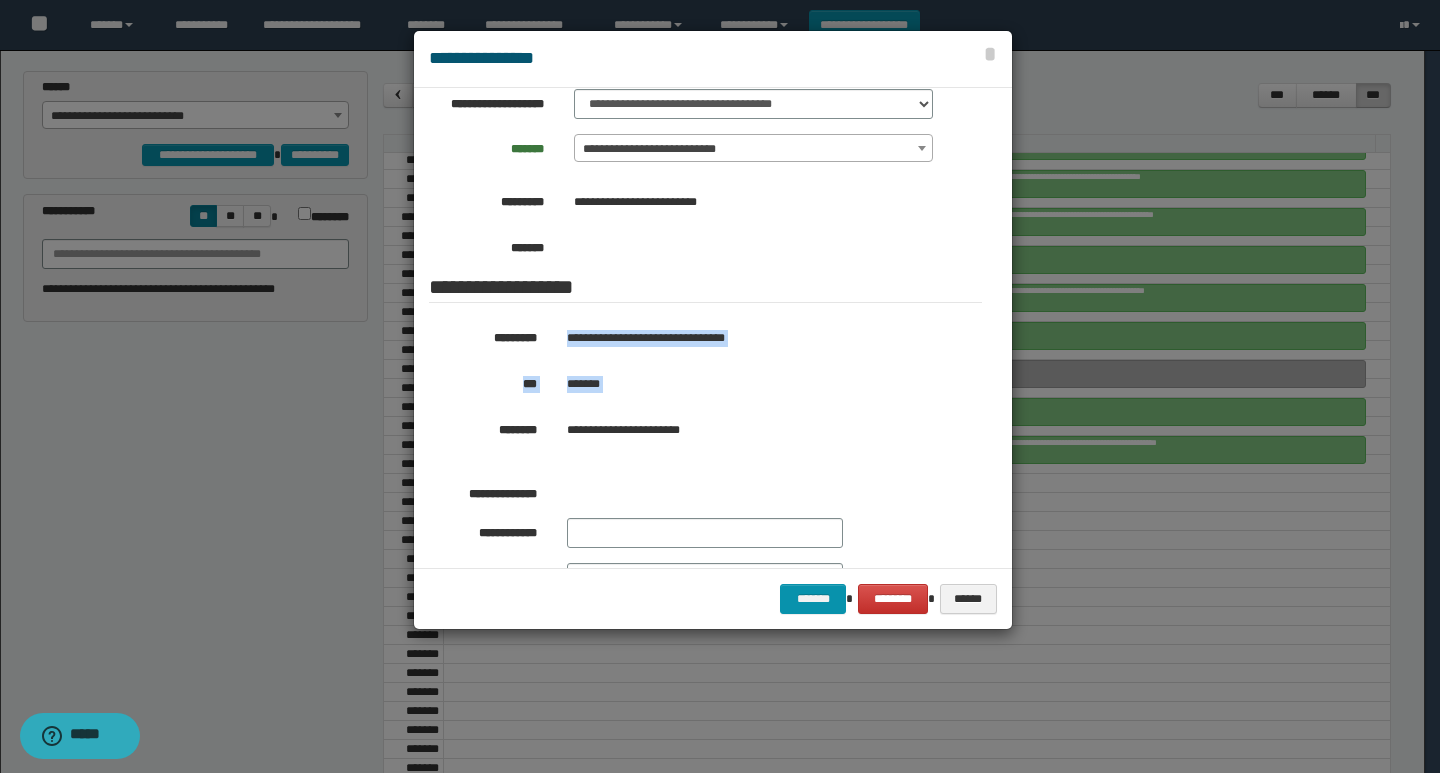 drag, startPoint x: 642, startPoint y: 391, endPoint x: 556, endPoint y: 333, distance: 103.73042 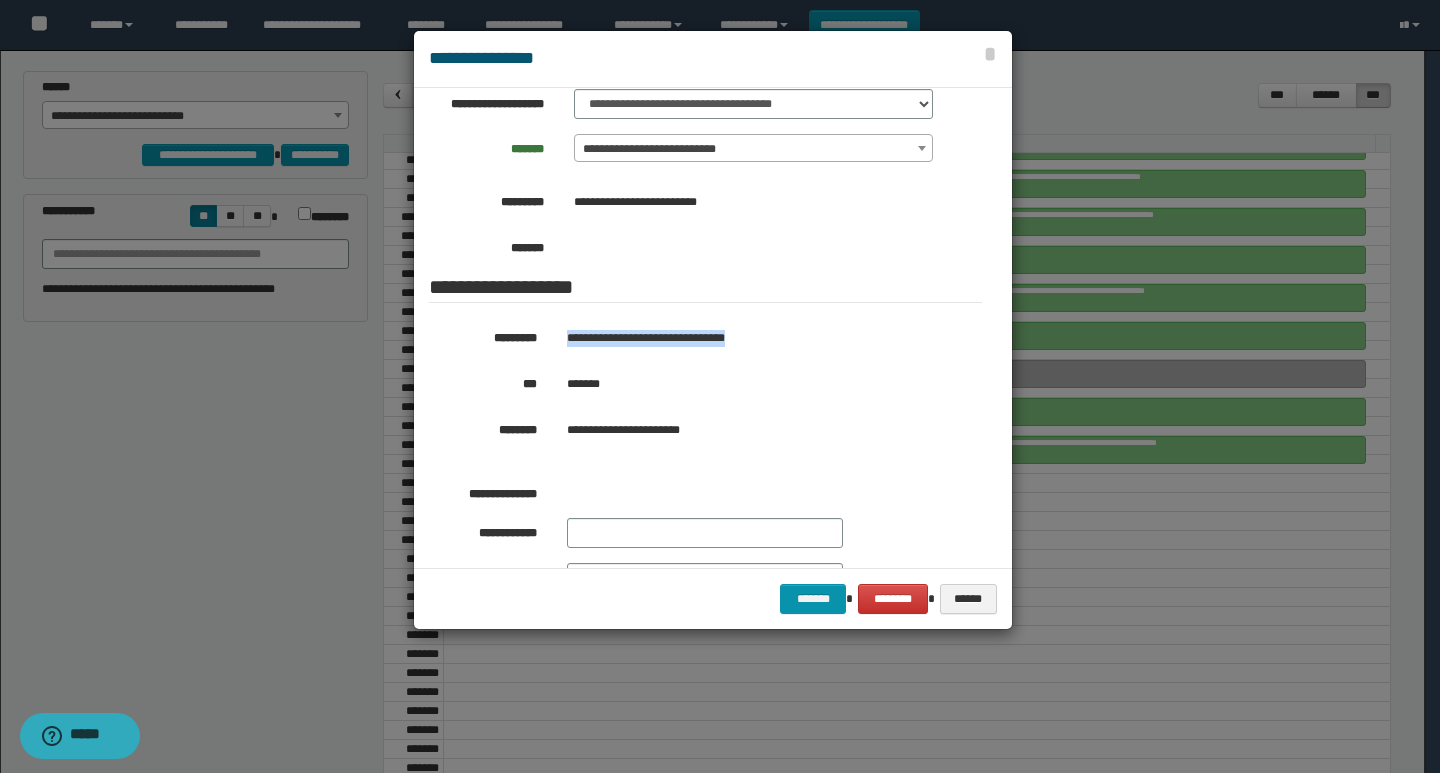 drag, startPoint x: 781, startPoint y: 332, endPoint x: 561, endPoint y: 333, distance: 220.00227 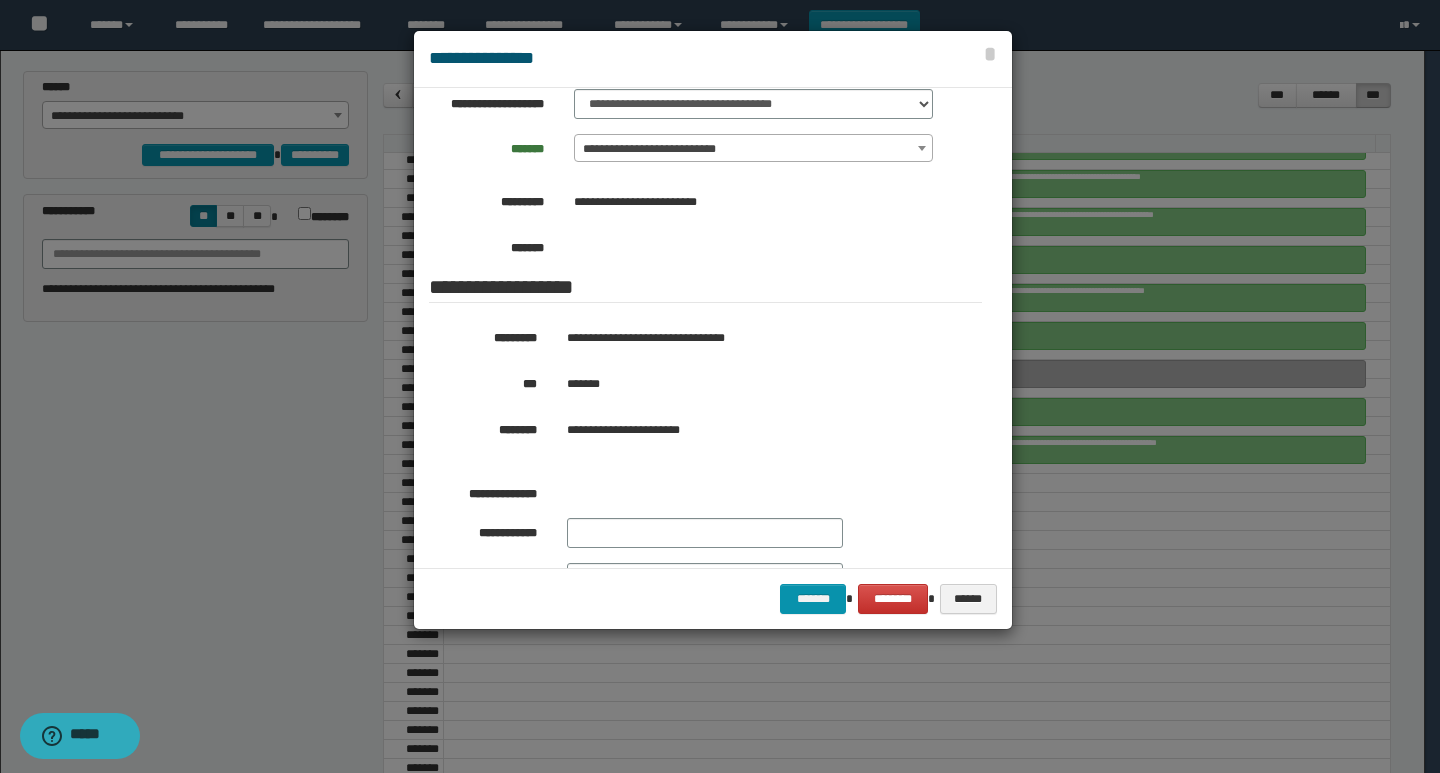 click at bounding box center (720, 386) 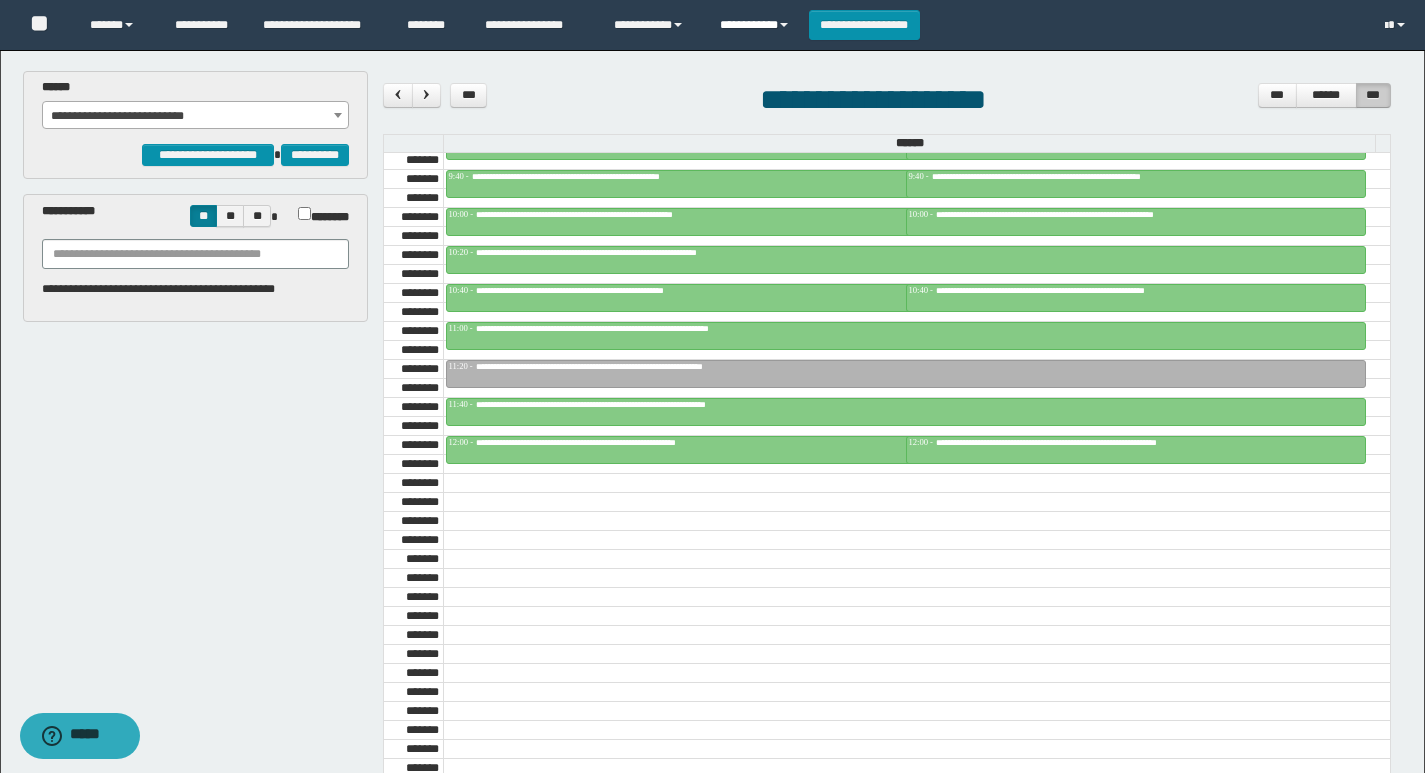 click on "**********" at bounding box center [757, 25] 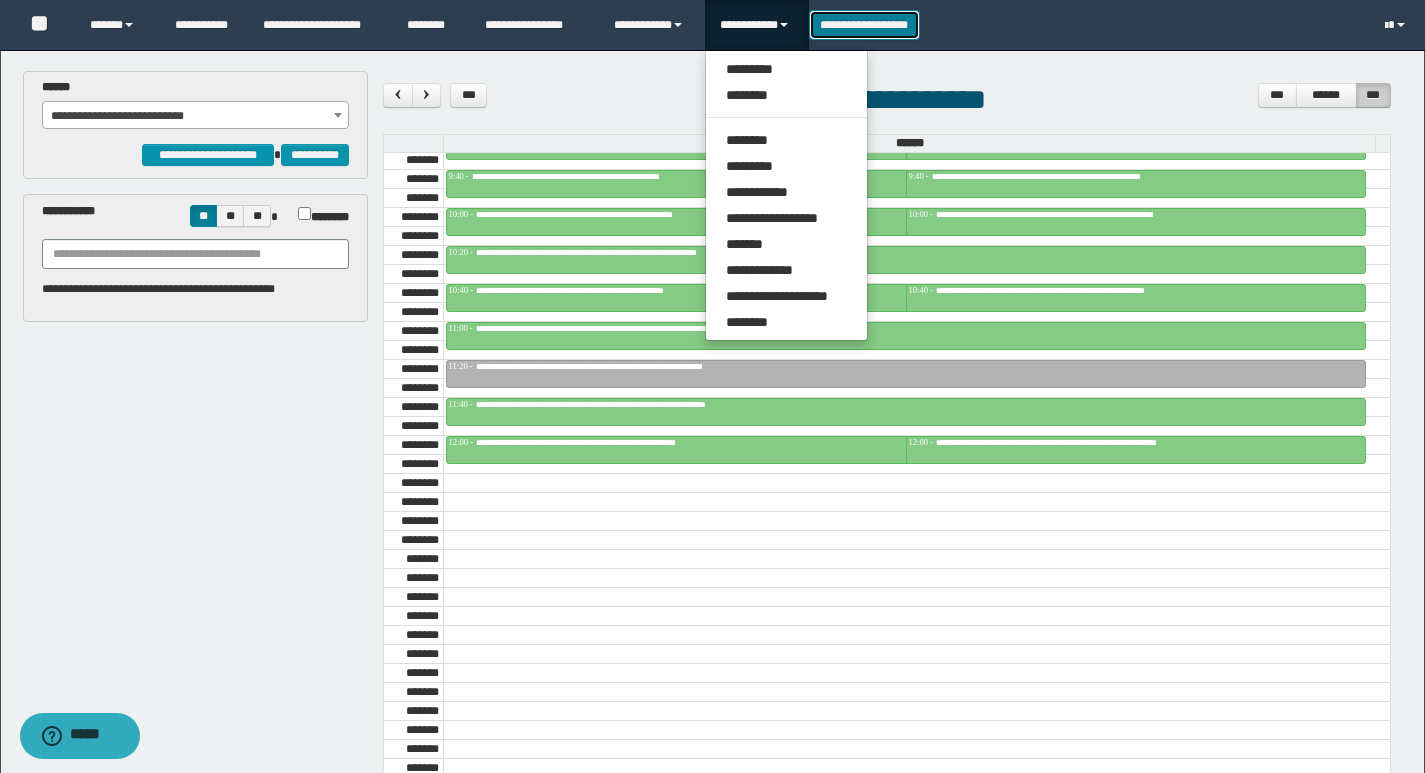click on "**********" at bounding box center (864, 25) 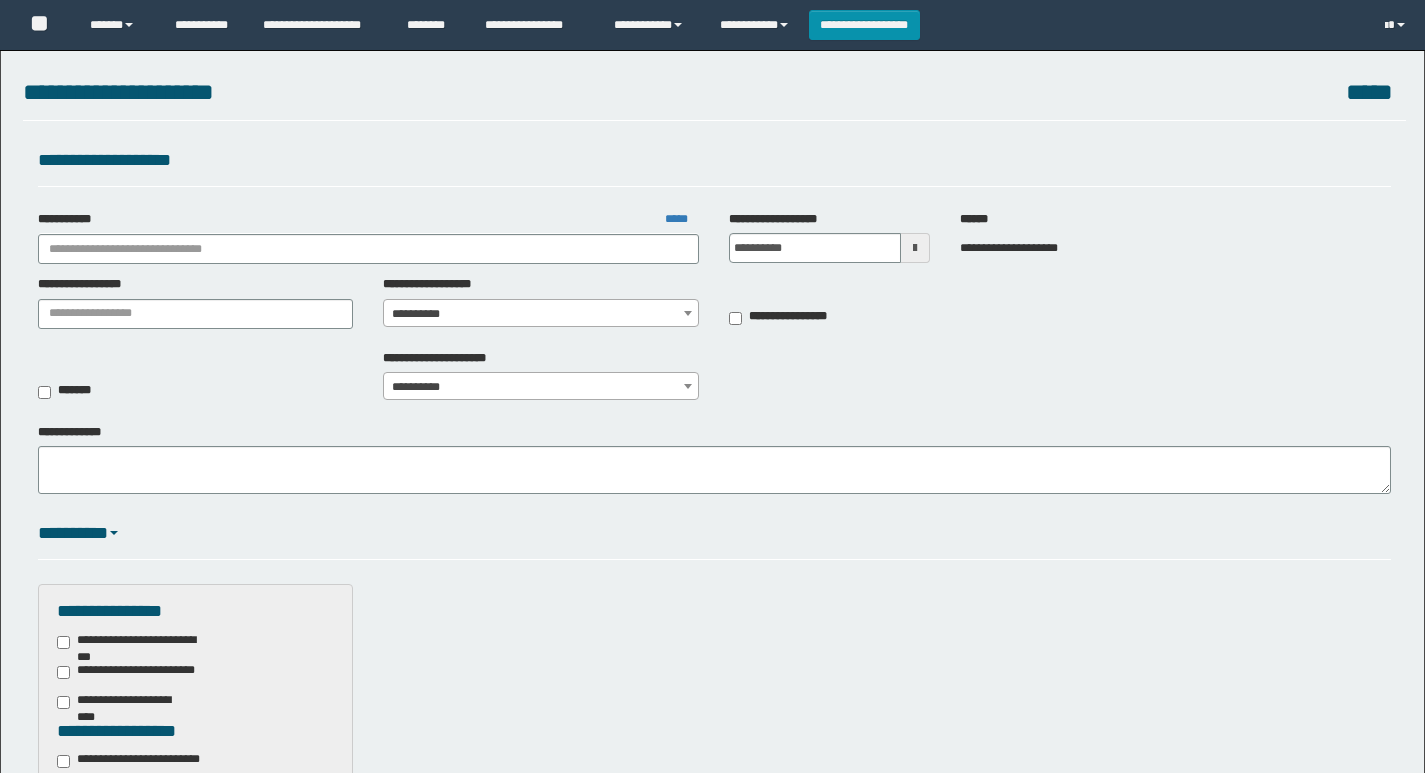 scroll, scrollTop: 0, scrollLeft: 0, axis: both 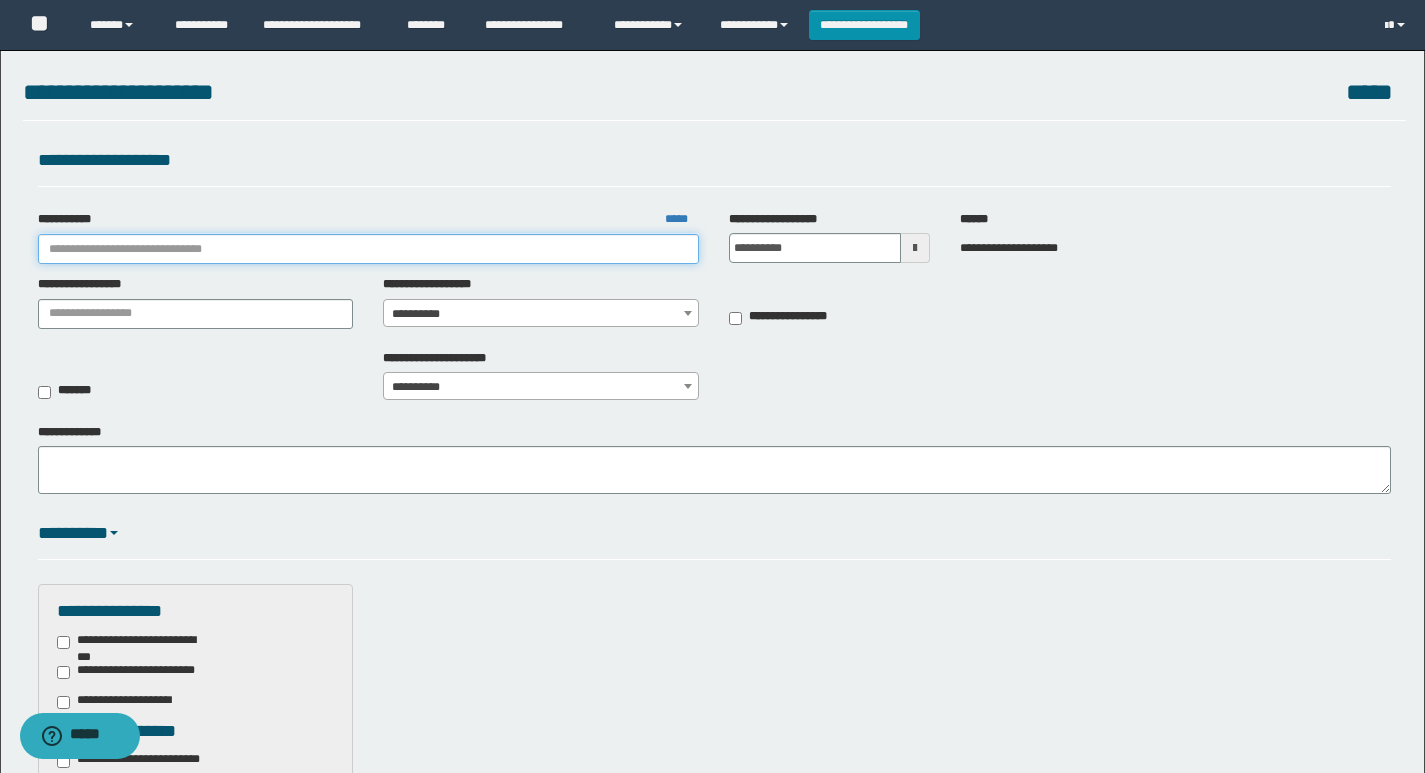 click on "**********" at bounding box center [369, 249] 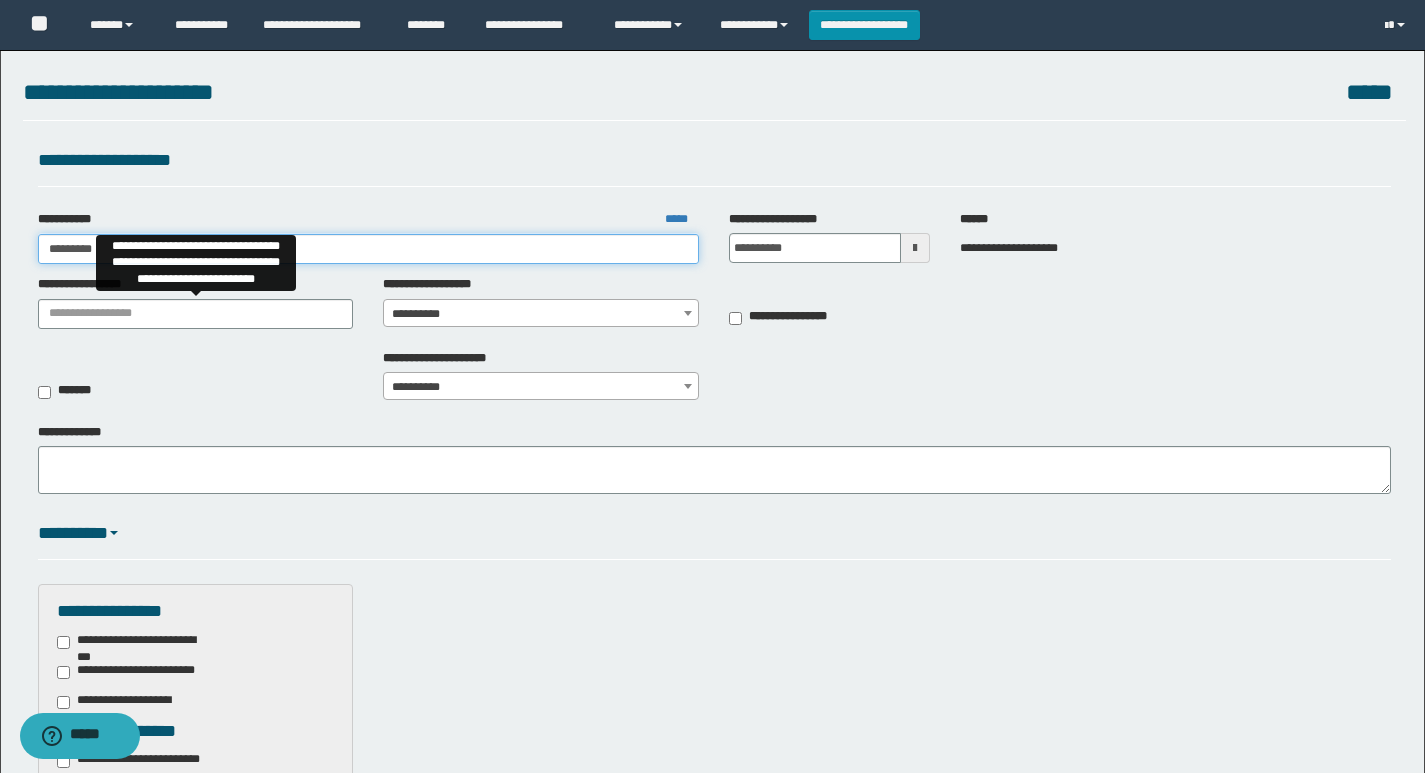 type on "**********" 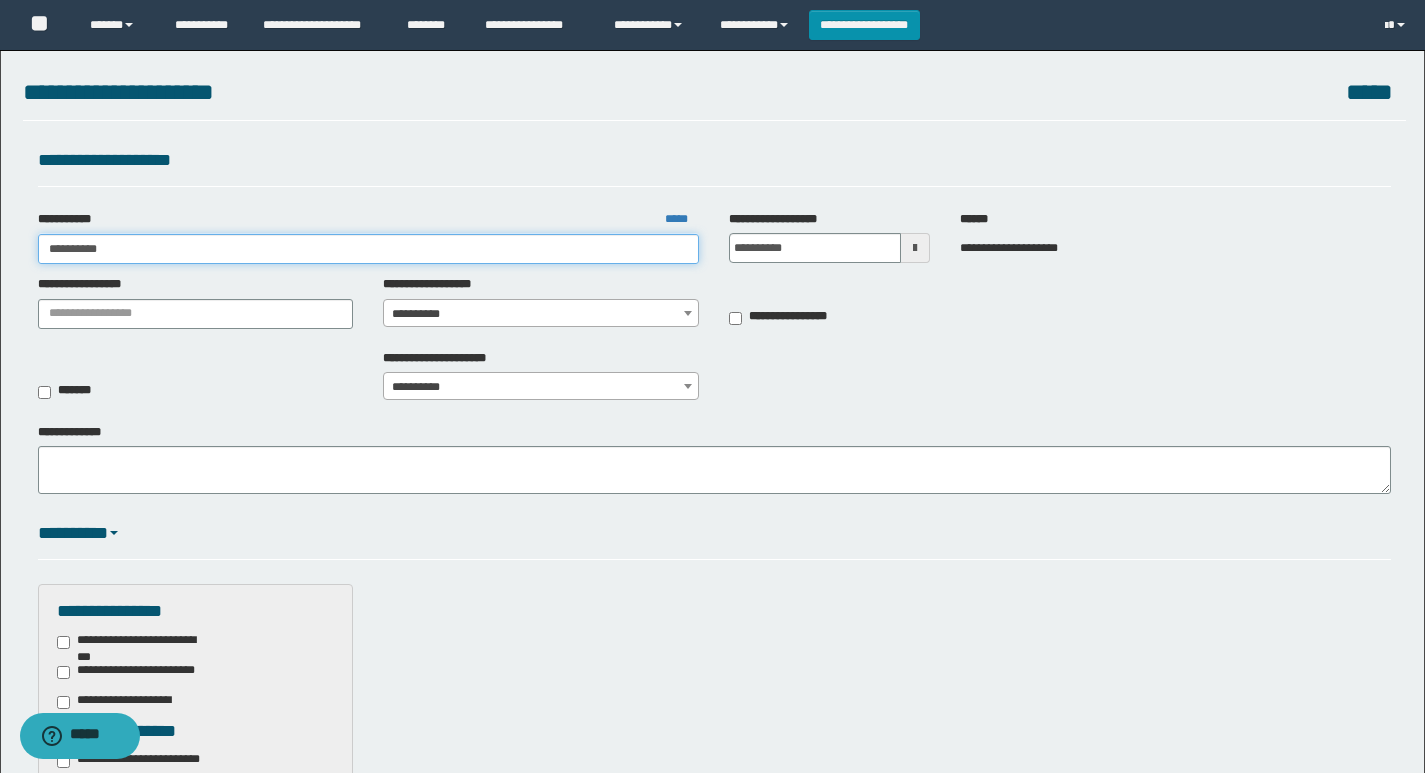 type on "**********" 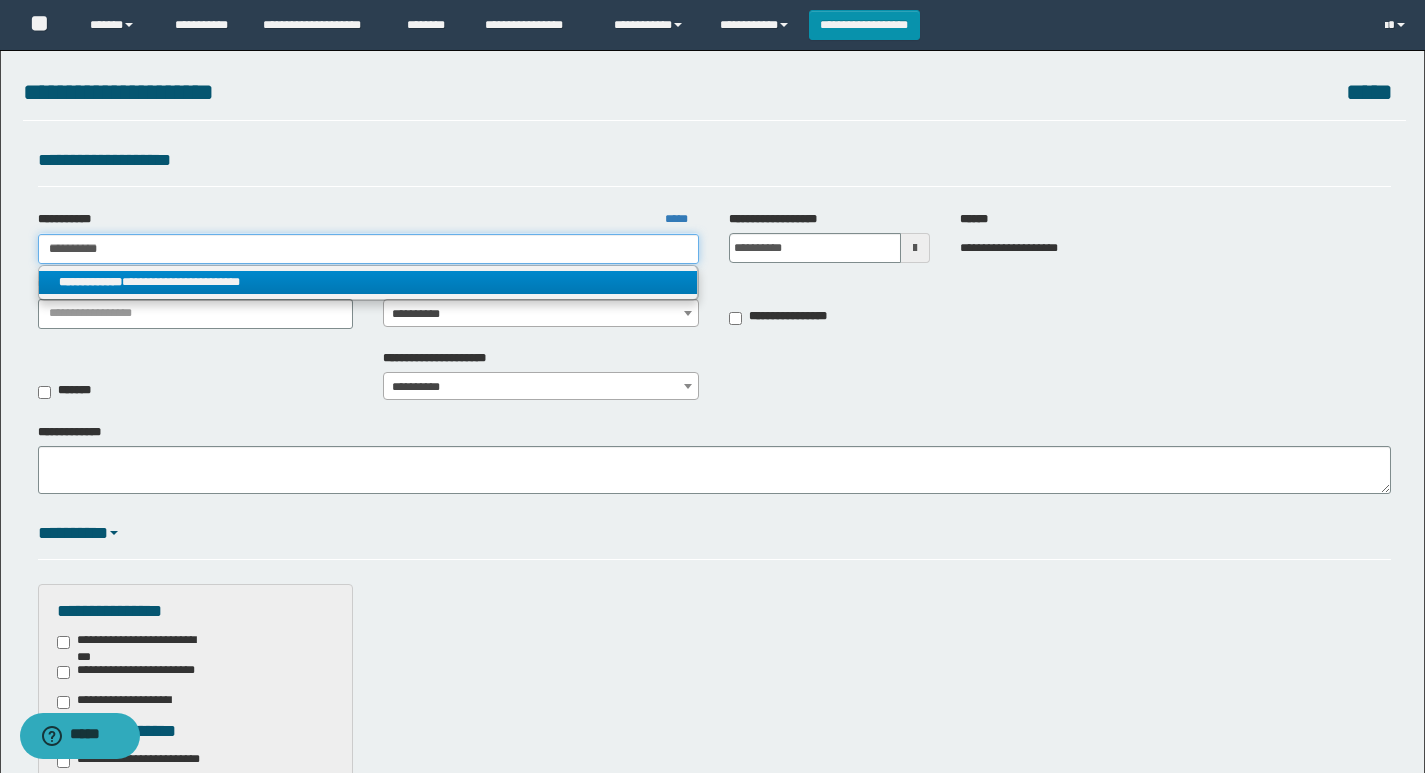 type on "**********" 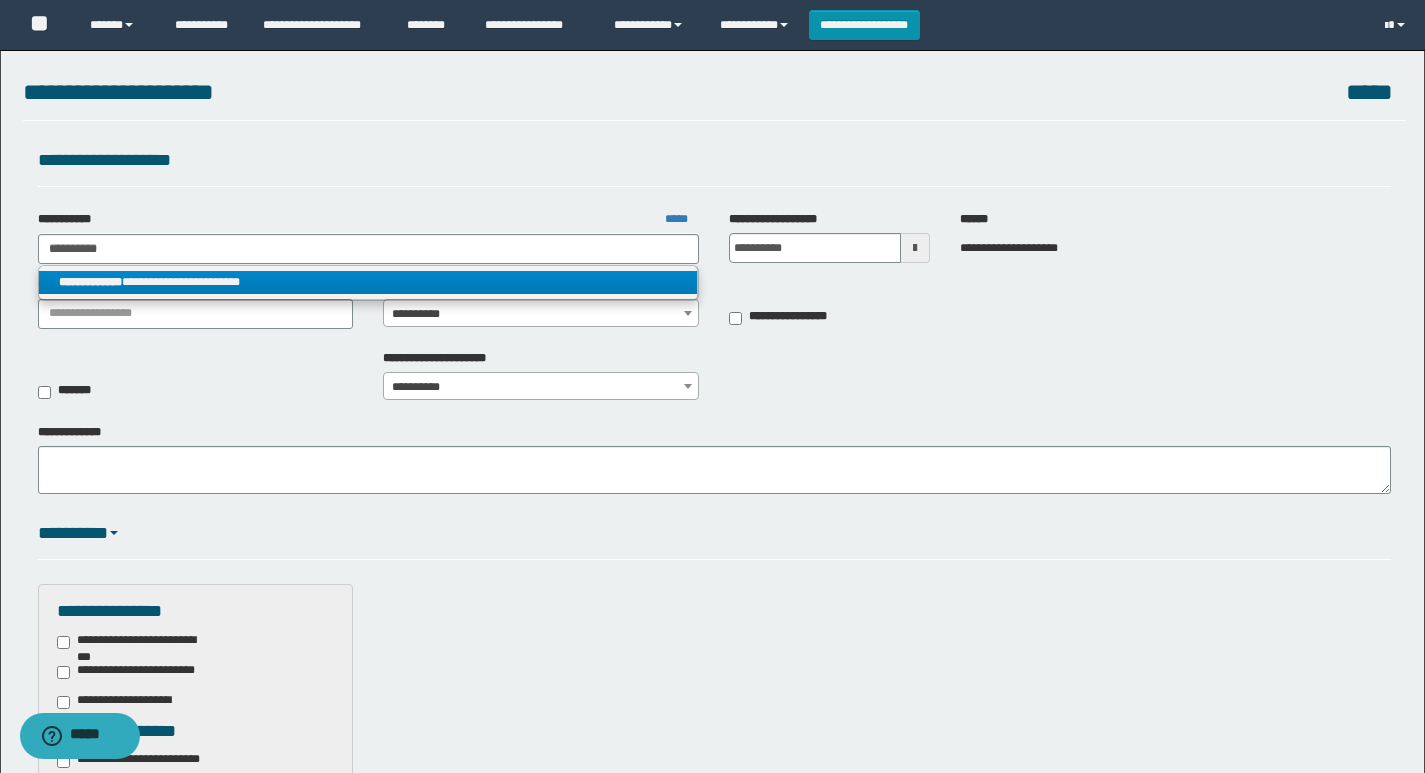 click on "**********" at bounding box center [368, 282] 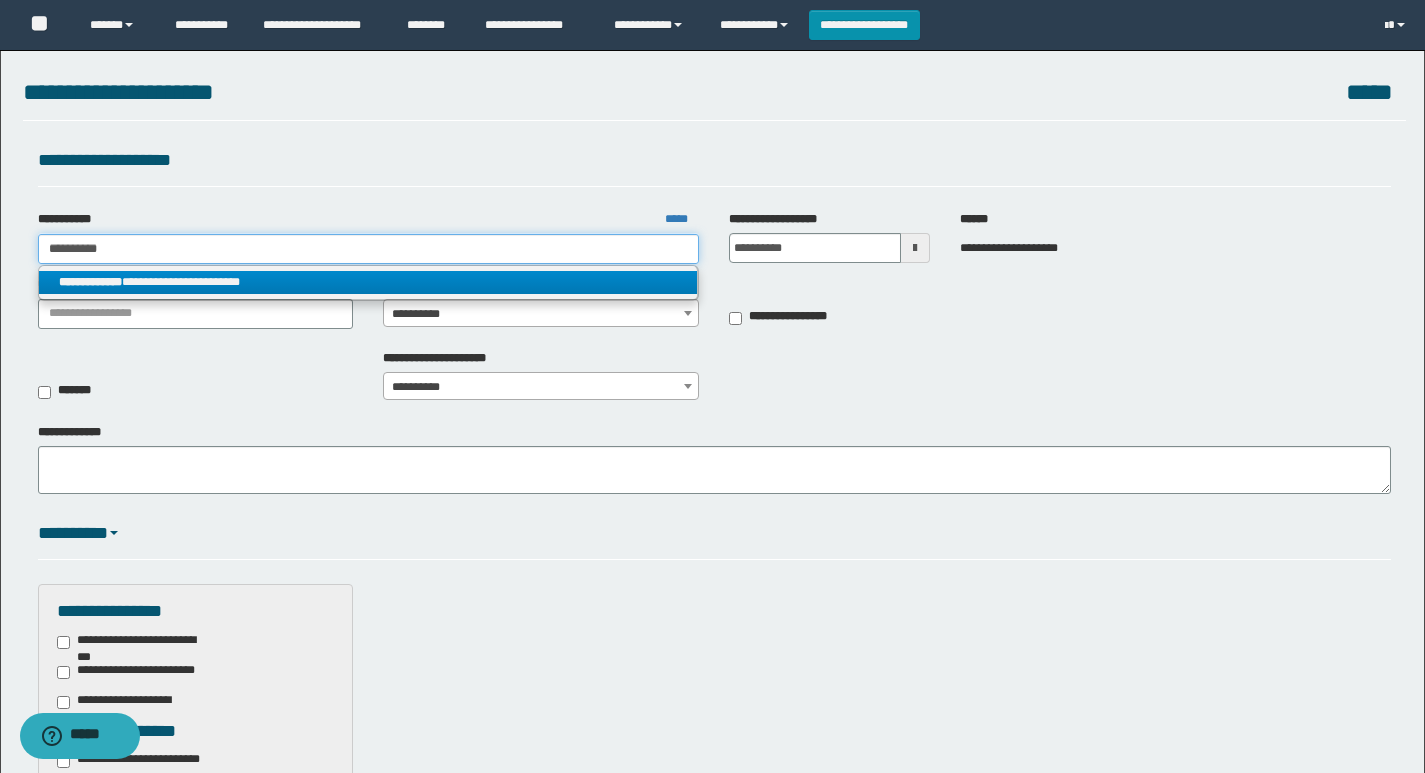 type 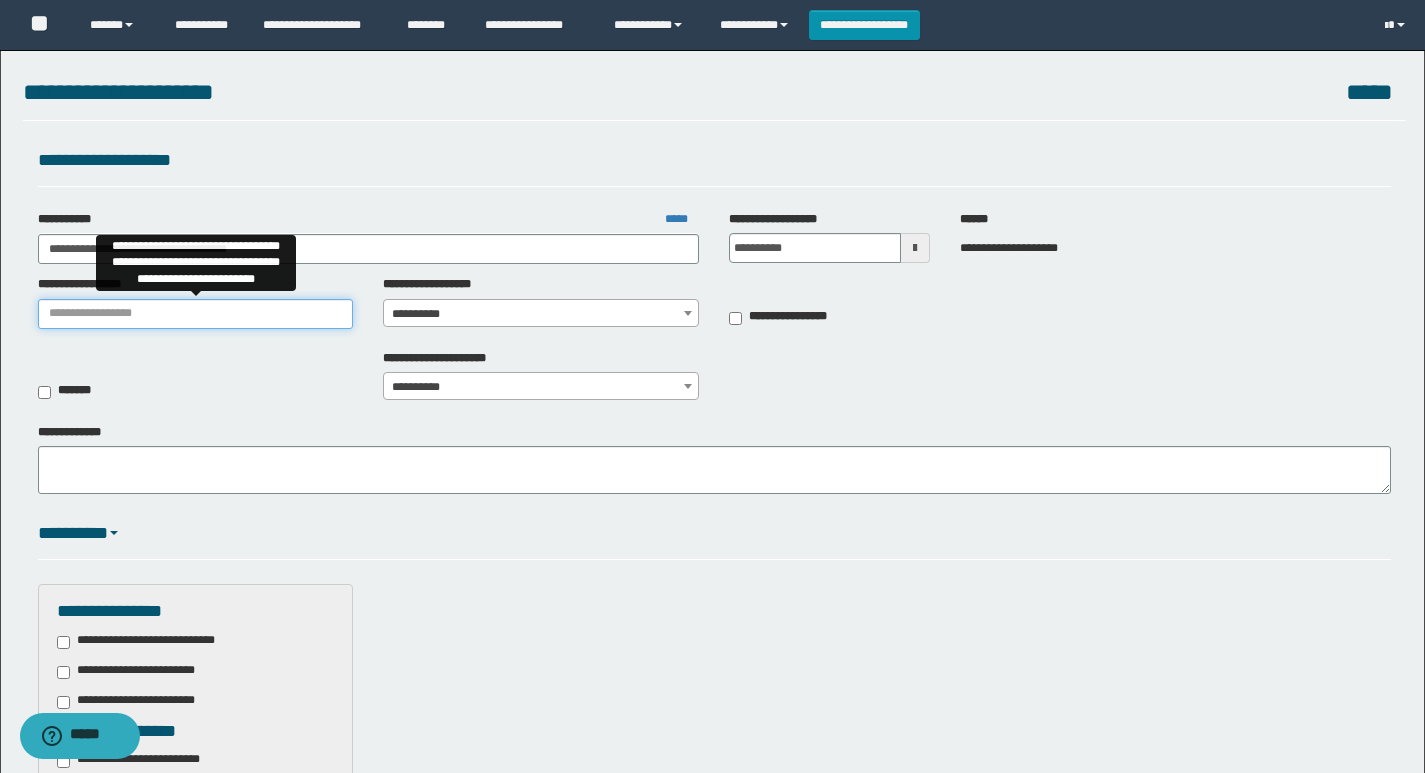 click on "**********" at bounding box center [196, 314] 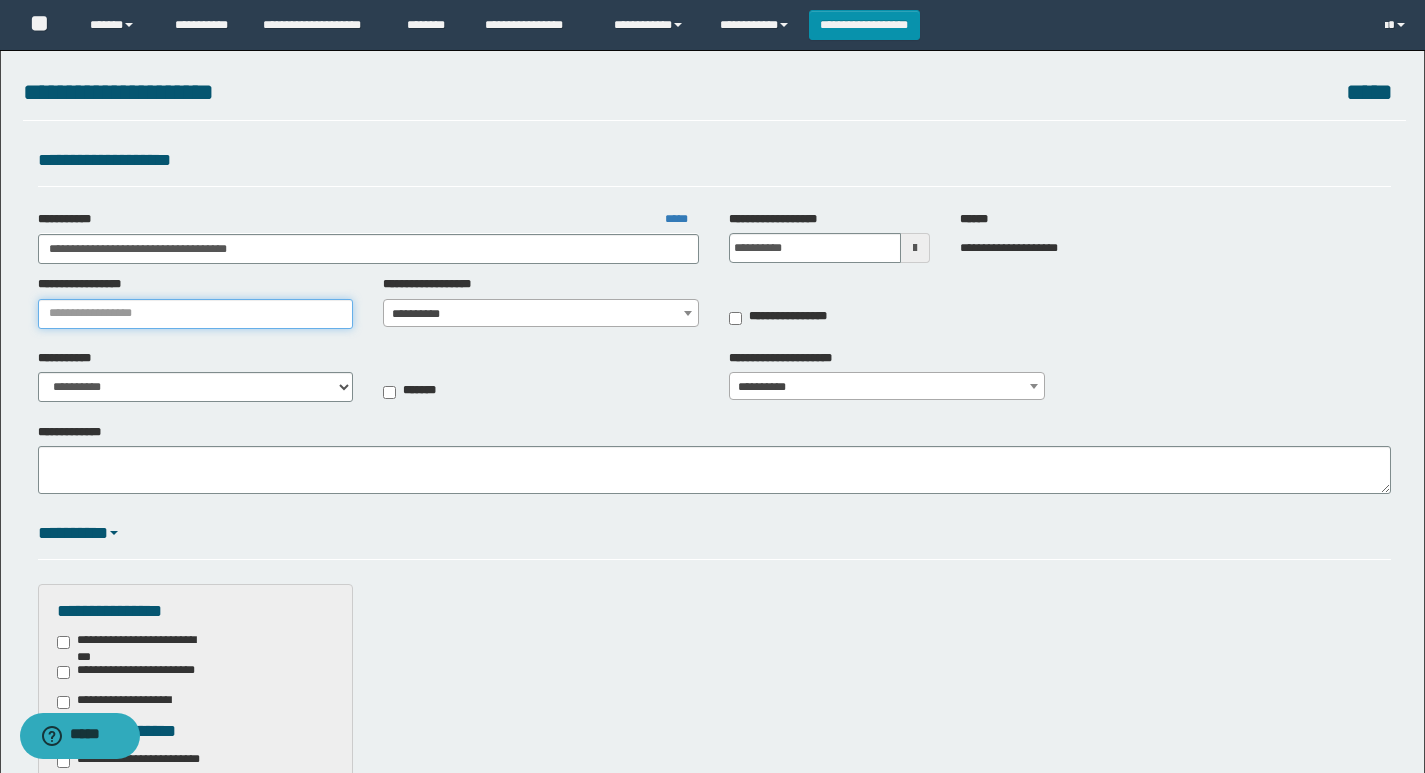 type on "**********" 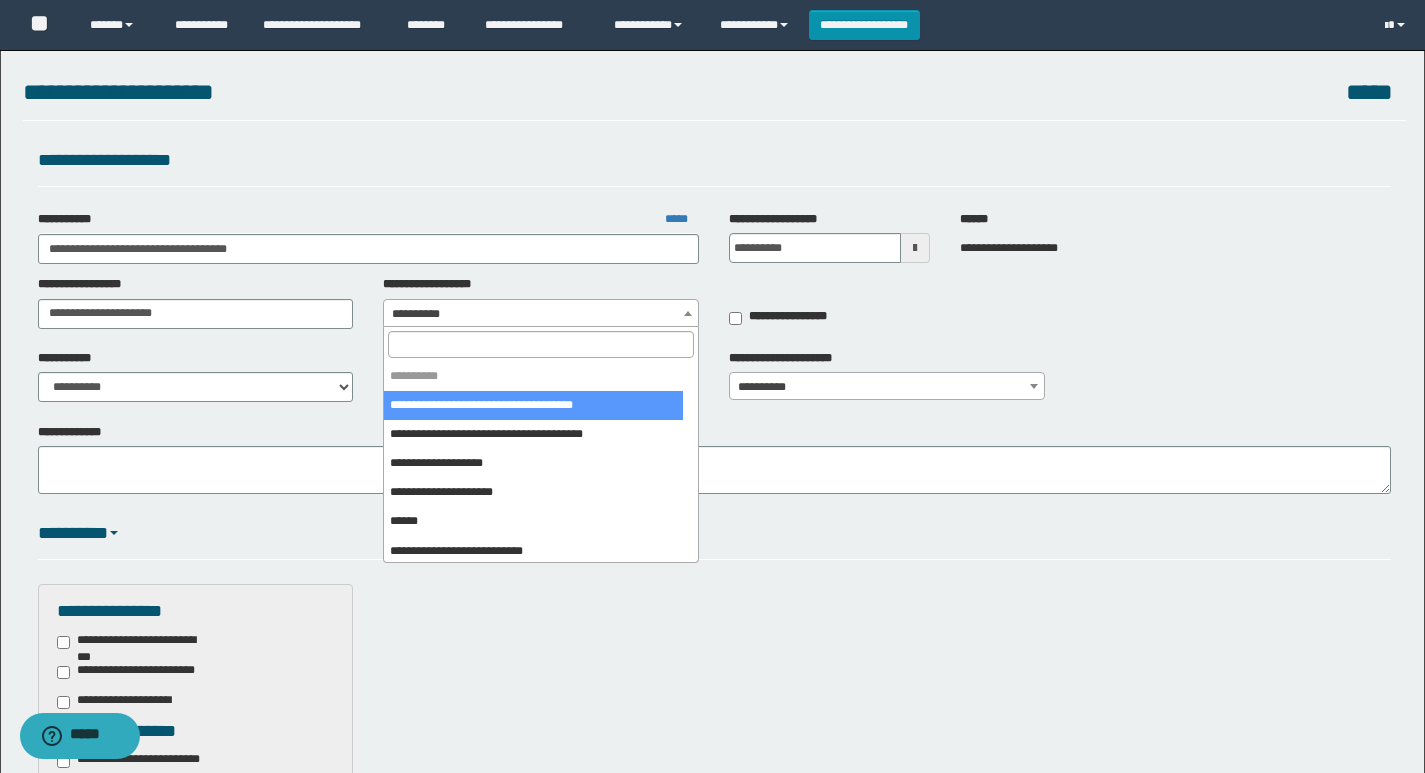 click on "**********" at bounding box center (541, 314) 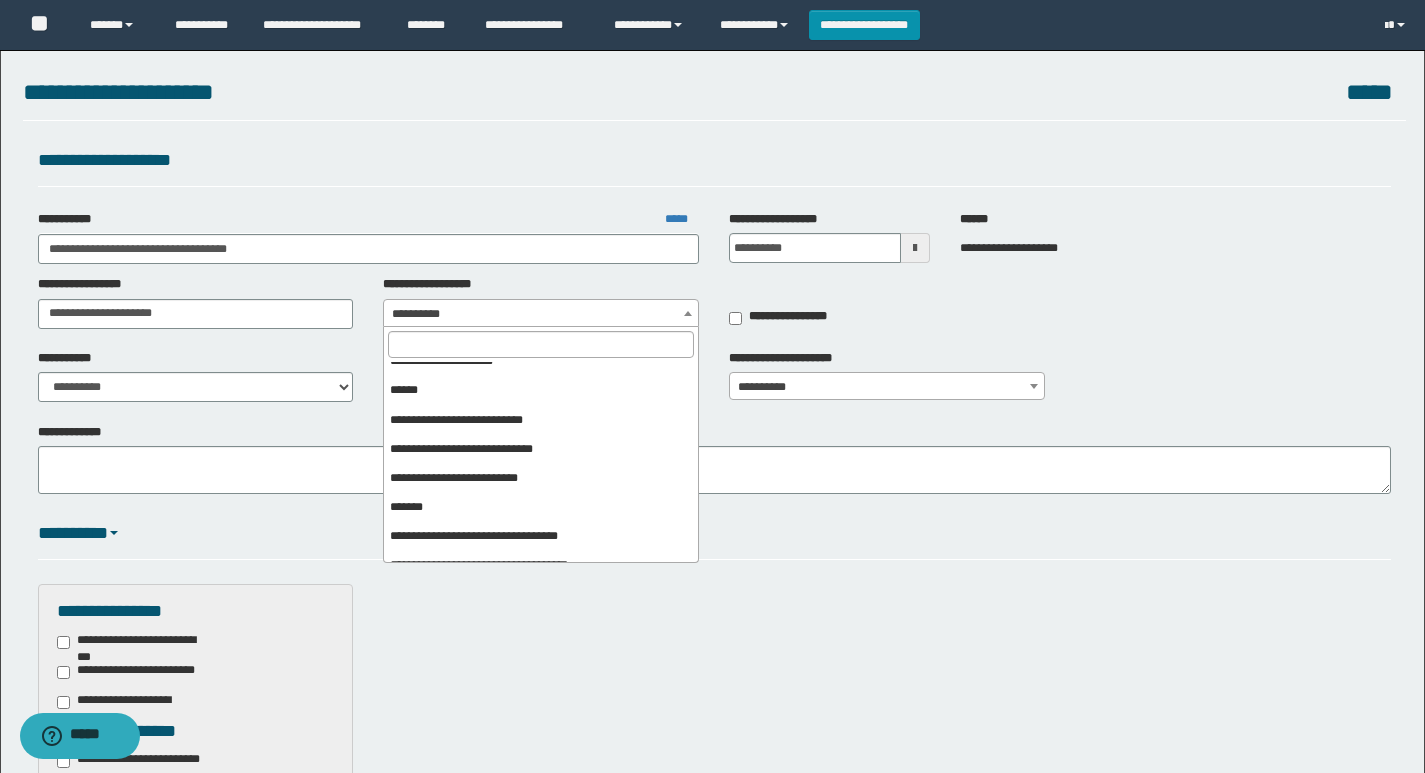 scroll, scrollTop: 0, scrollLeft: 0, axis: both 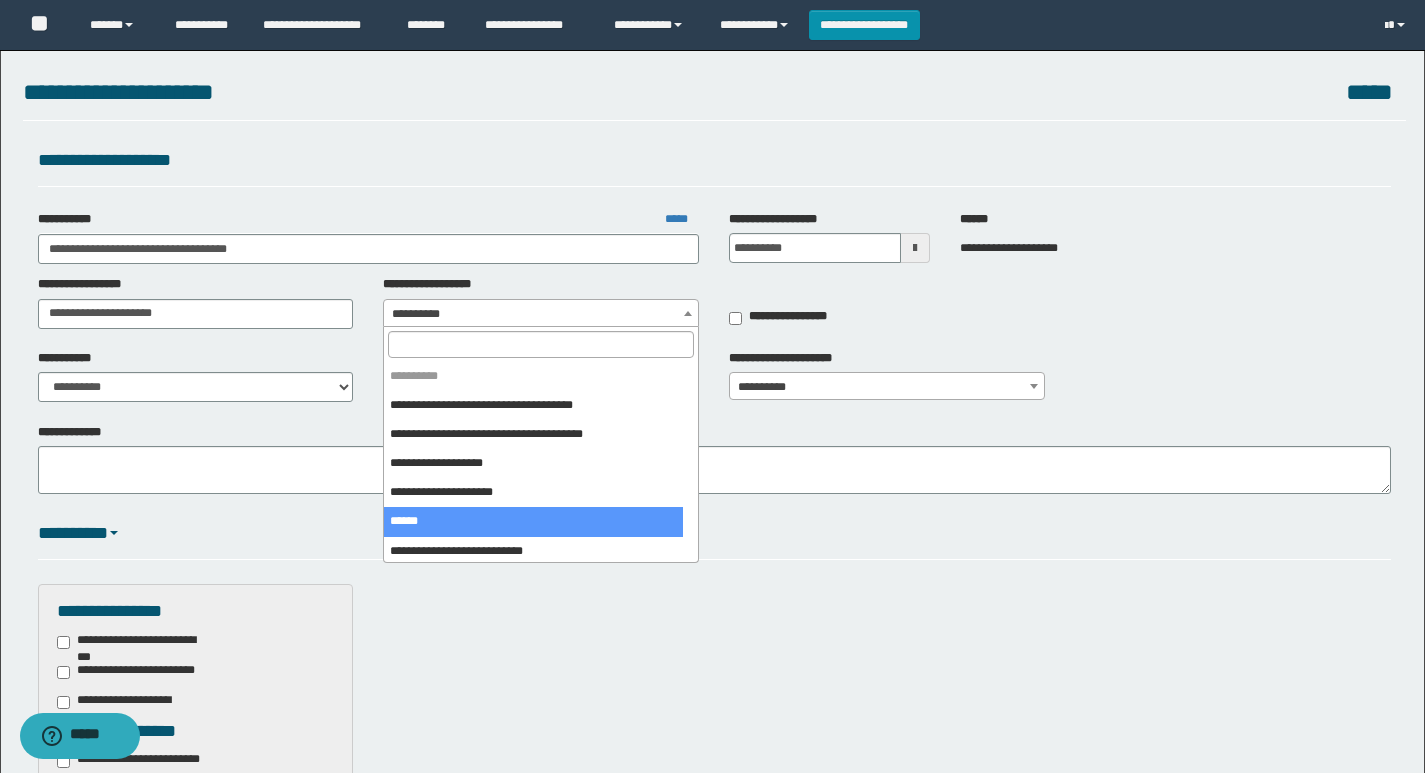 select on "***" 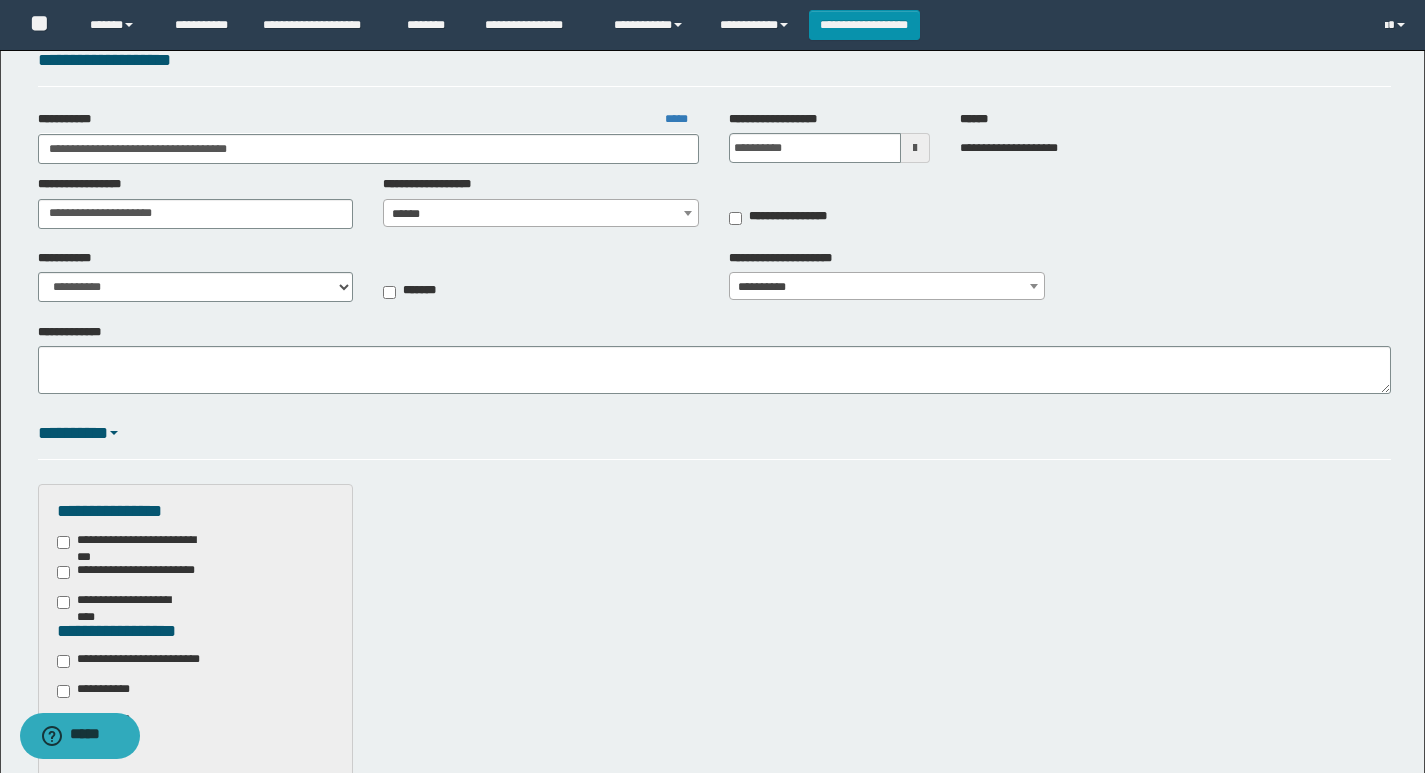 click on "**********" at bounding box center [143, 661] 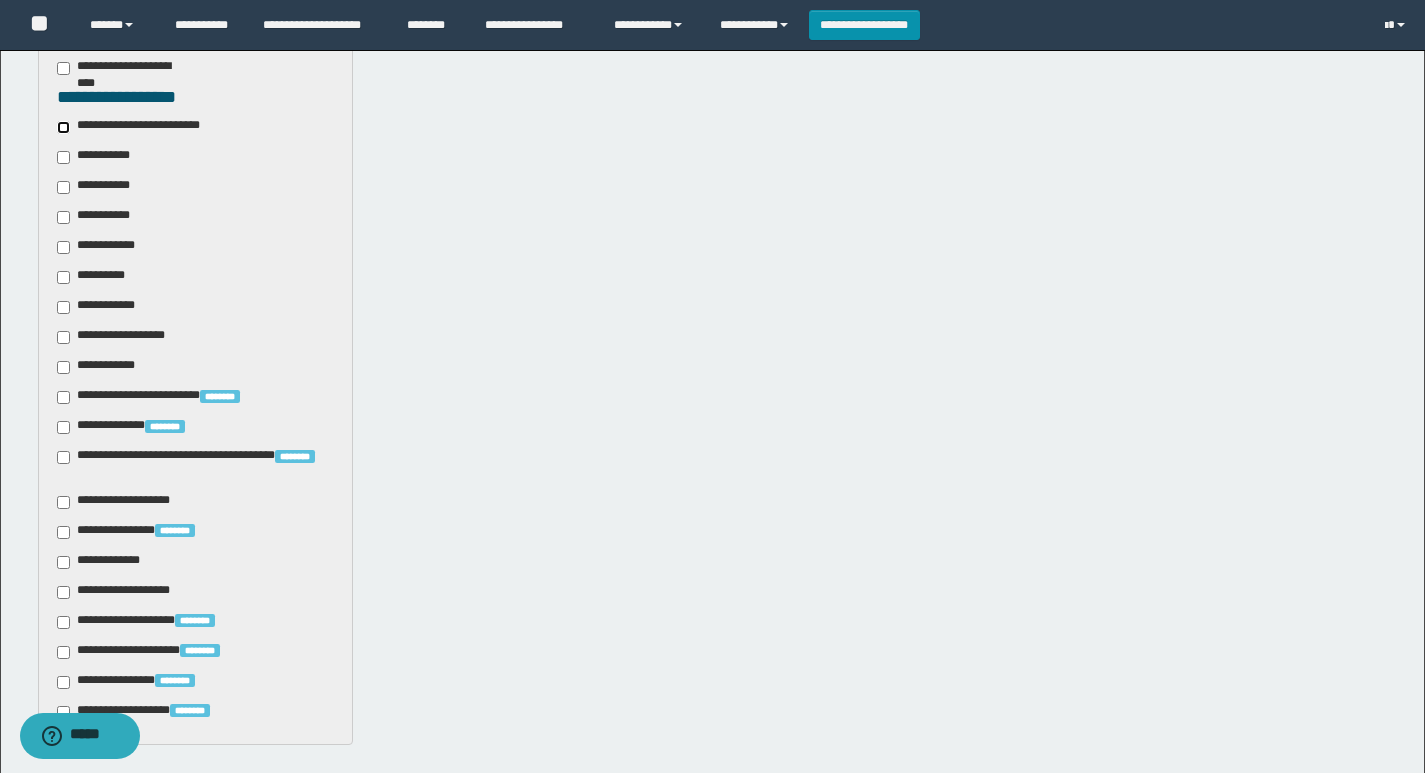 scroll, scrollTop: 925, scrollLeft: 0, axis: vertical 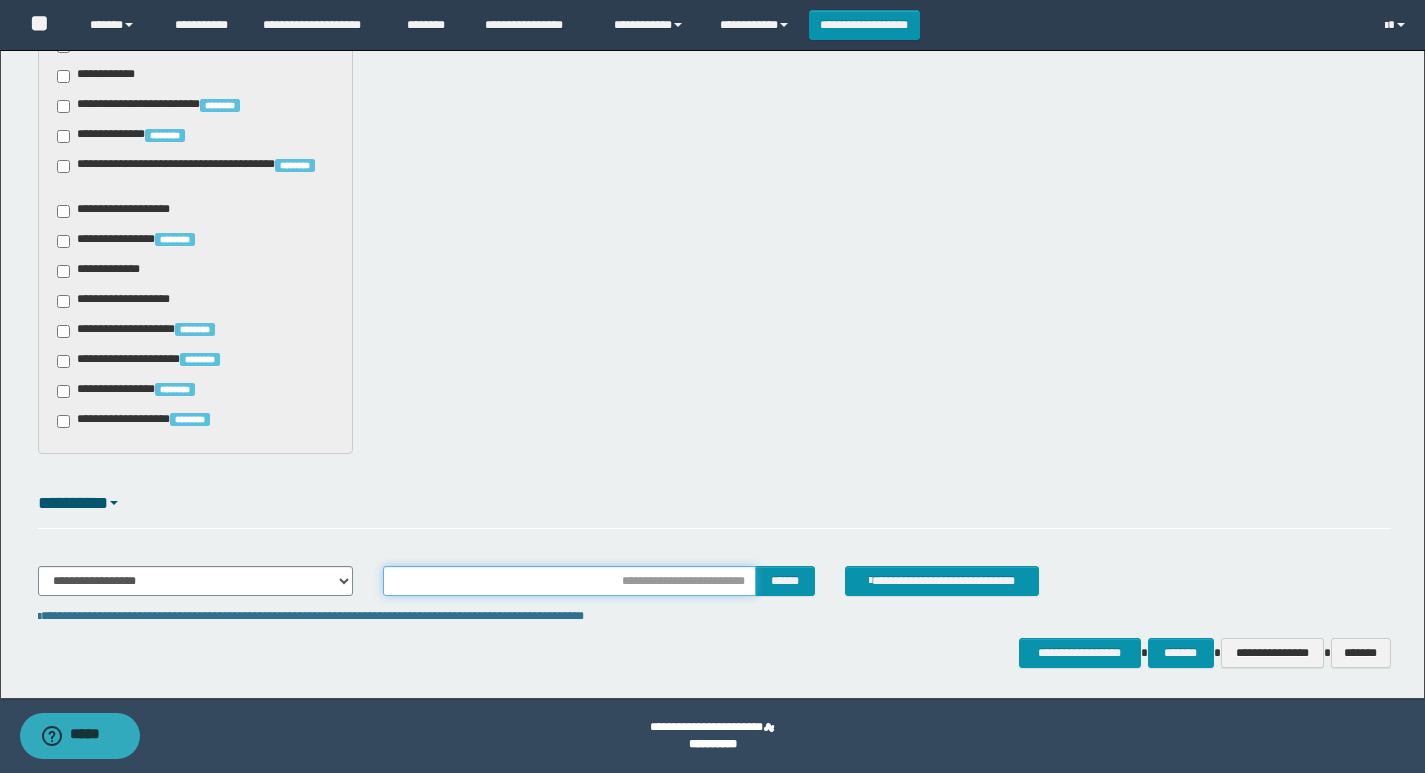 click at bounding box center (569, 581) 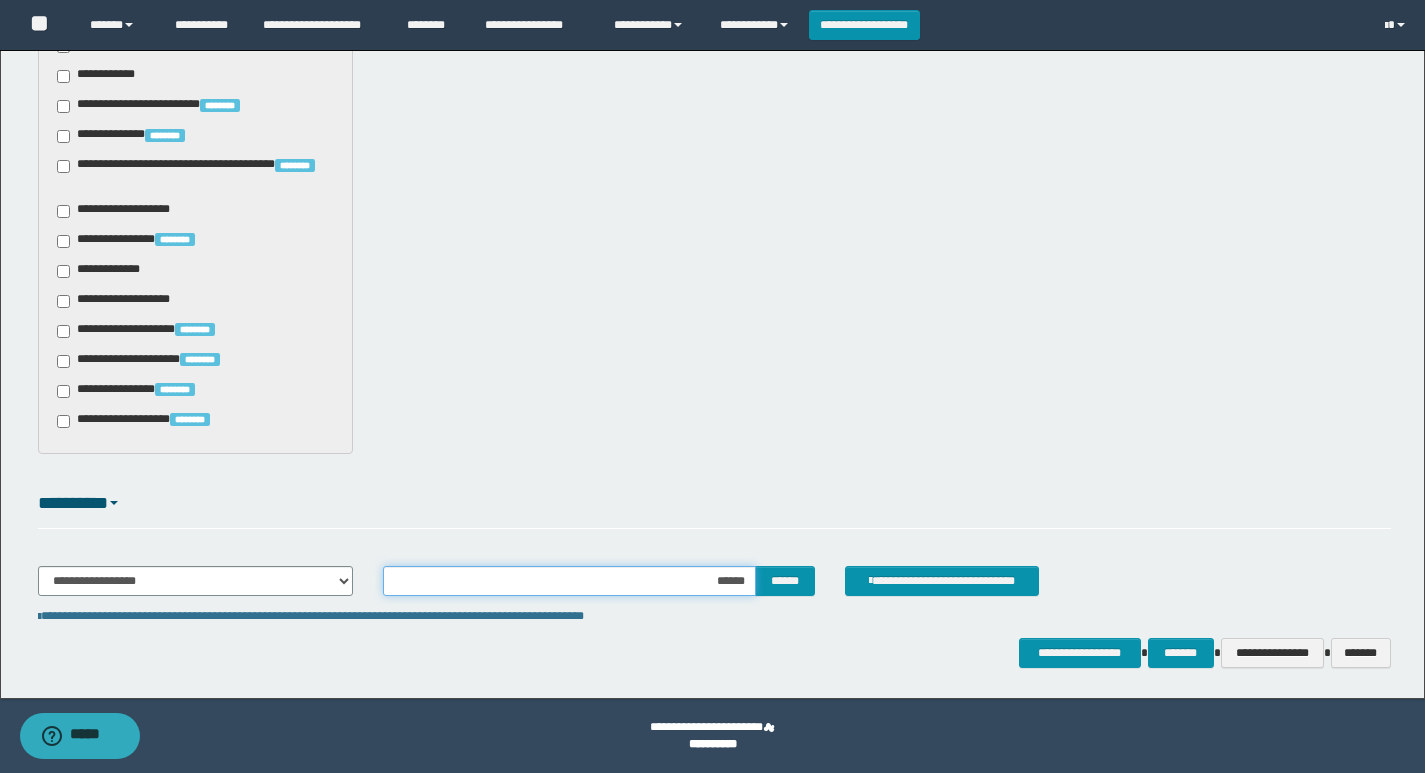 type on "*******" 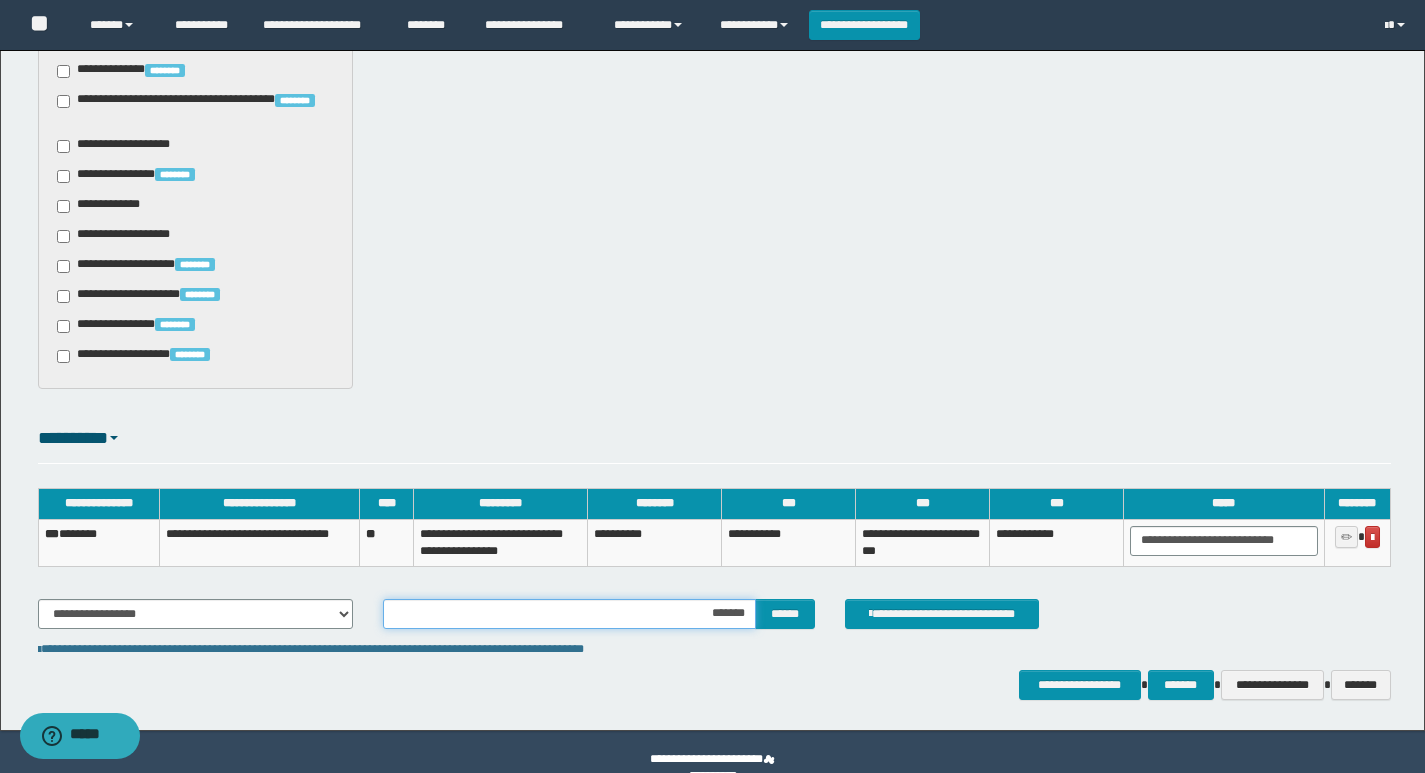 scroll, scrollTop: 1022, scrollLeft: 0, axis: vertical 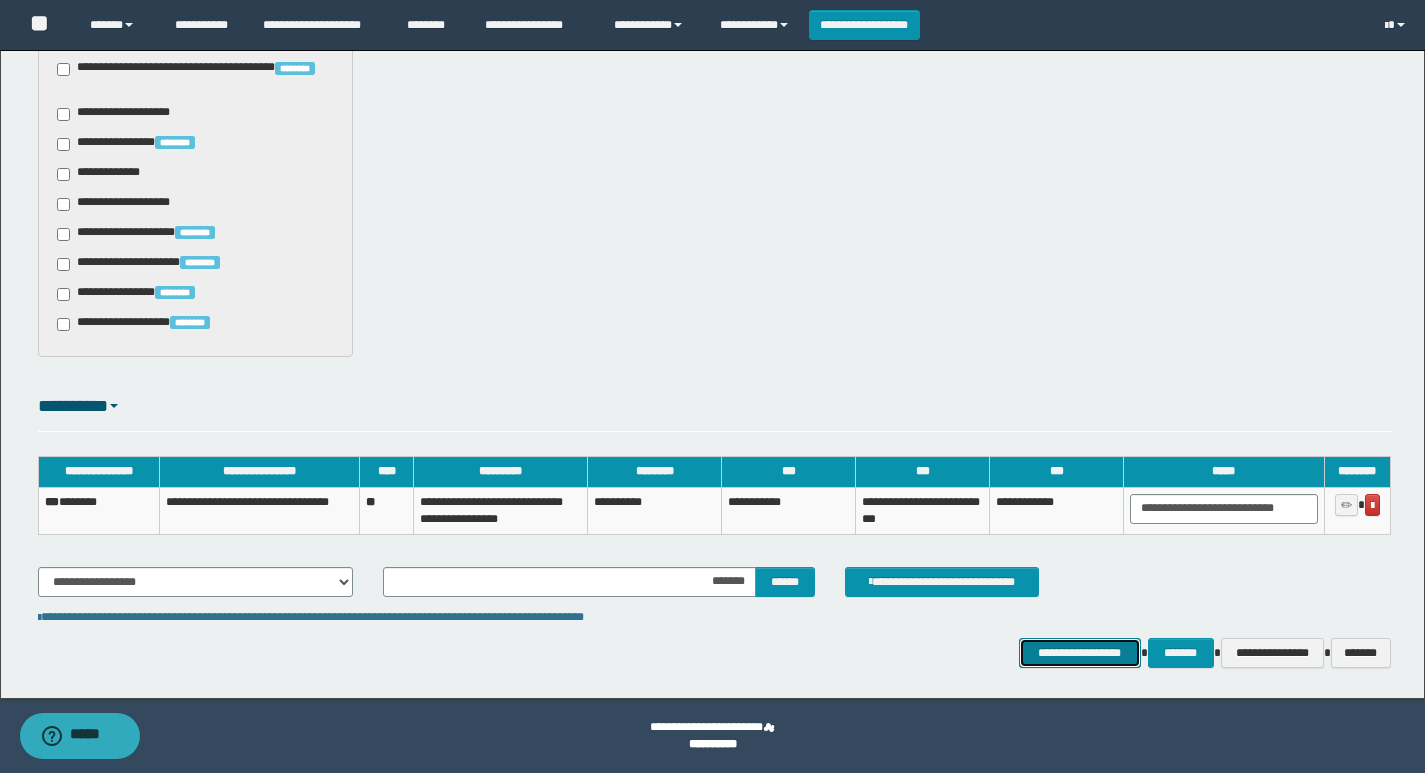 click on "**********" at bounding box center [1080, 653] 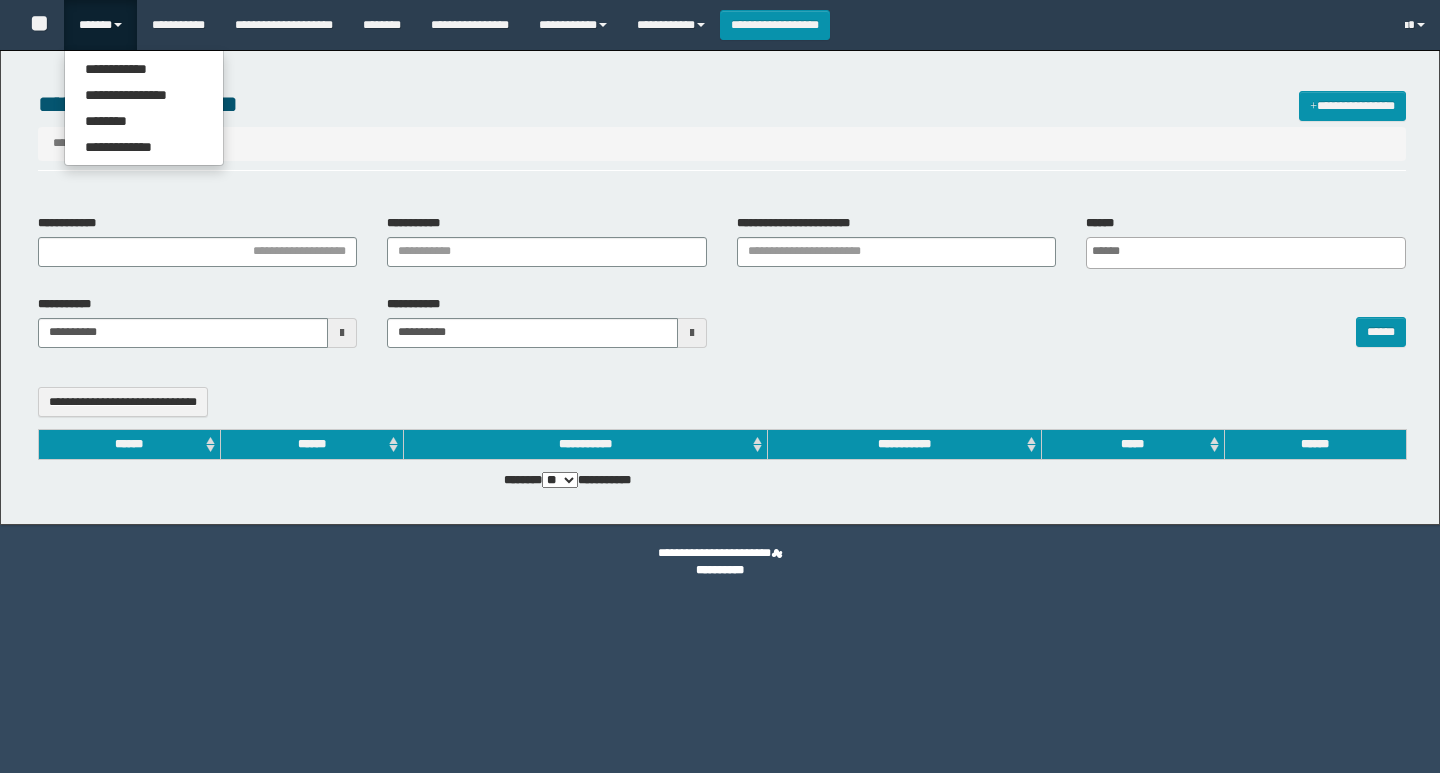 select 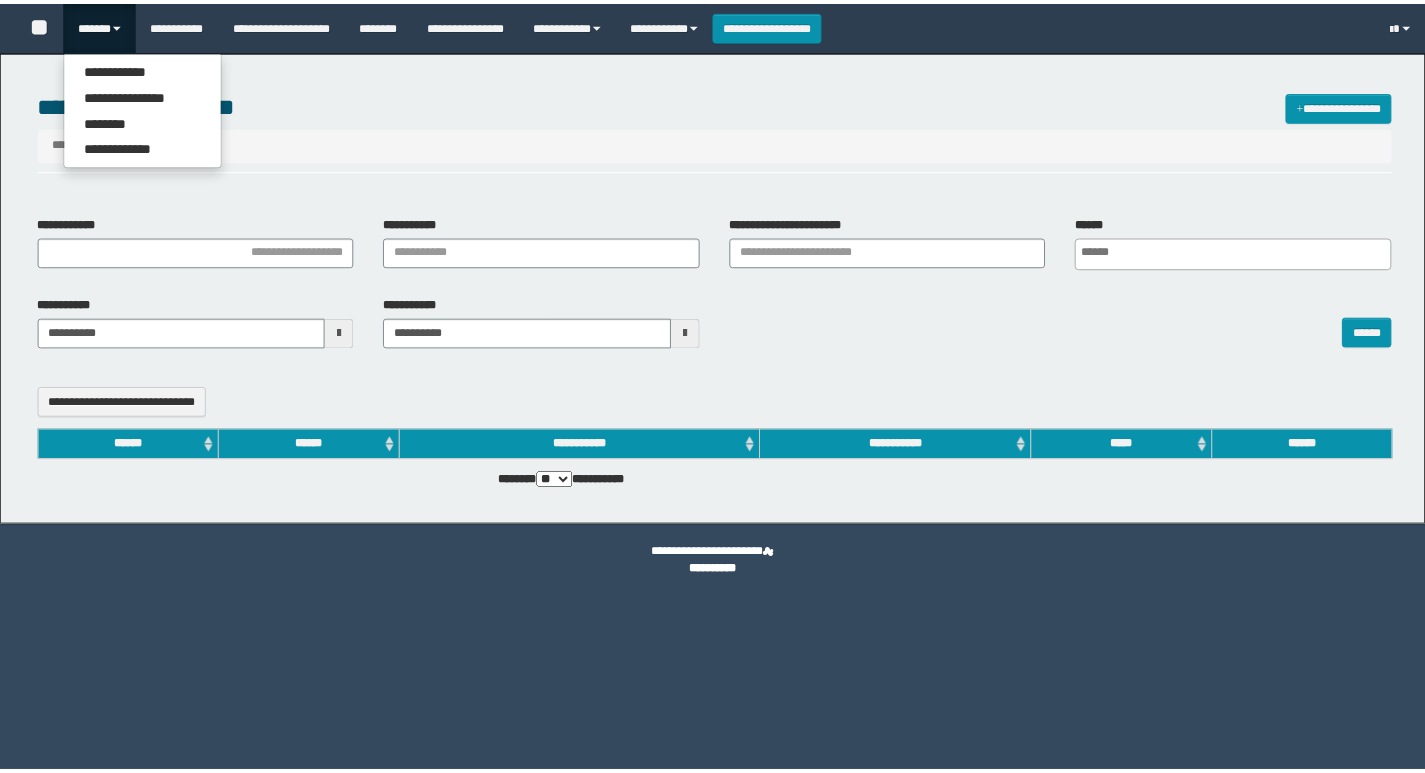 scroll, scrollTop: 0, scrollLeft: 0, axis: both 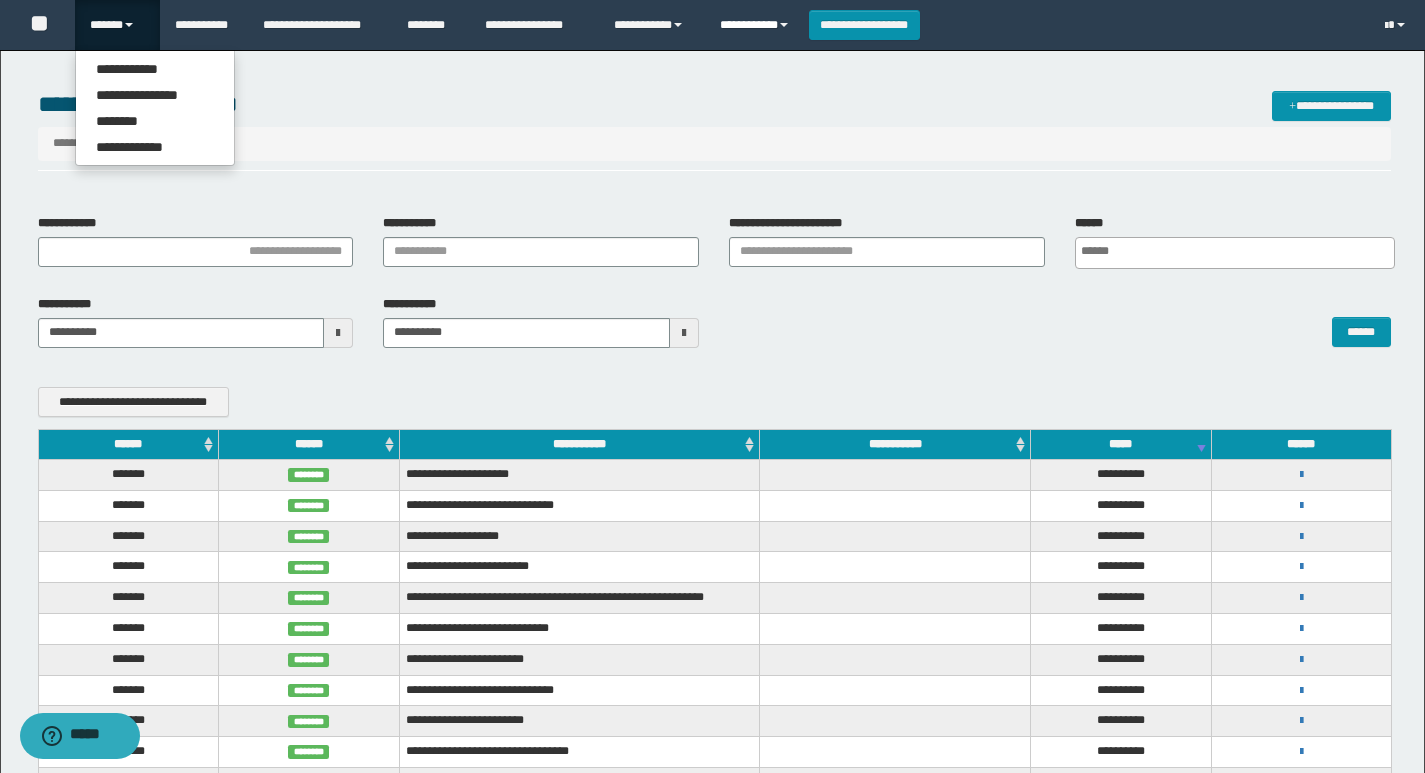 click on "**********" at bounding box center (757, 25) 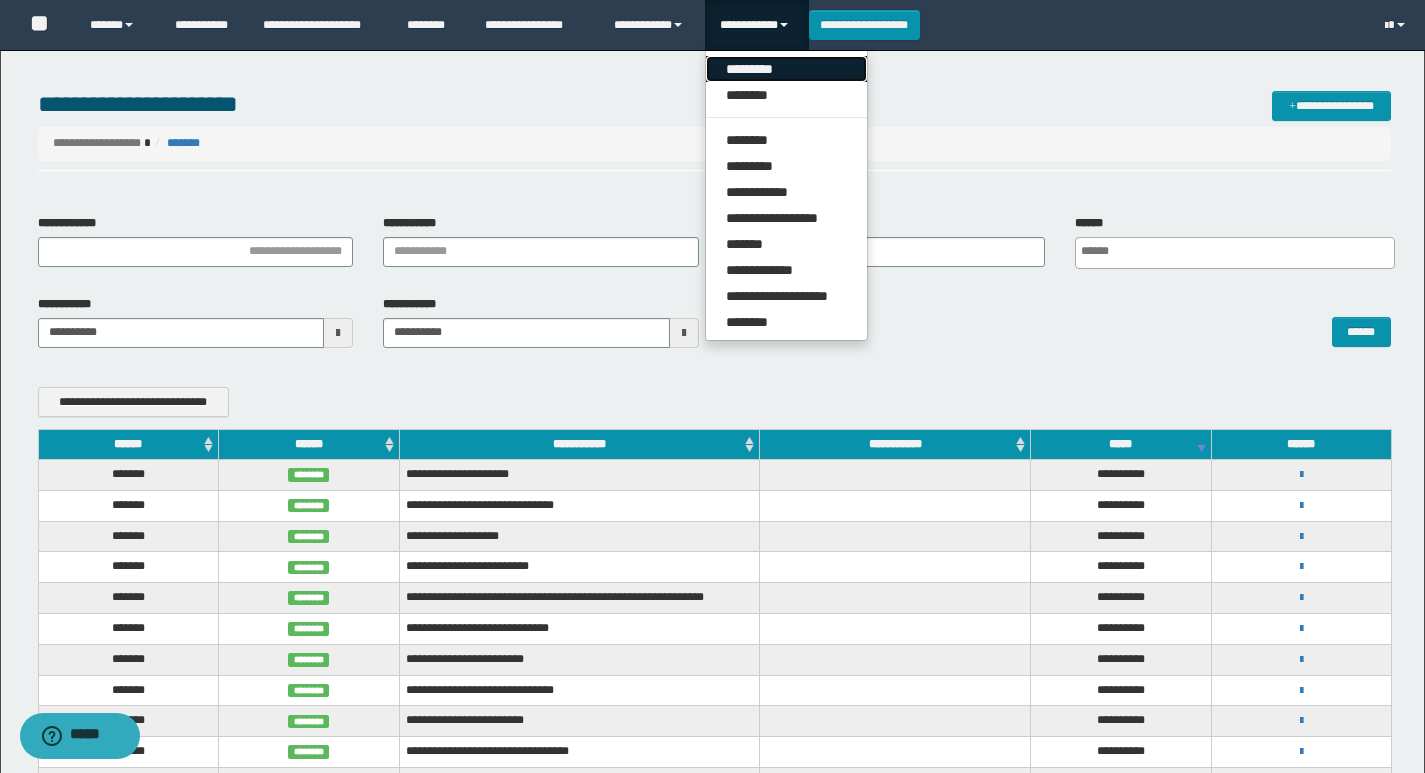 click on "*********" at bounding box center (786, 69) 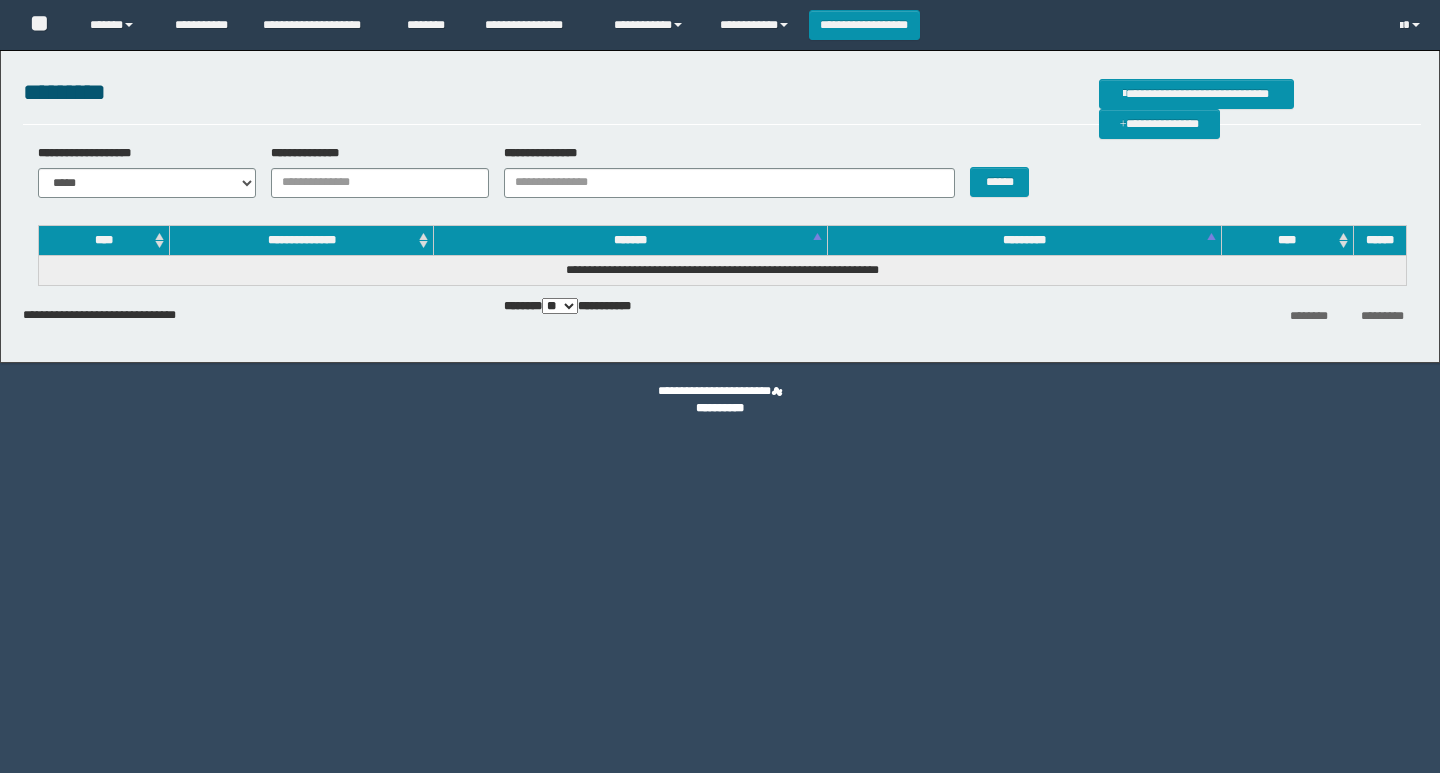 scroll, scrollTop: 0, scrollLeft: 0, axis: both 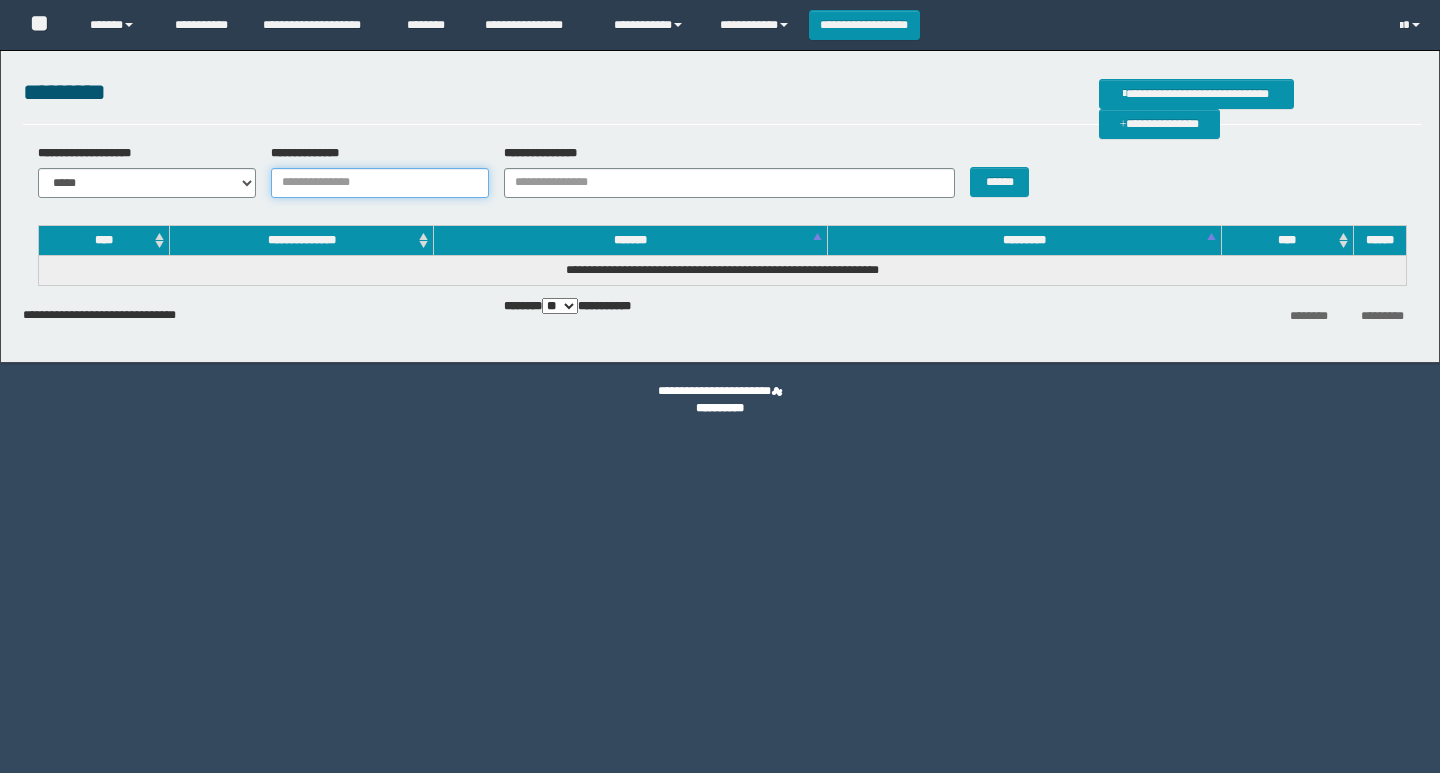 click on "**********" at bounding box center [380, 183] 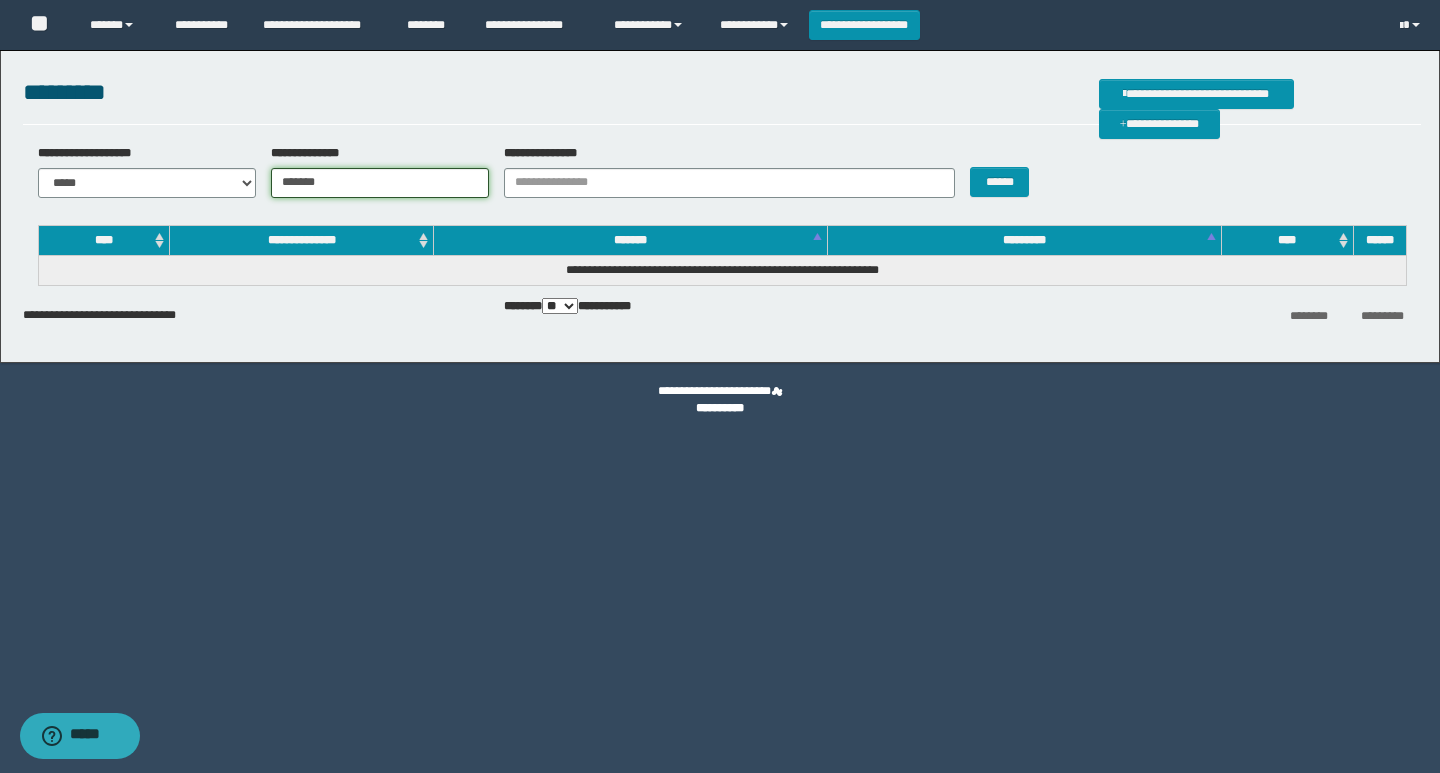 type on "*******" 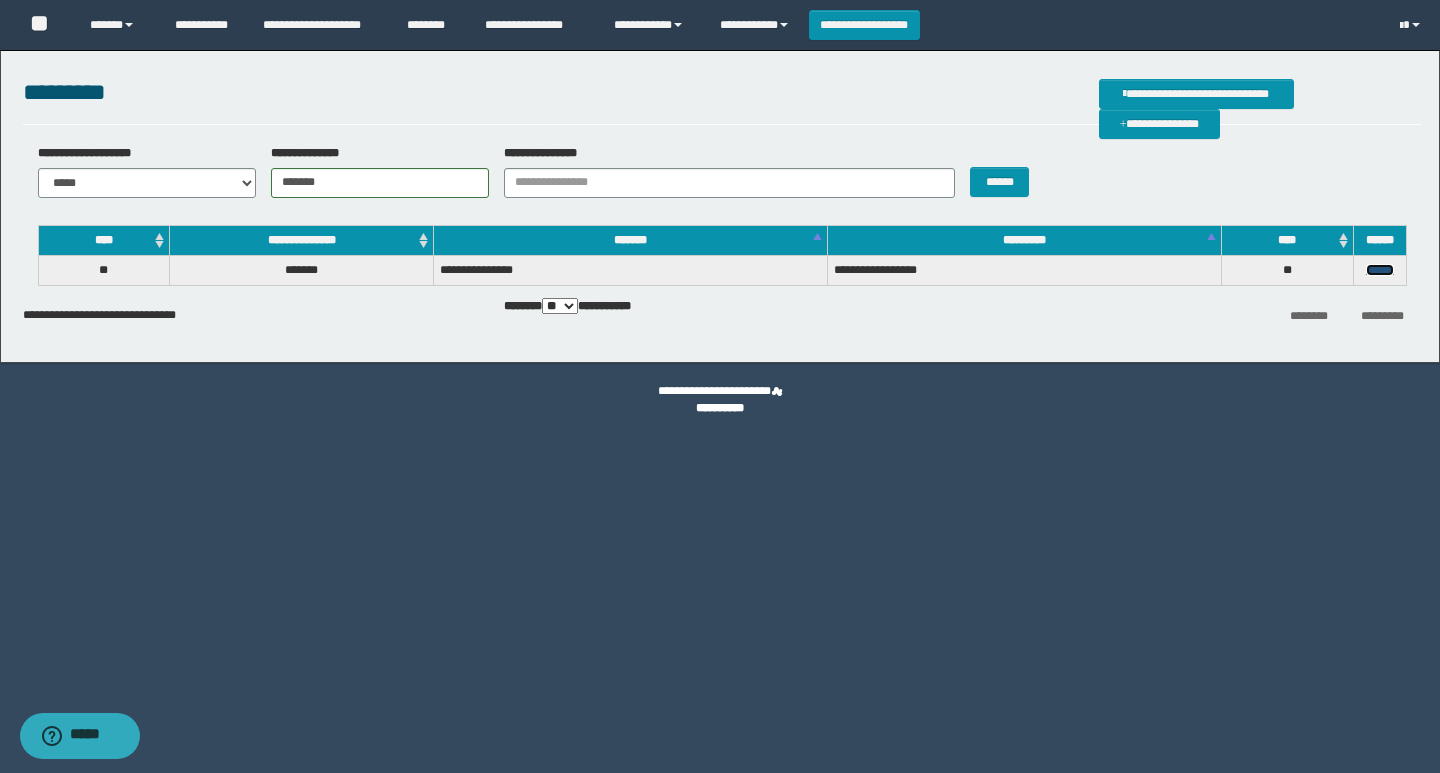 click on "******" at bounding box center [1380, 270] 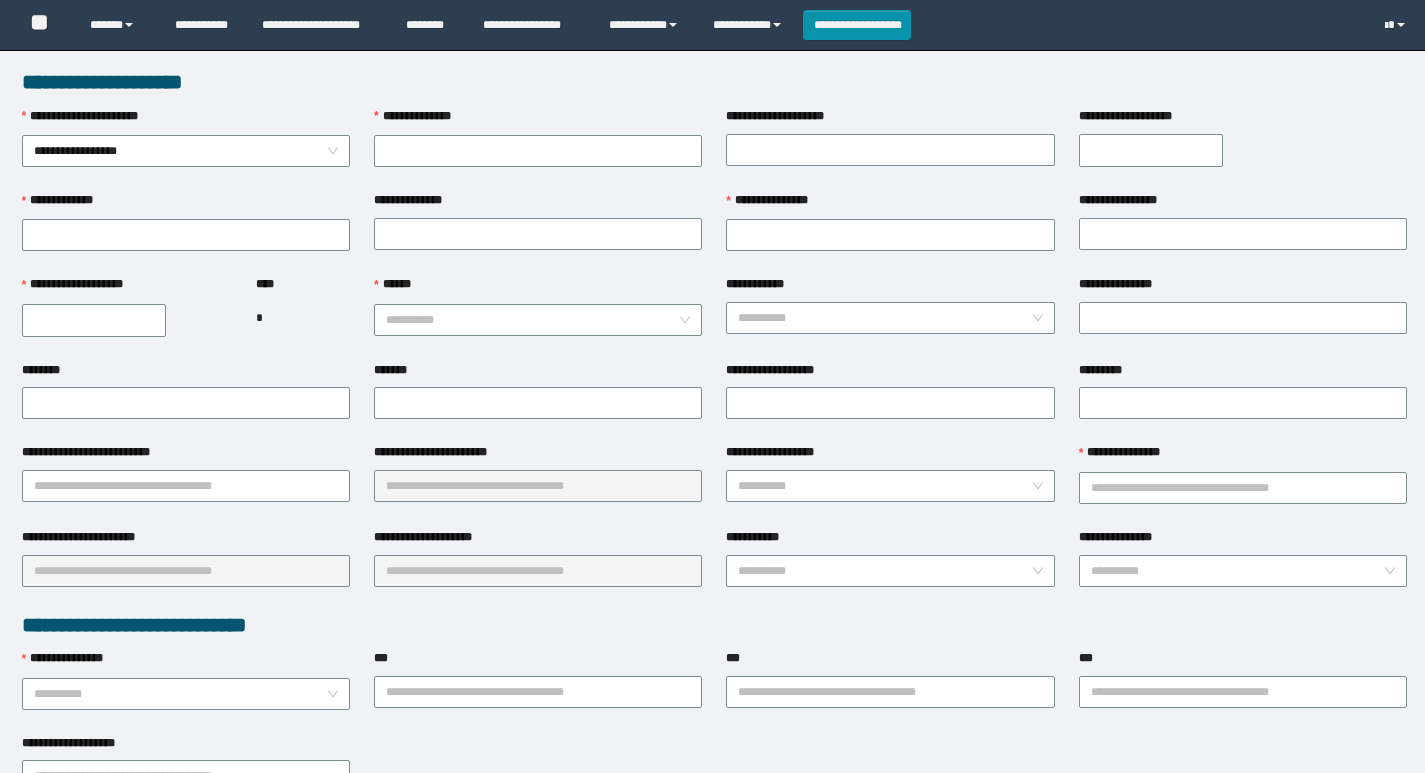 scroll, scrollTop: 0, scrollLeft: 0, axis: both 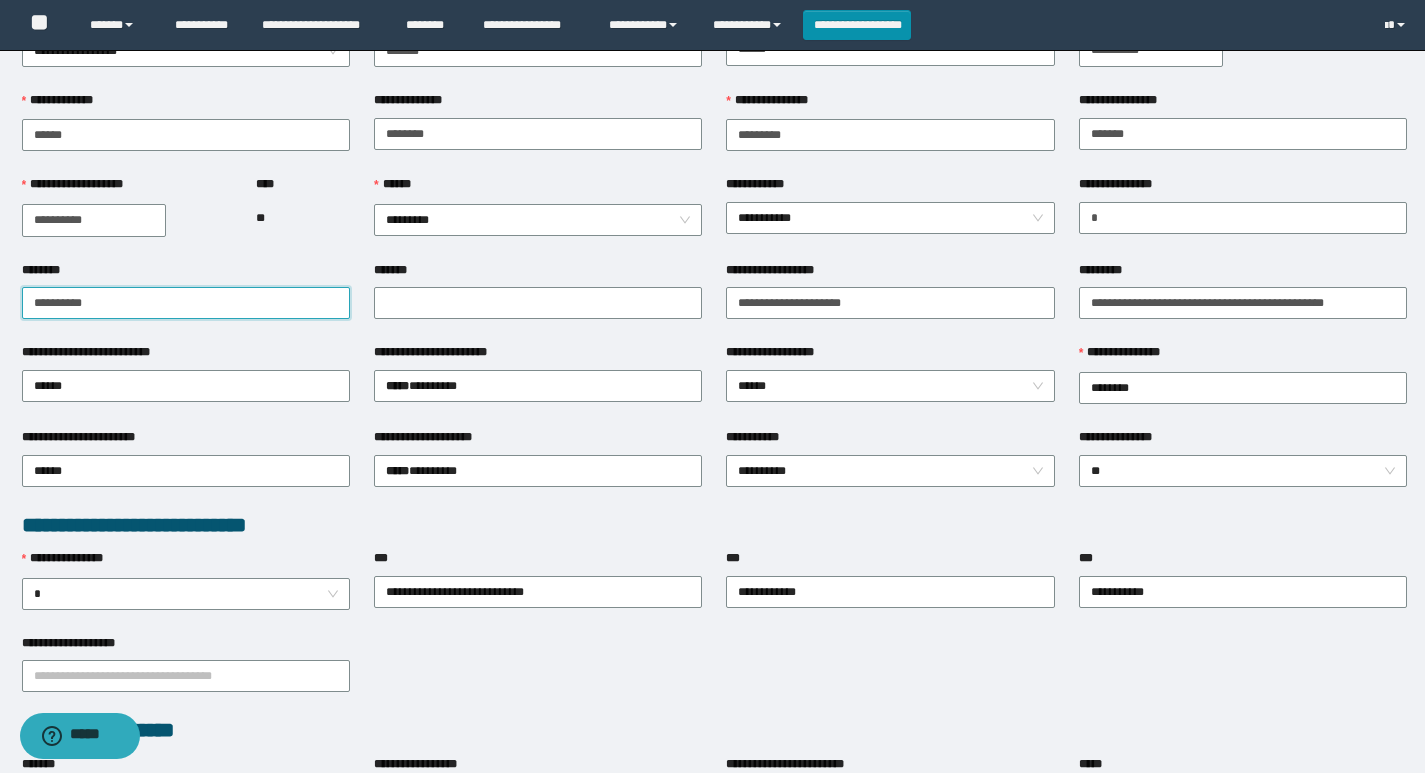 click on "********" at bounding box center (186, 303) 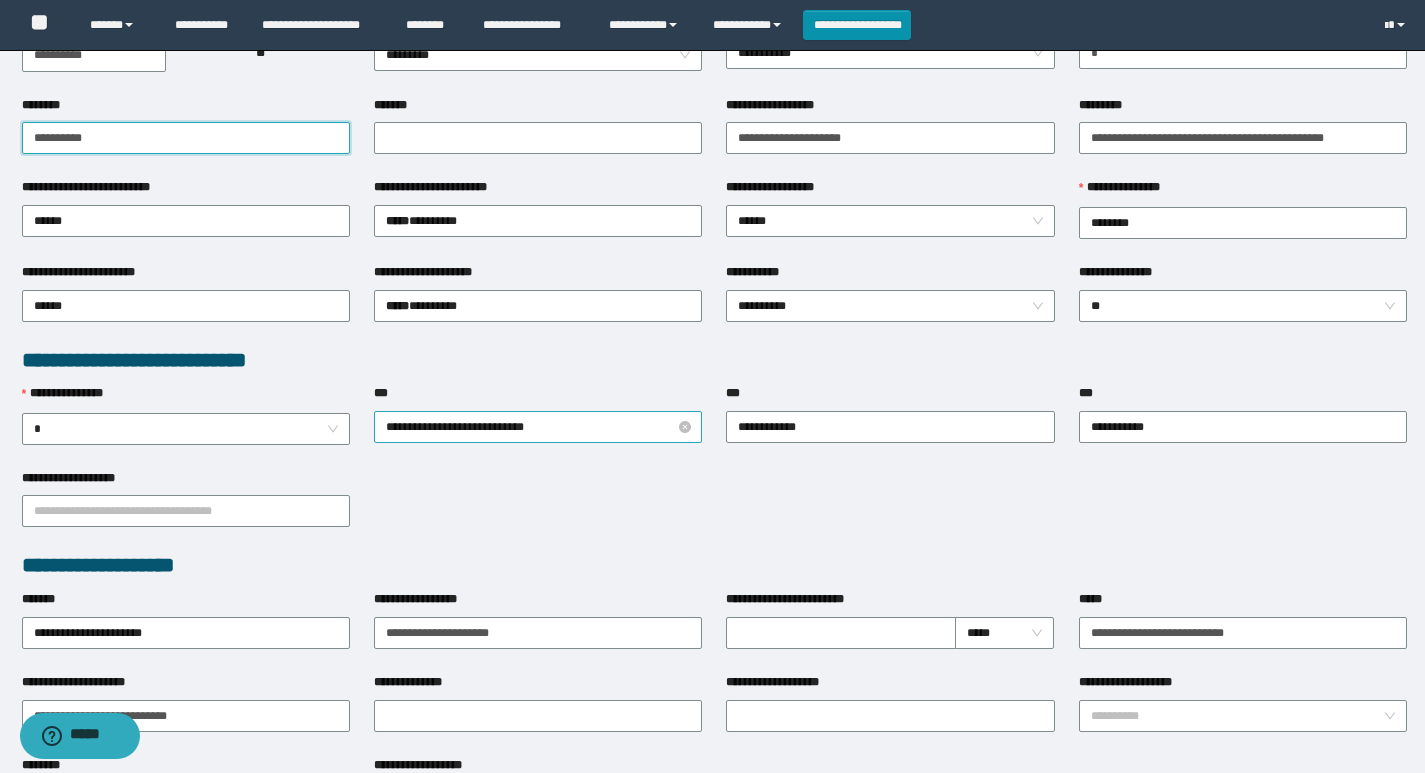 scroll, scrollTop: 300, scrollLeft: 0, axis: vertical 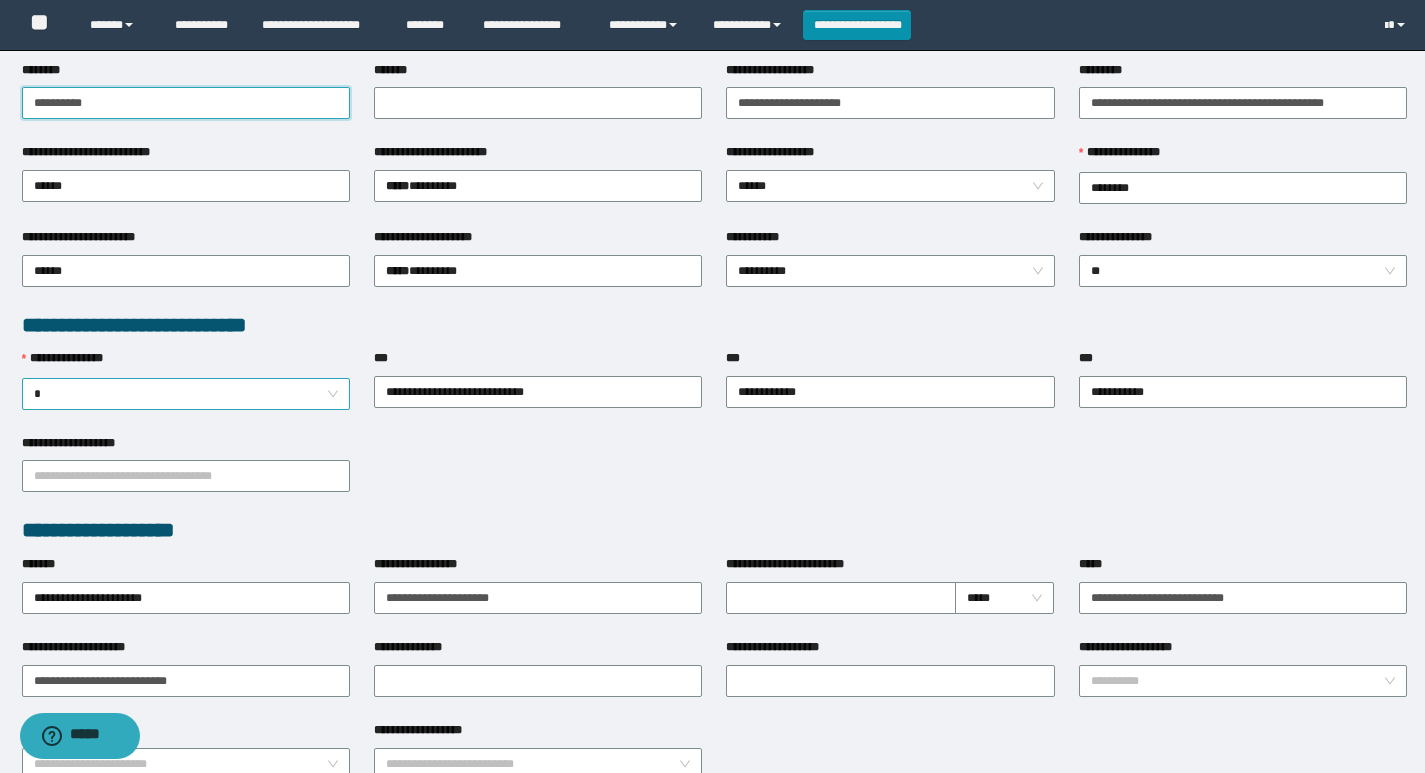 click on "*" at bounding box center [186, 394] 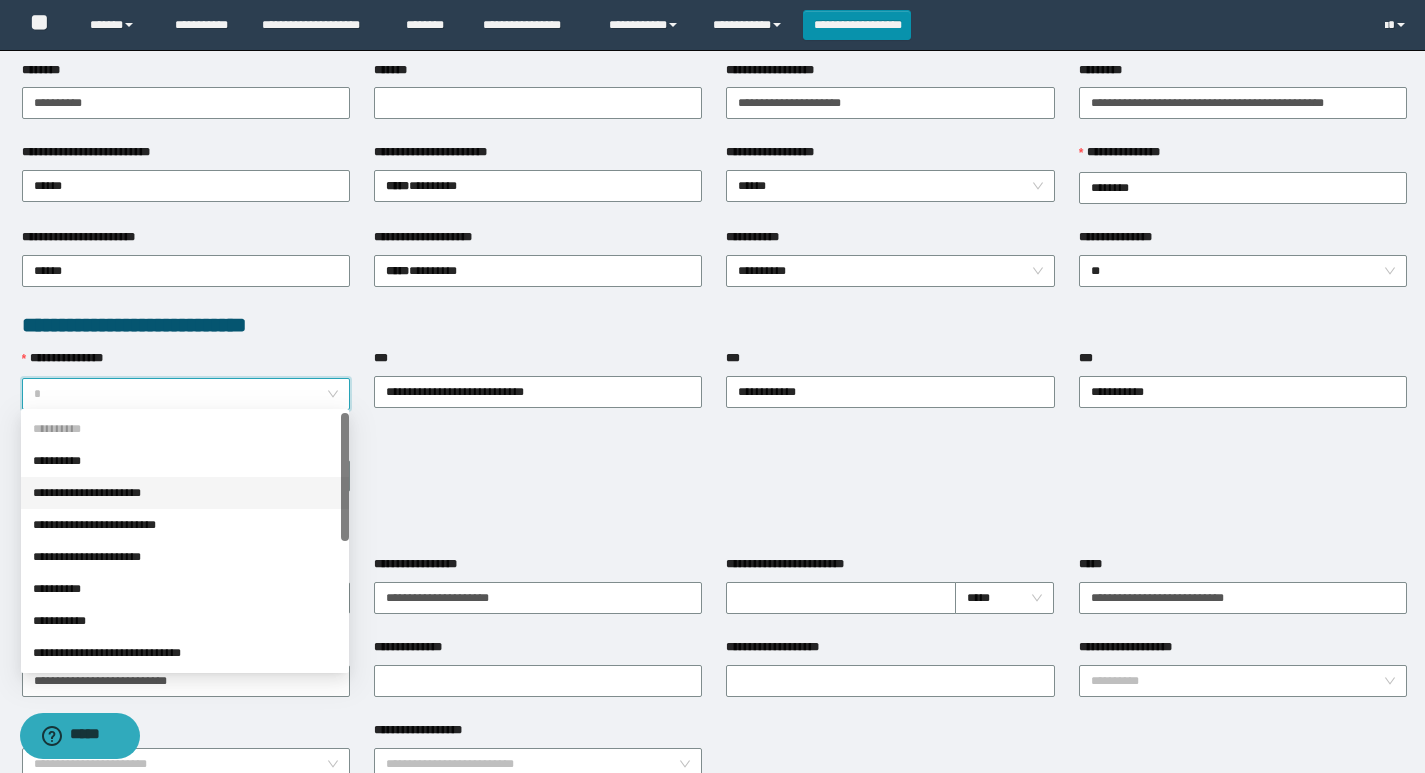click on "**********" at bounding box center [185, 461] 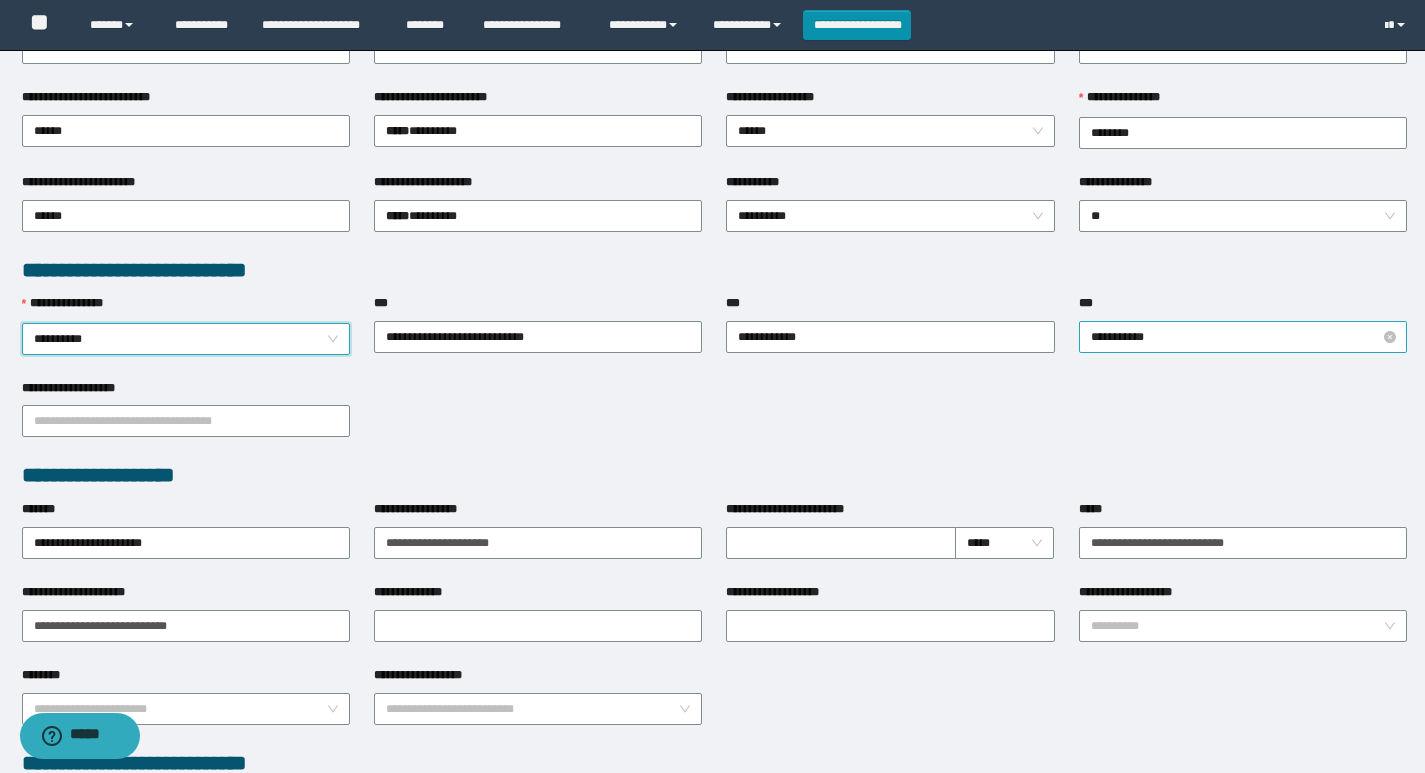 scroll, scrollTop: 400, scrollLeft: 0, axis: vertical 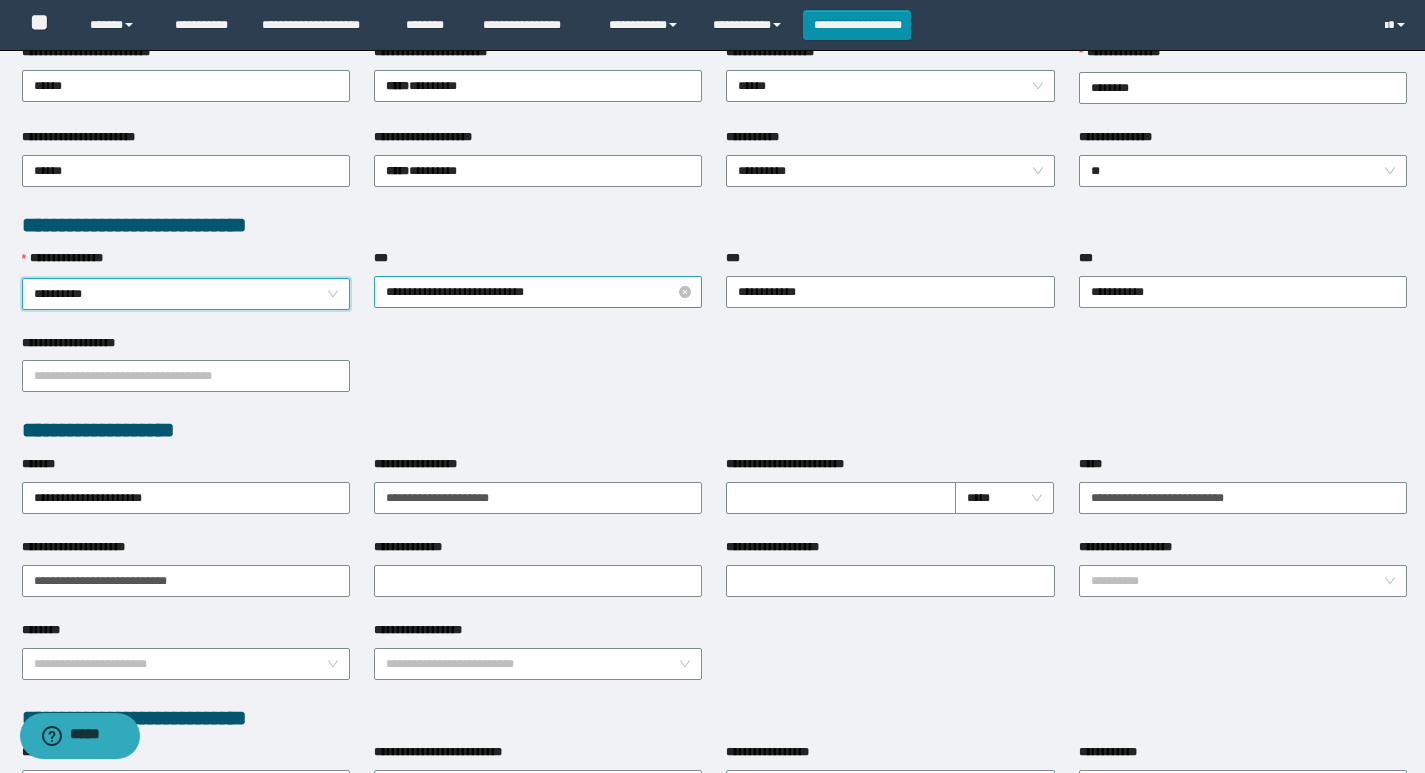 click on "**********" at bounding box center (538, 292) 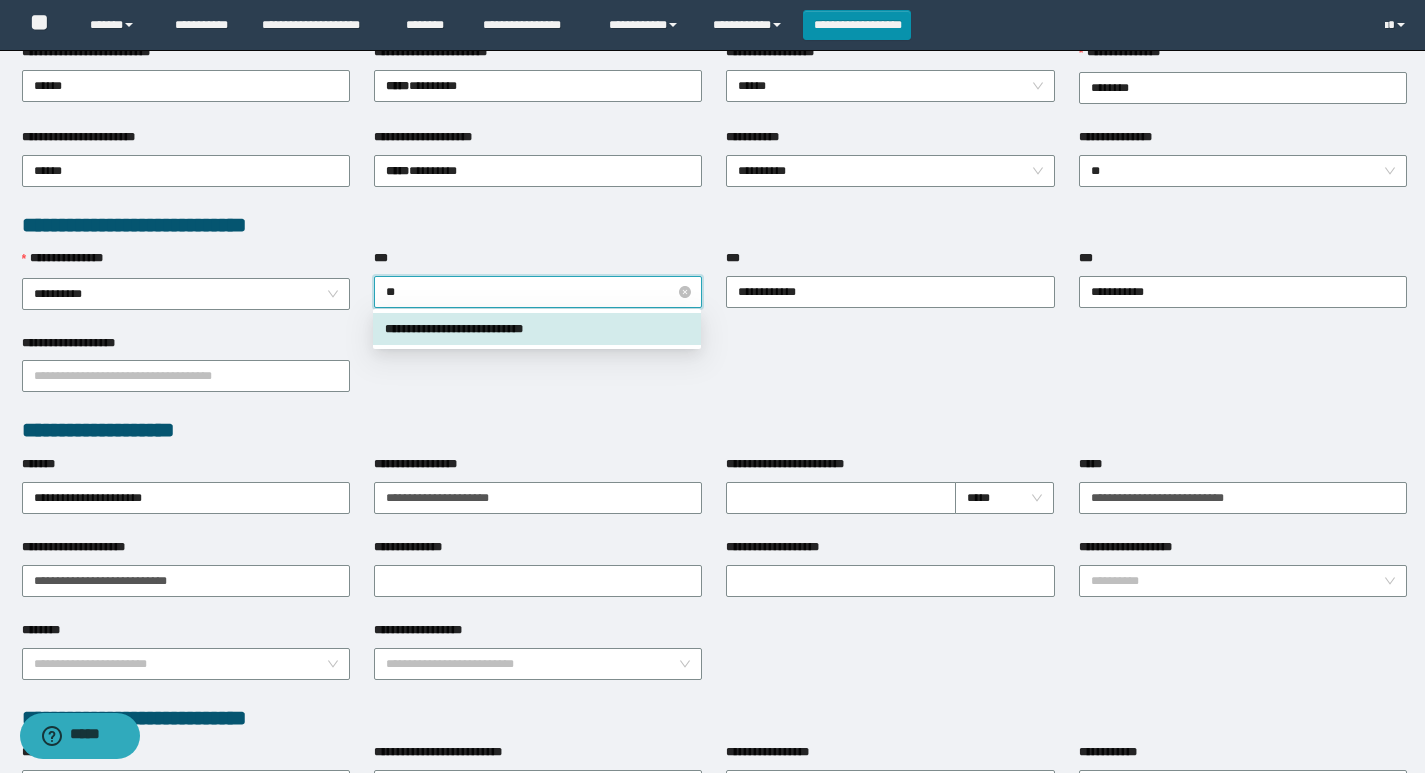 type on "***" 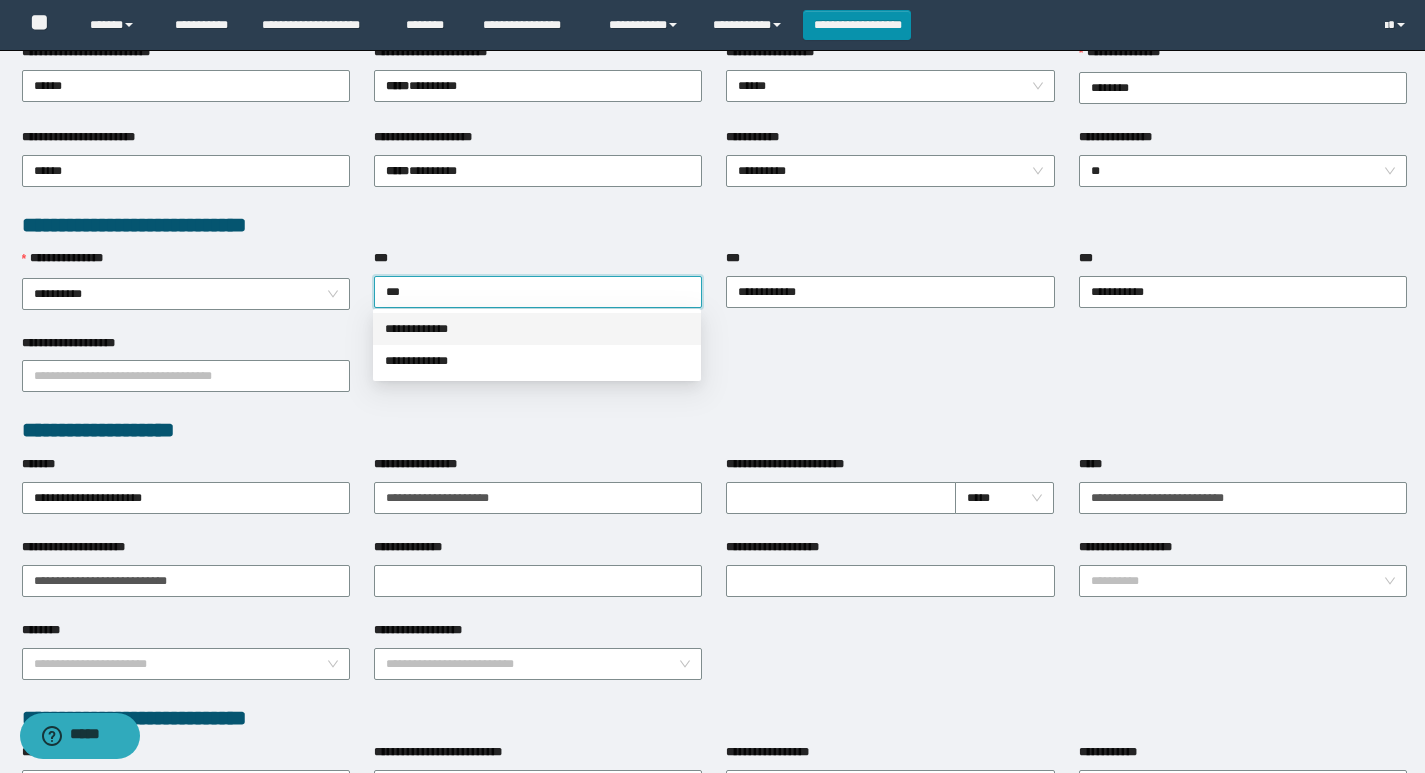 click on "**********" at bounding box center [537, 329] 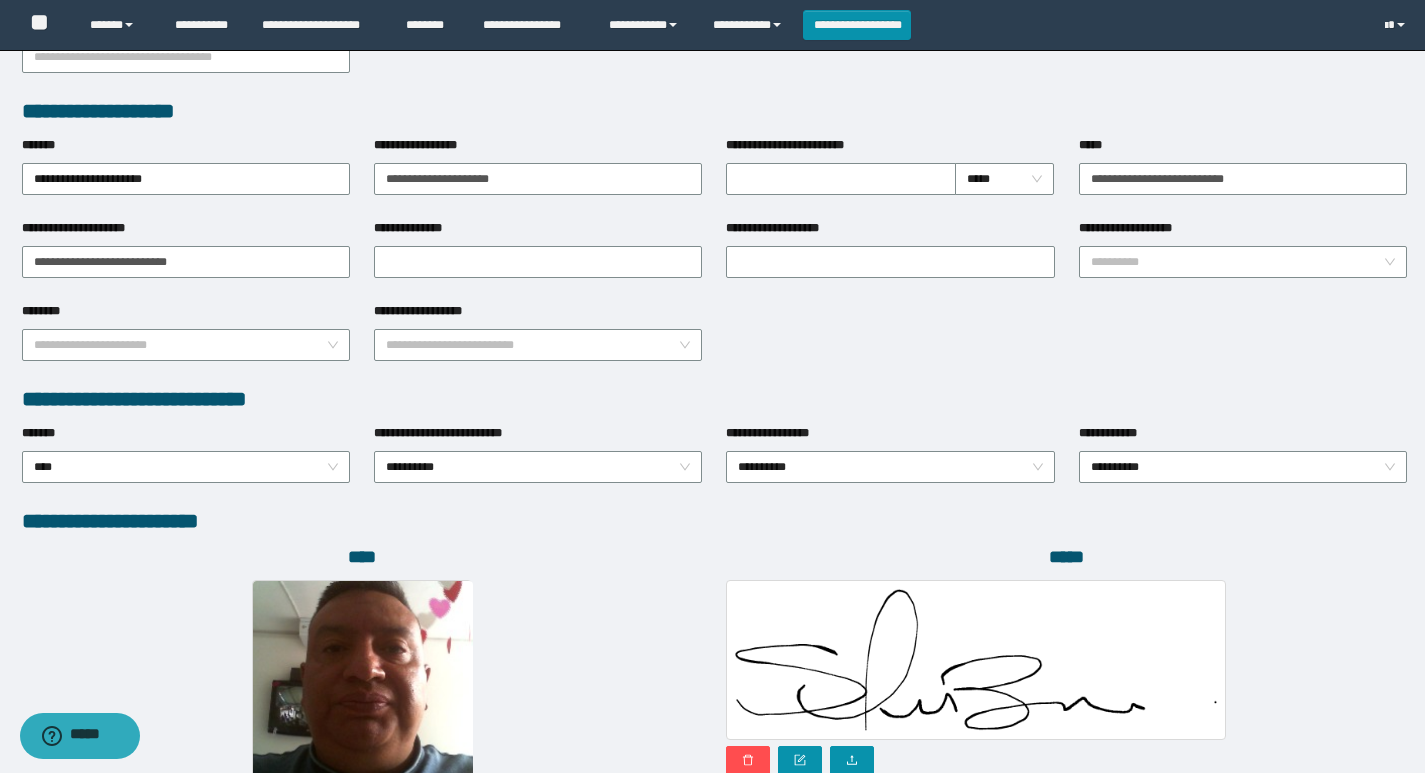 scroll, scrollTop: 932, scrollLeft: 0, axis: vertical 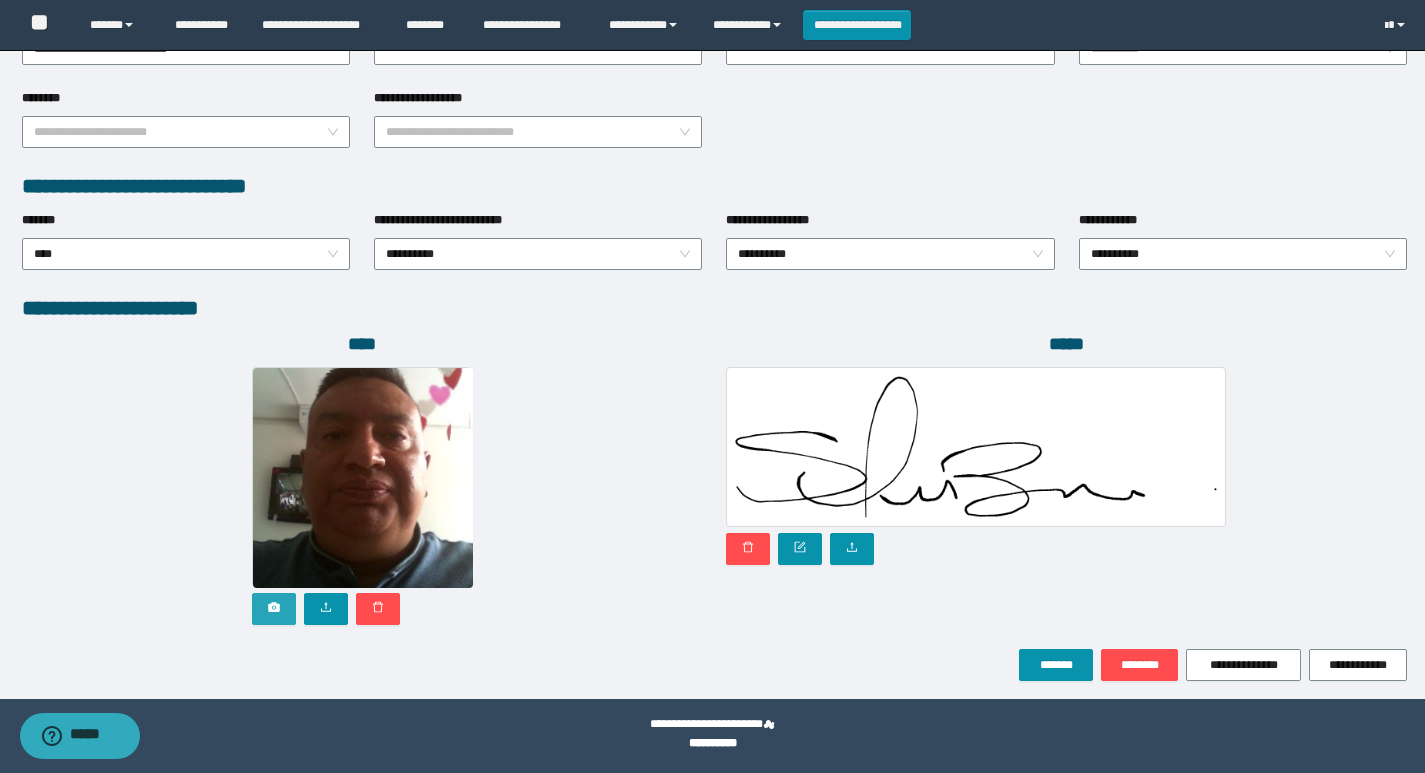 click 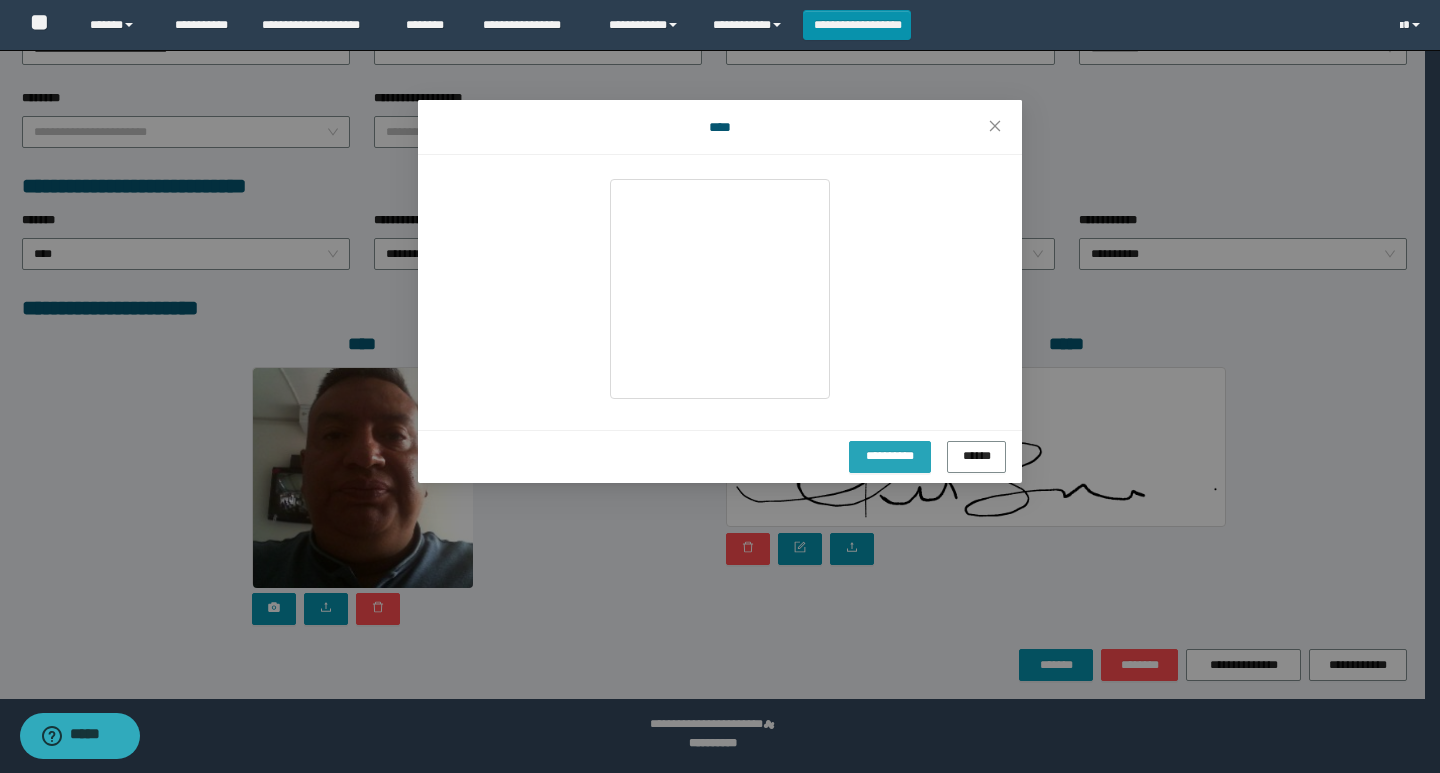 click on "**********" at bounding box center [889, 457] 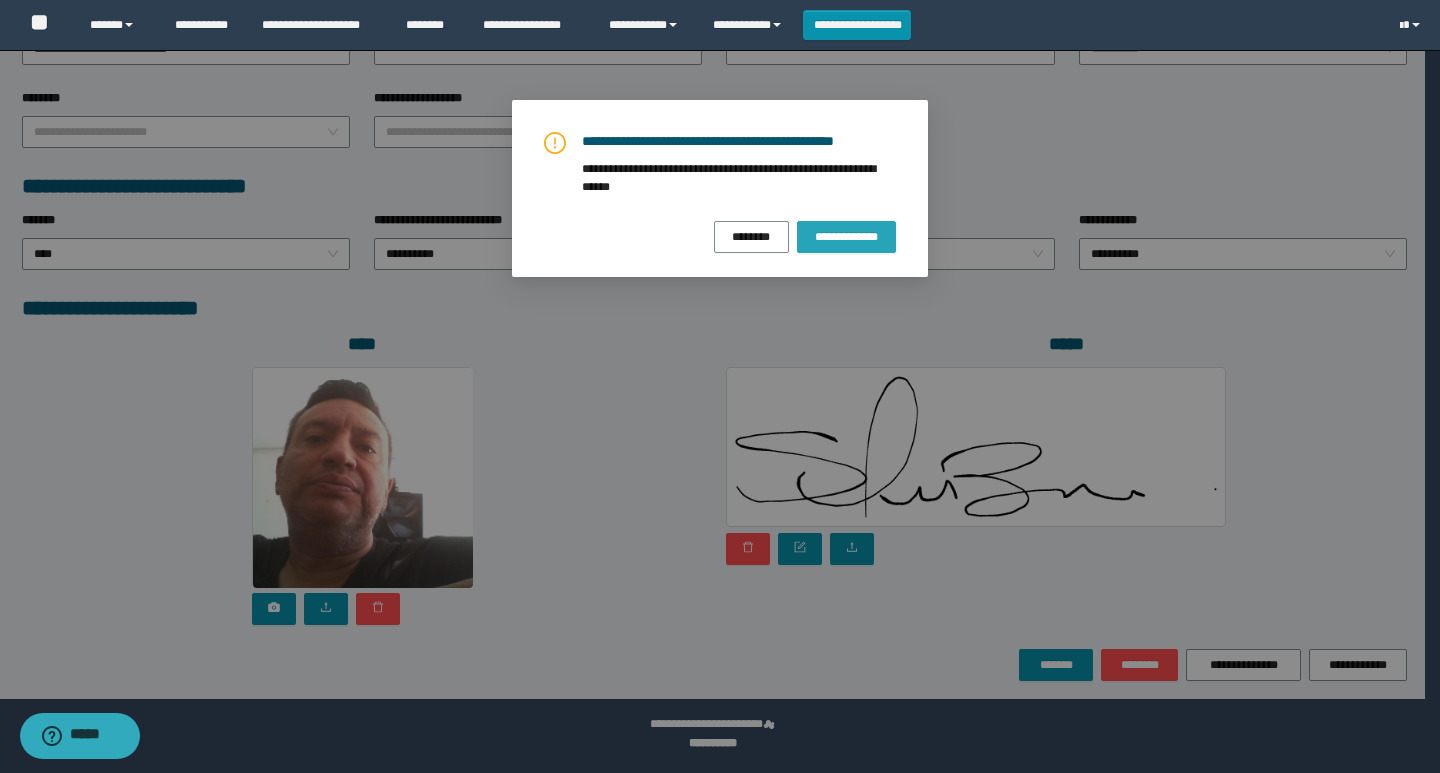 click on "**********" at bounding box center [846, 237] 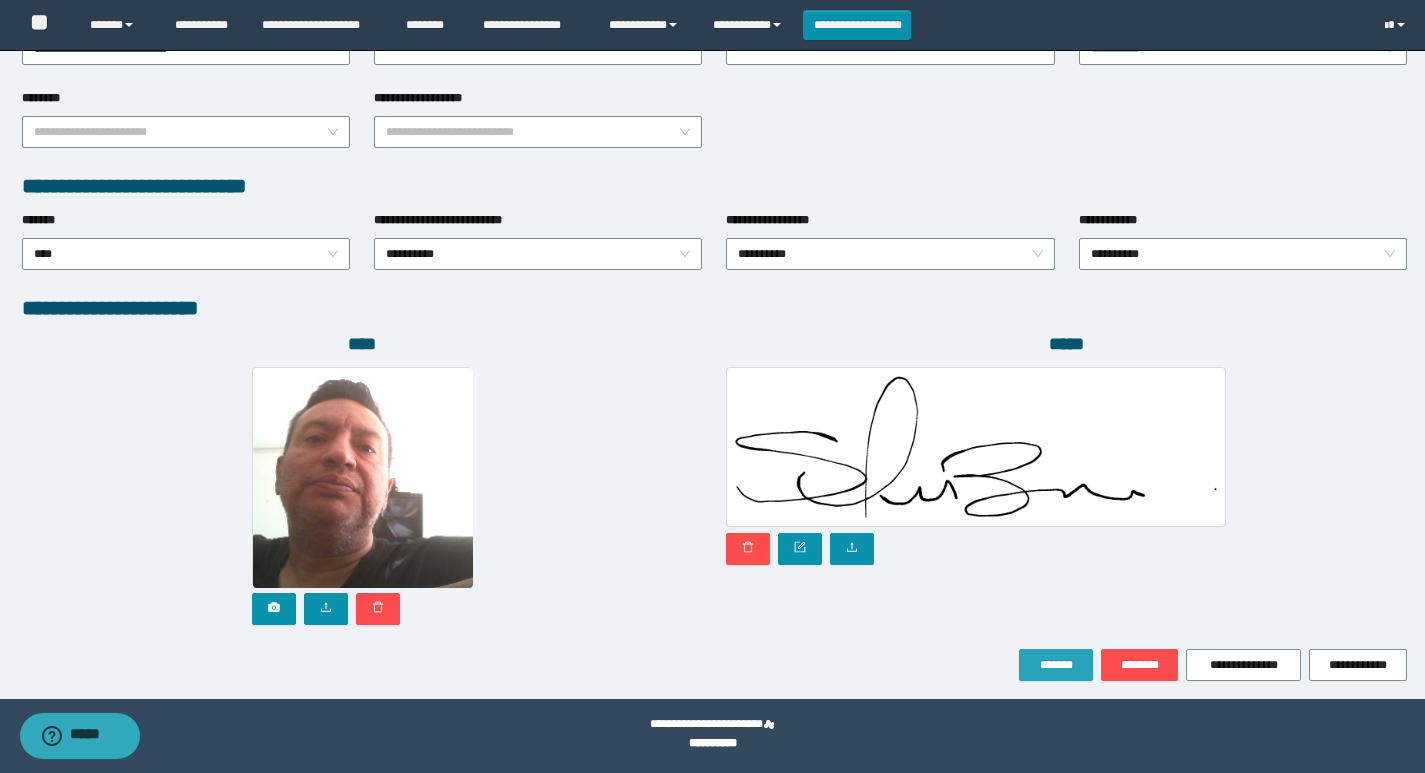 click on "*******" at bounding box center [1056, 665] 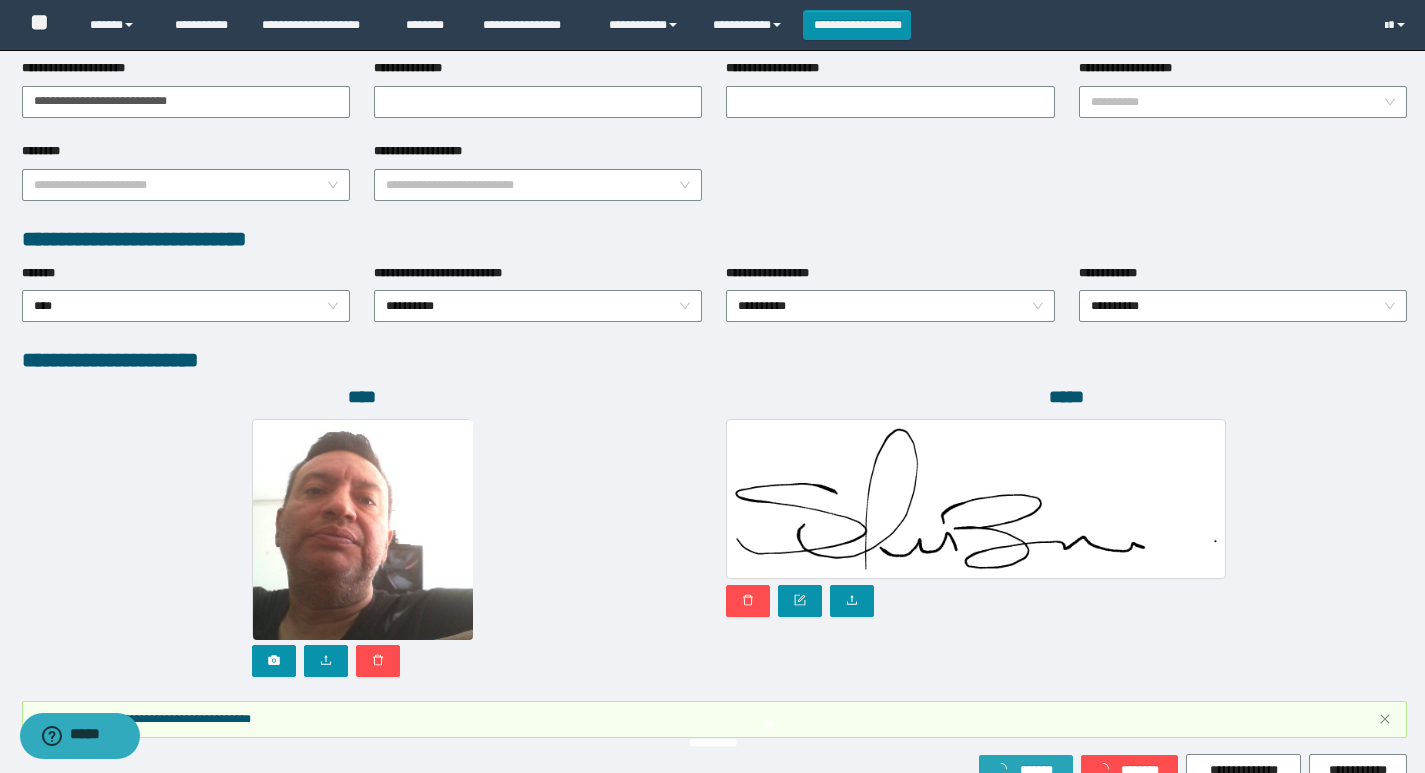 scroll, scrollTop: 985, scrollLeft: 0, axis: vertical 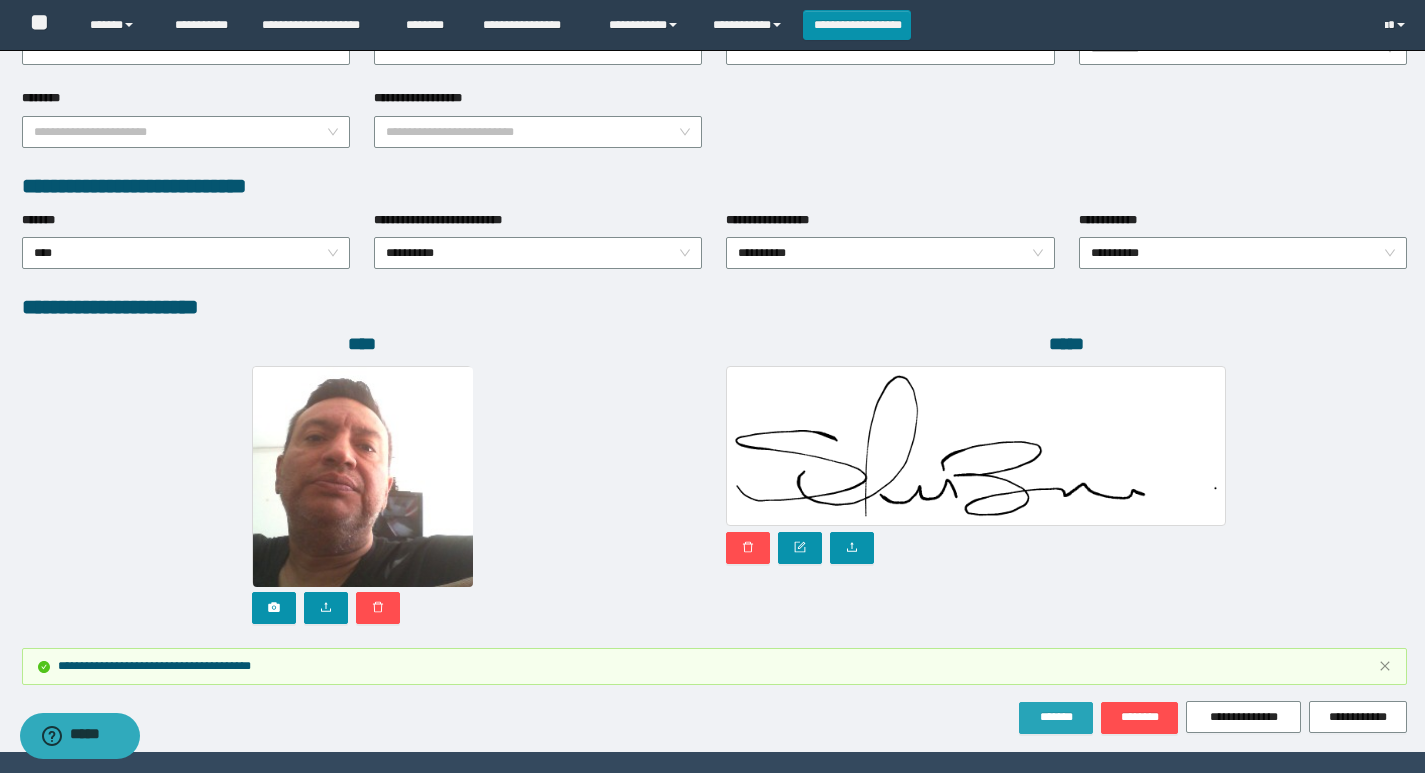 click on "*******" at bounding box center (1056, 718) 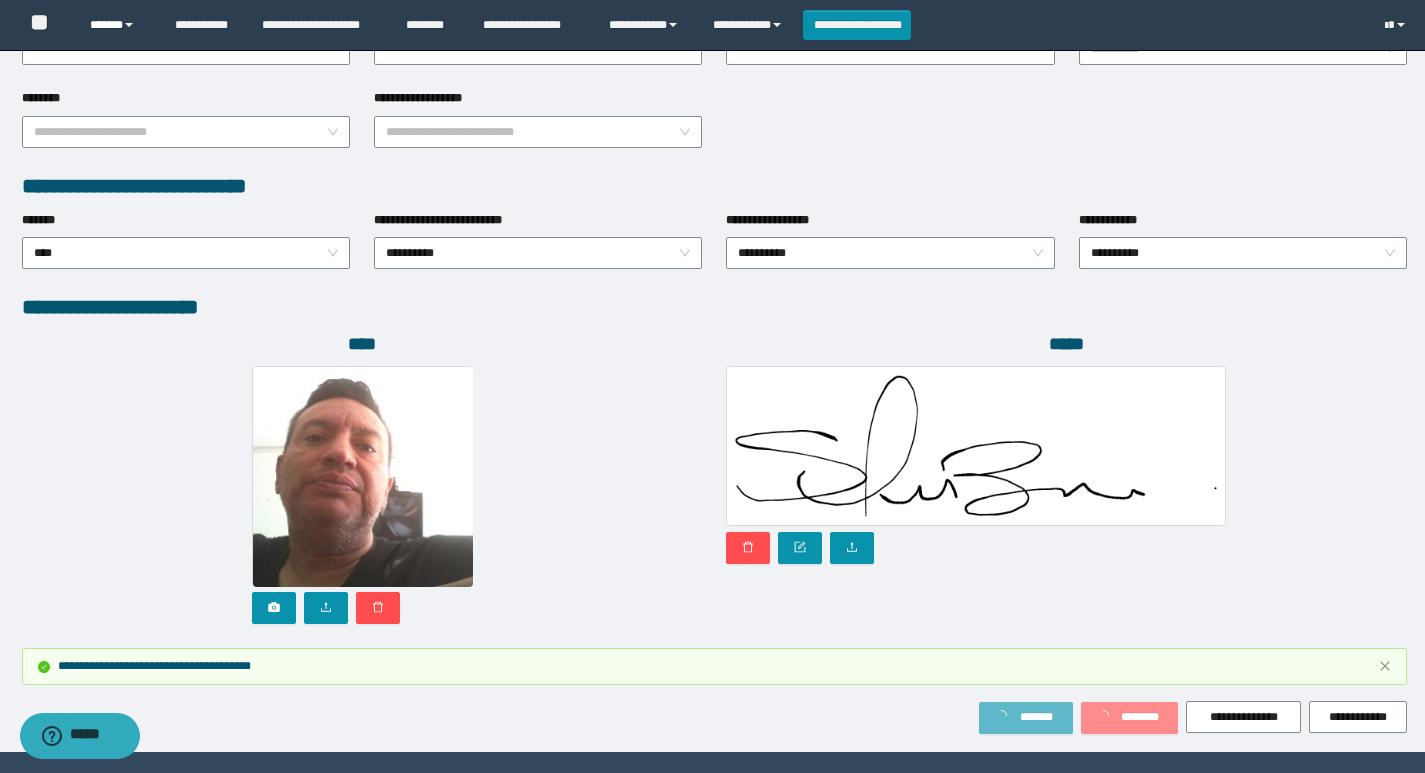 click on "******" at bounding box center [117, 25] 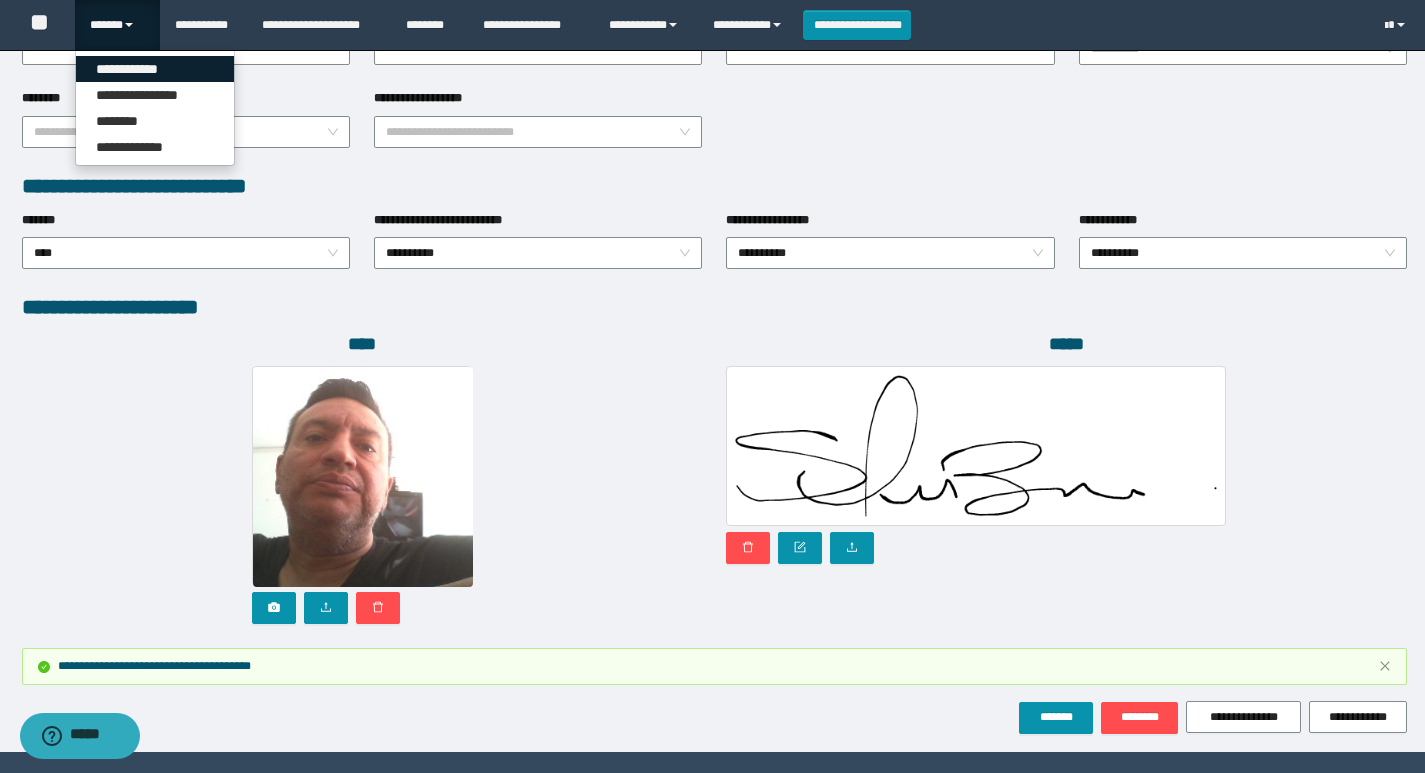 click on "**********" at bounding box center (155, 69) 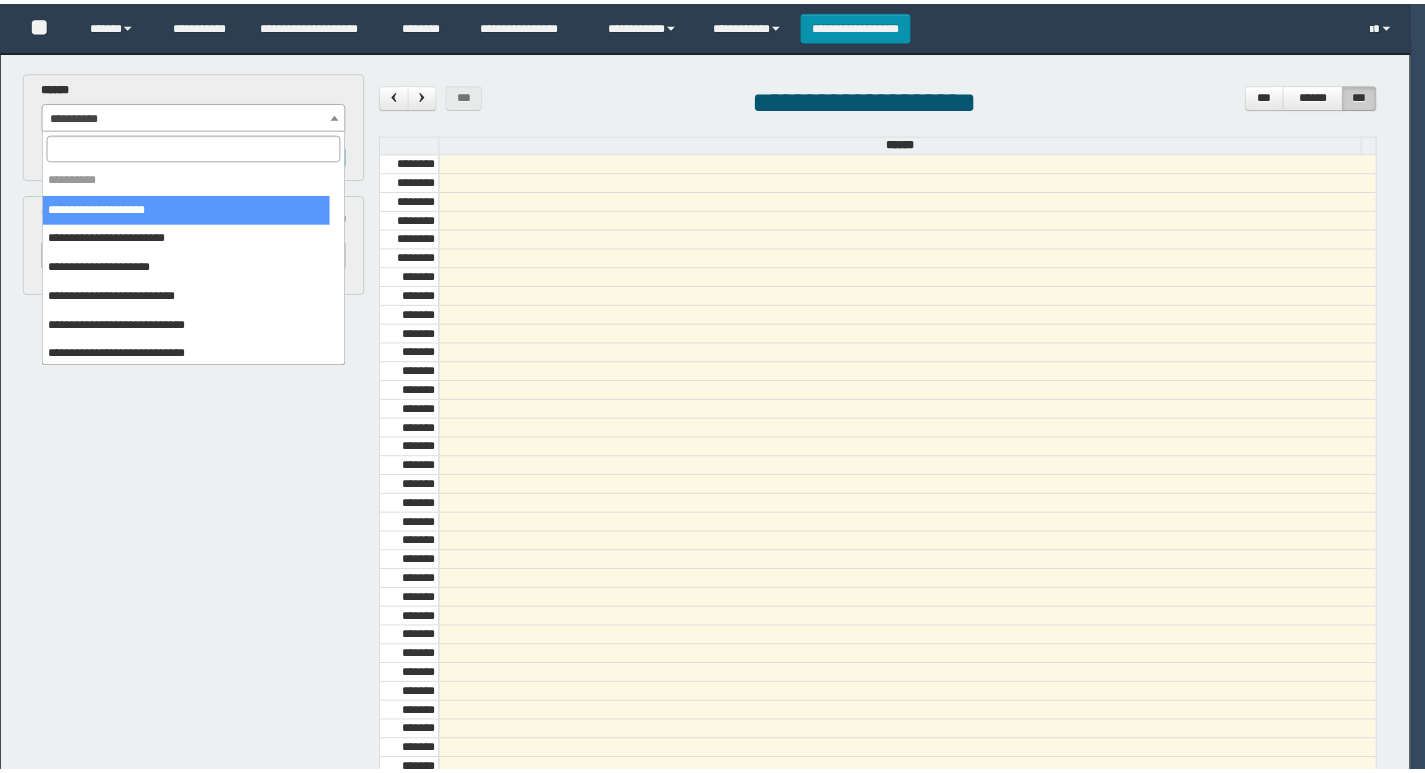 scroll, scrollTop: 0, scrollLeft: 0, axis: both 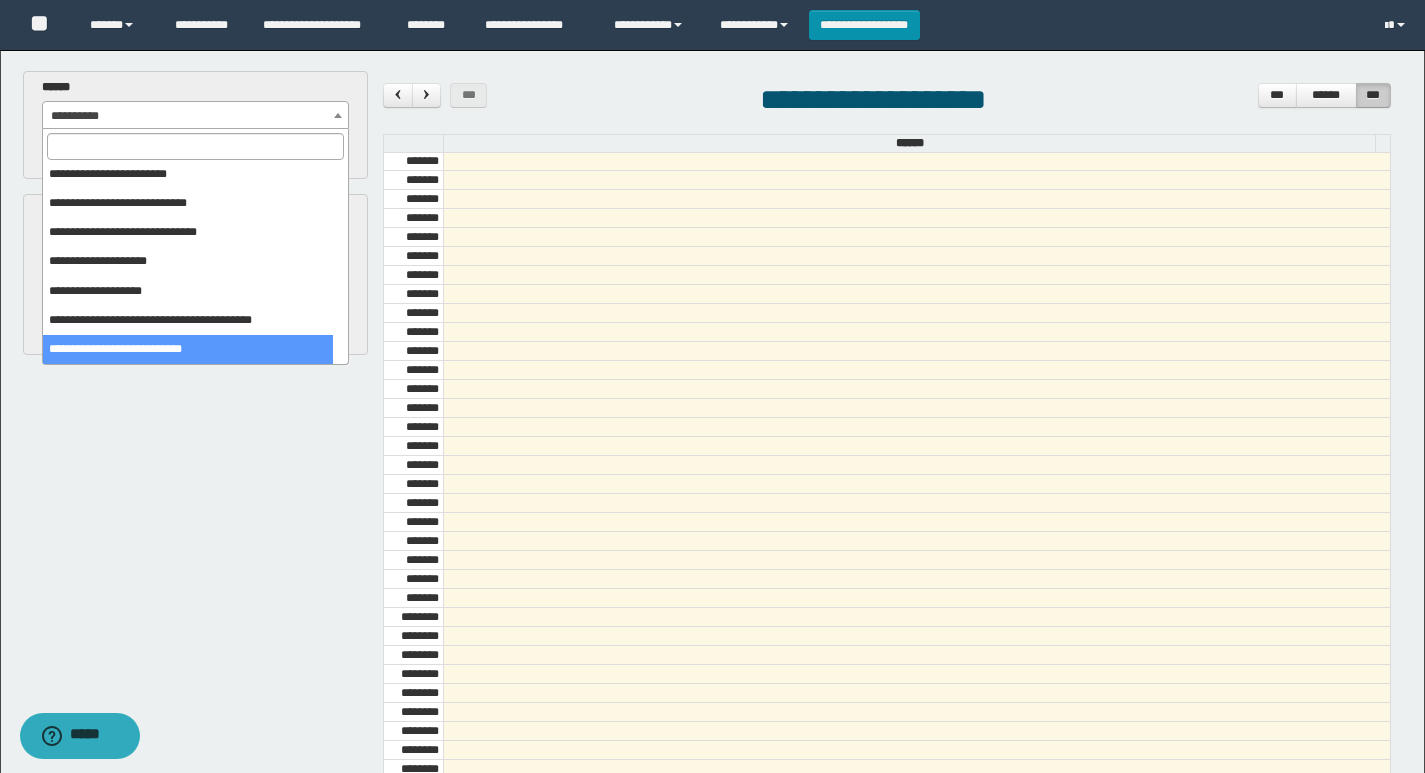 select on "******" 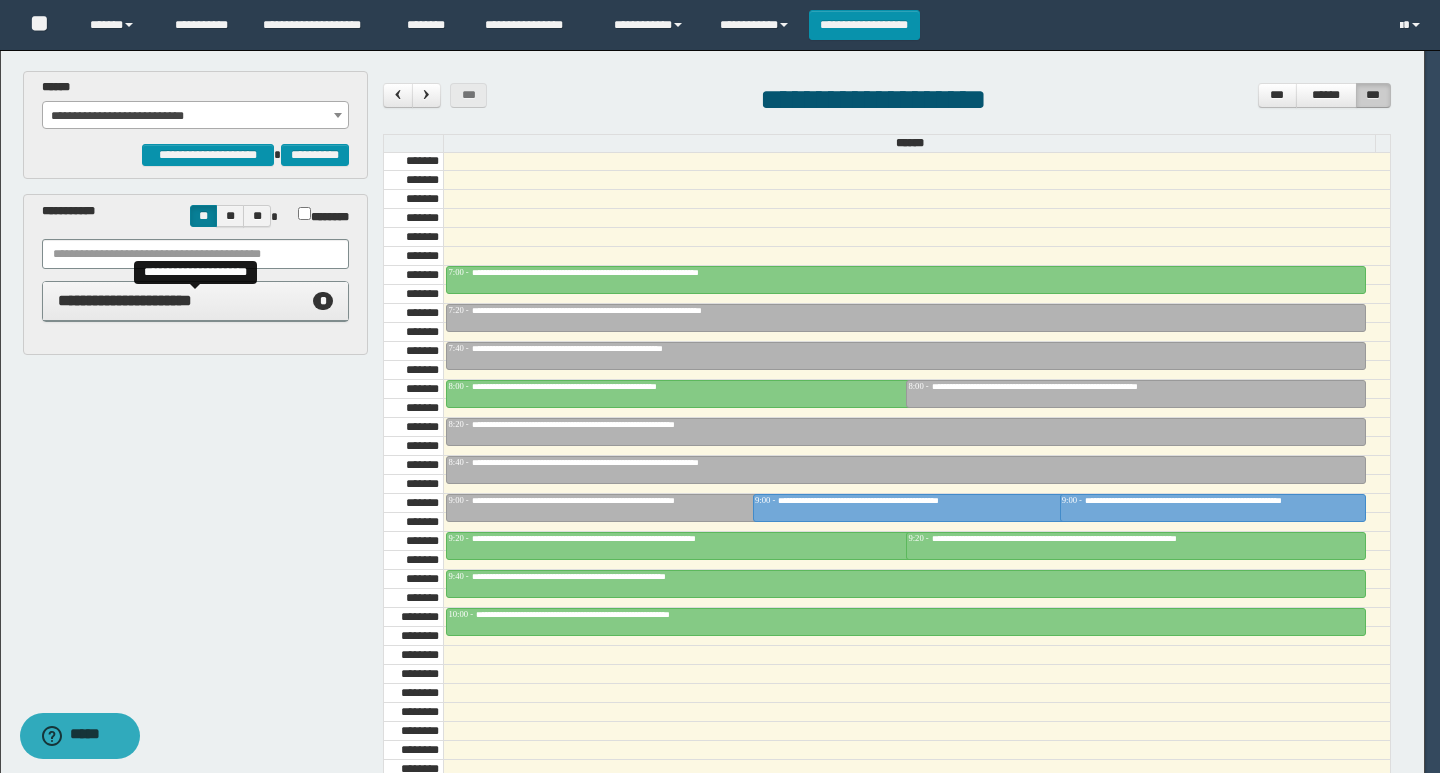 click on "**********" at bounding box center [196, 301] 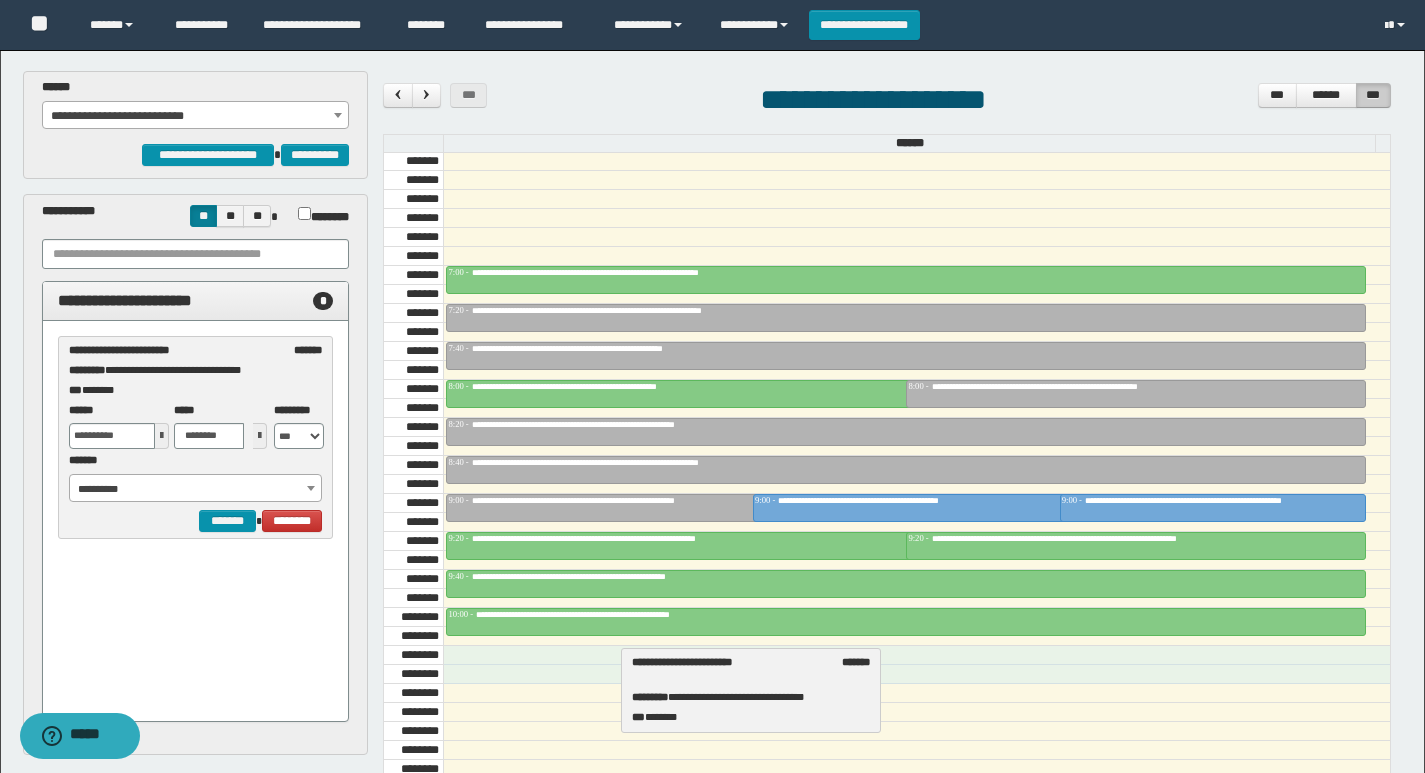 drag, startPoint x: 181, startPoint y: 347, endPoint x: 744, endPoint y: 659, distance: 643.6715 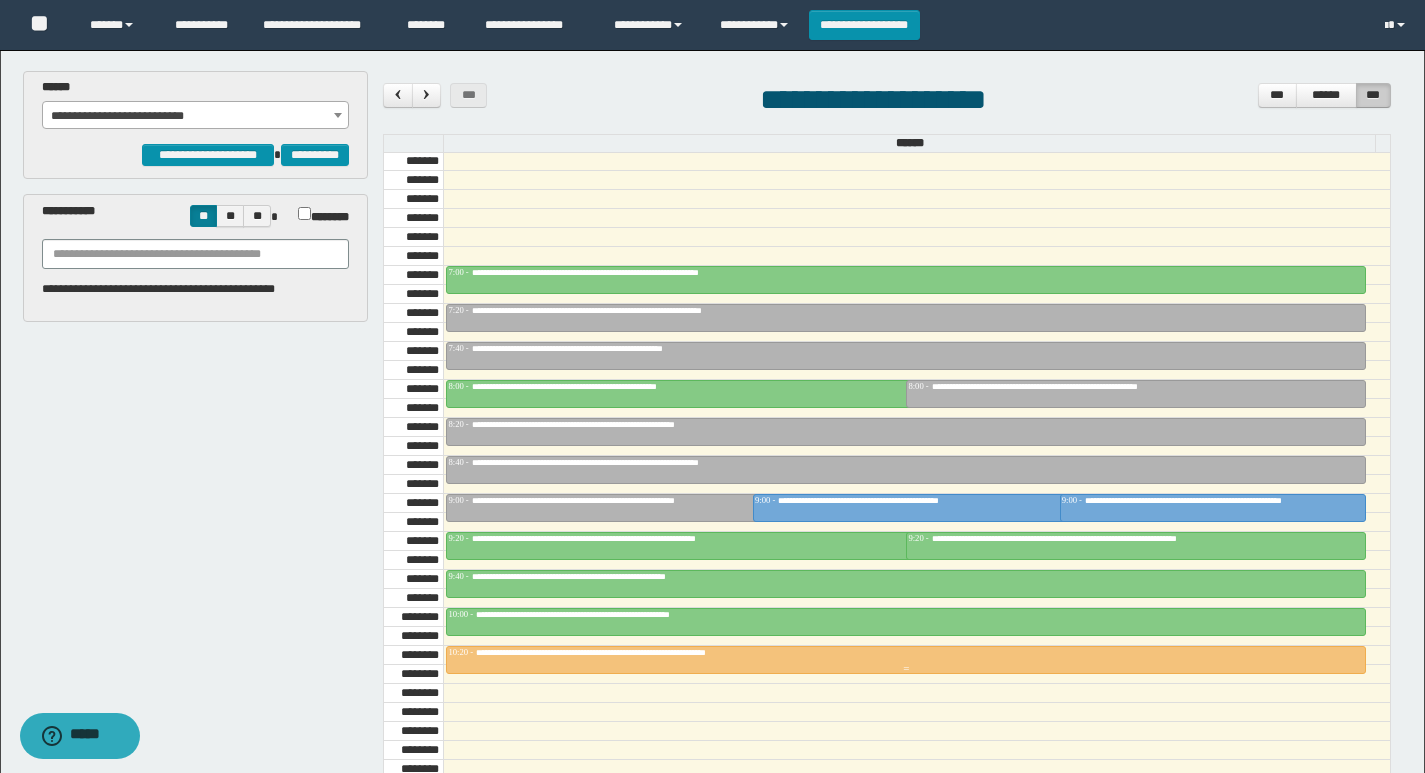 click on "**********" at bounding box center [632, 652] 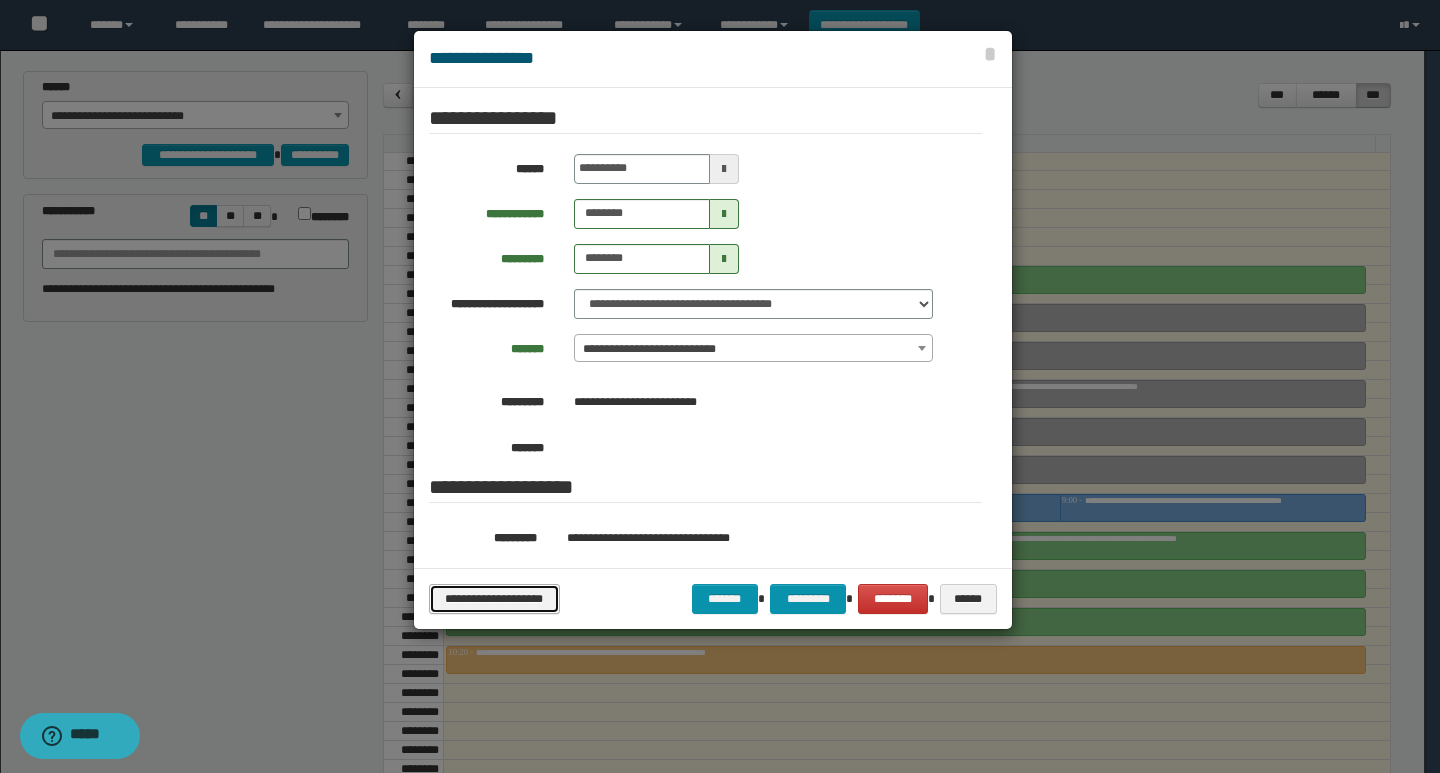 click on "**********" at bounding box center (494, 599) 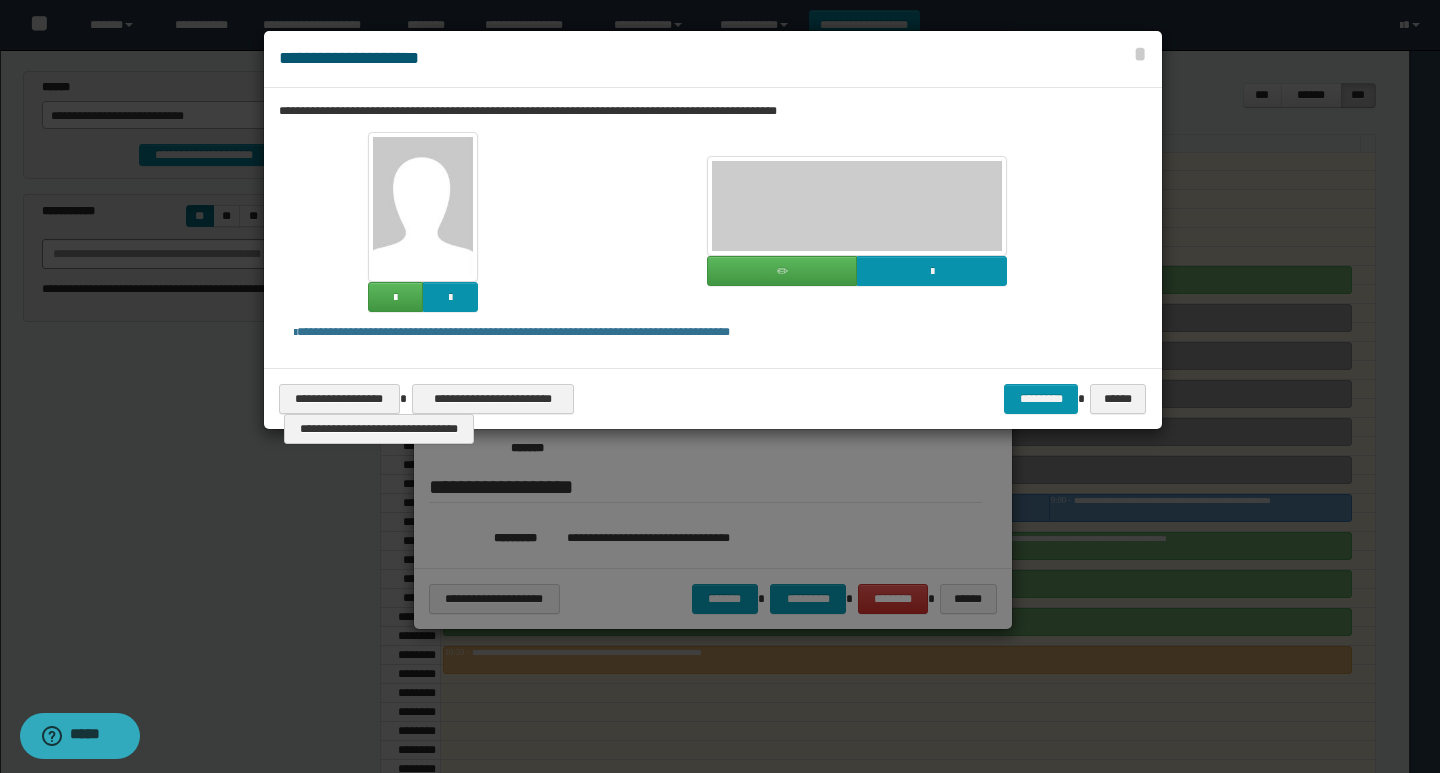 click on "**********" at bounding box center (713, 398) 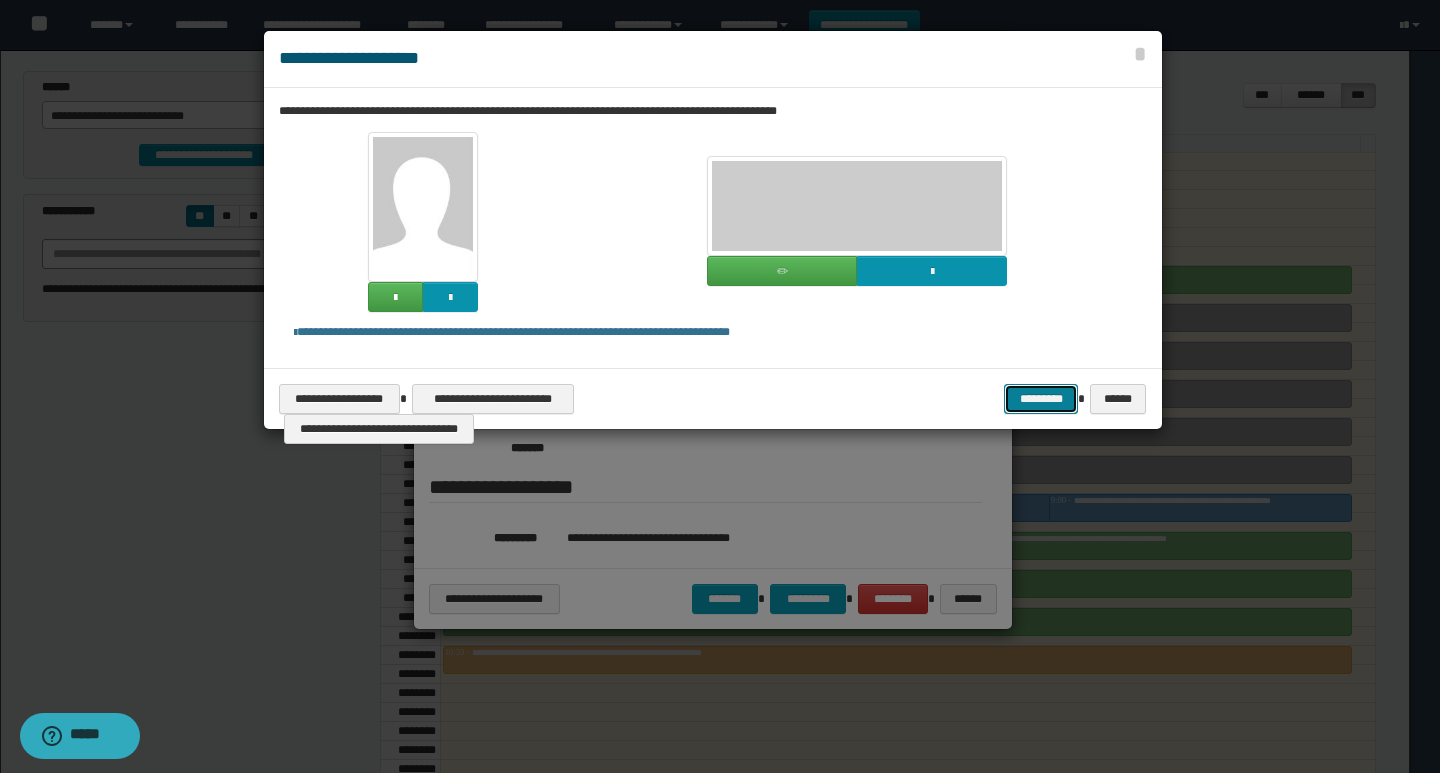 click on "*********" at bounding box center (1041, 399) 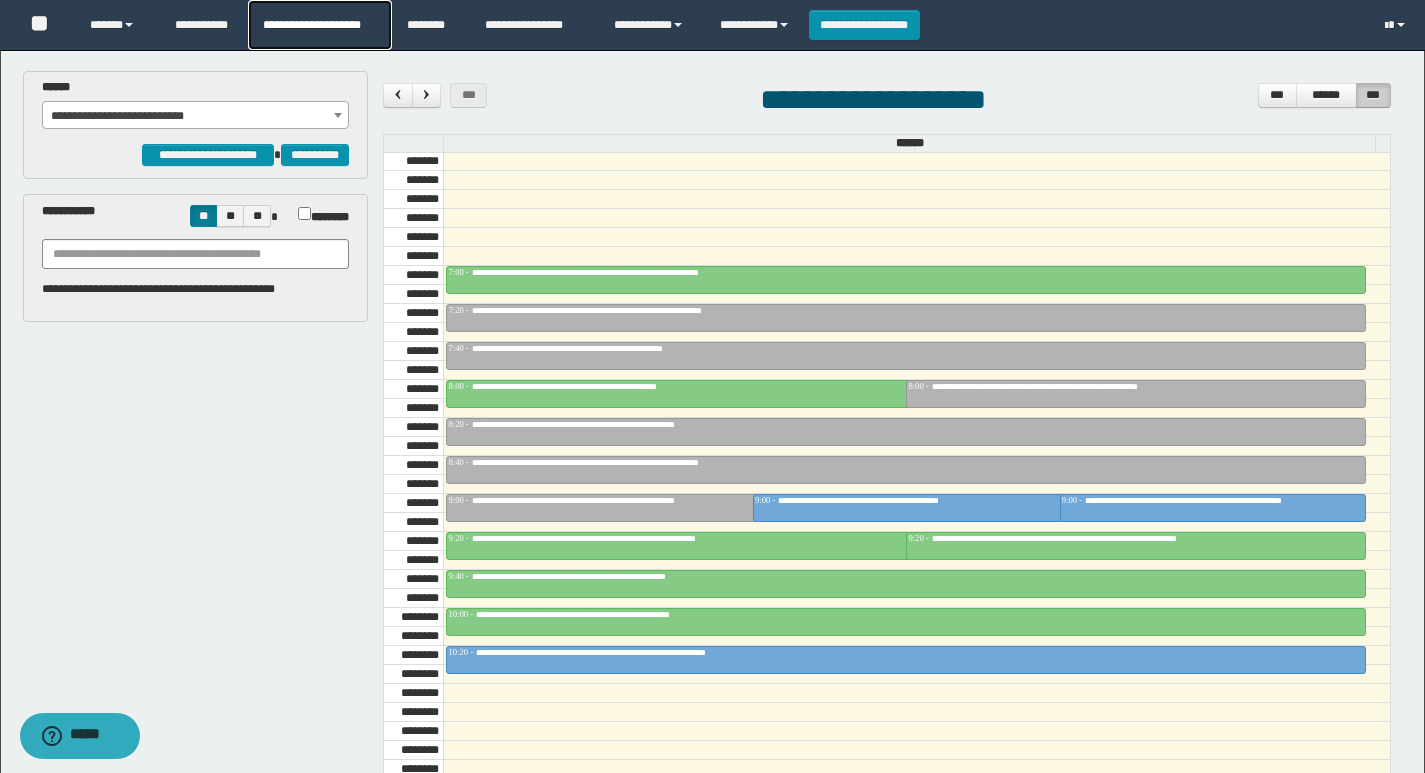 click on "**********" at bounding box center (319, 25) 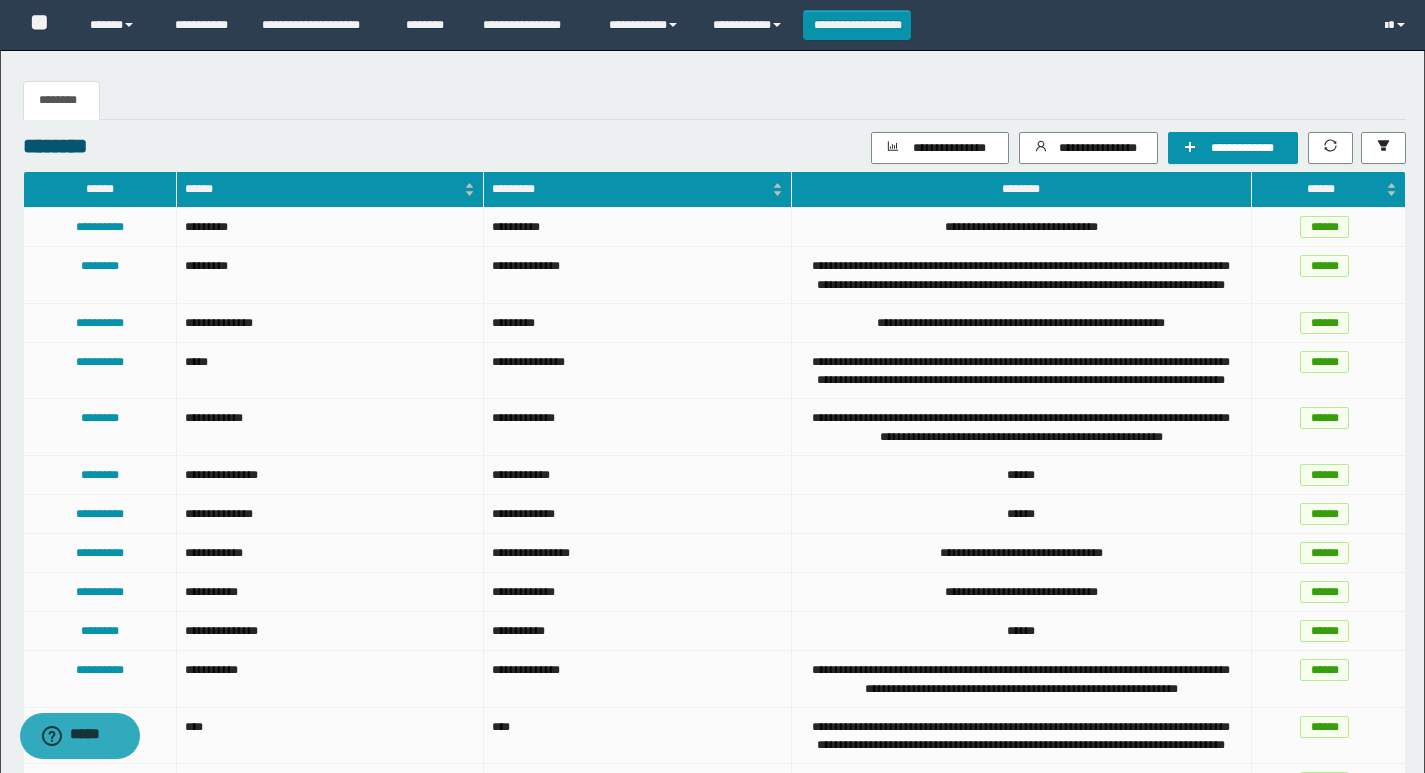 scroll, scrollTop: 100, scrollLeft: 0, axis: vertical 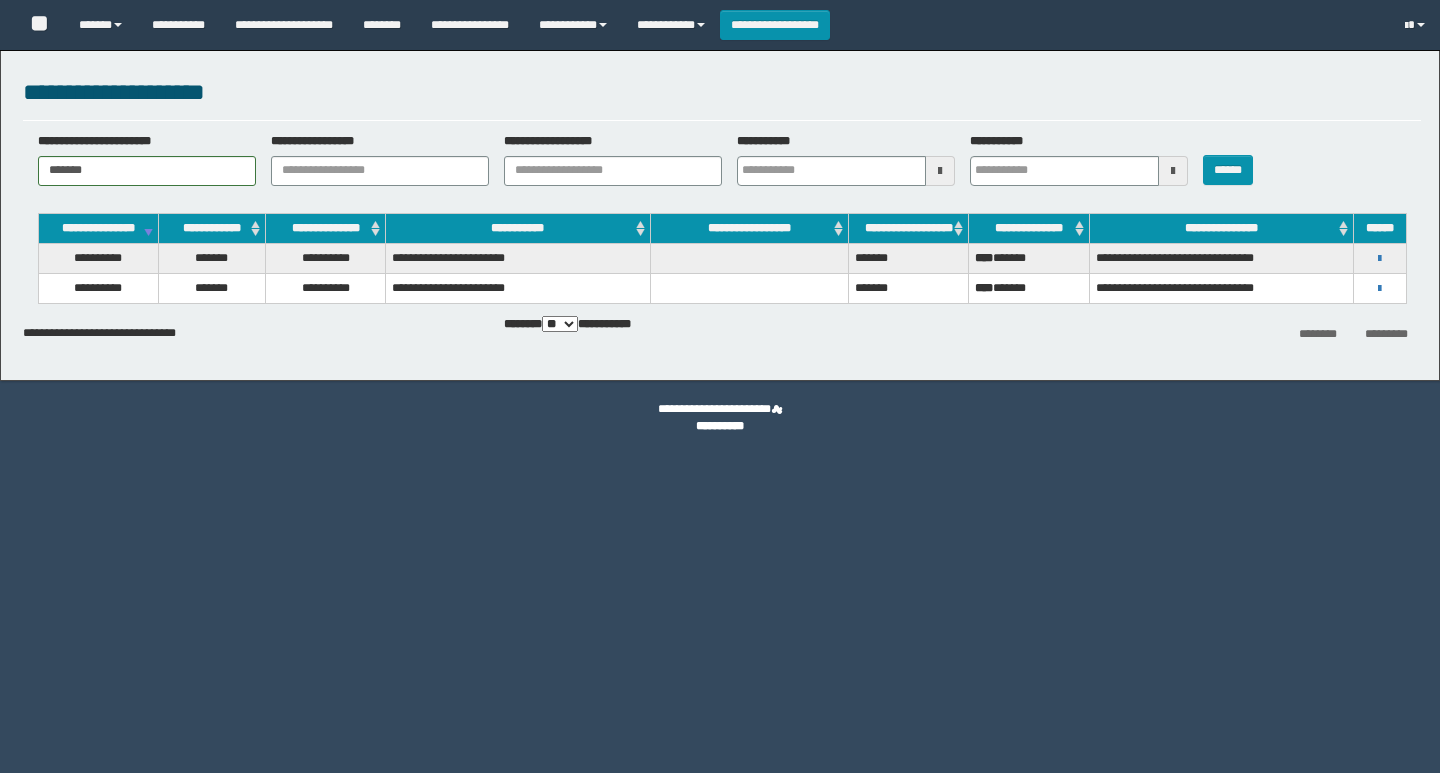 click on "*******" at bounding box center (147, 171) 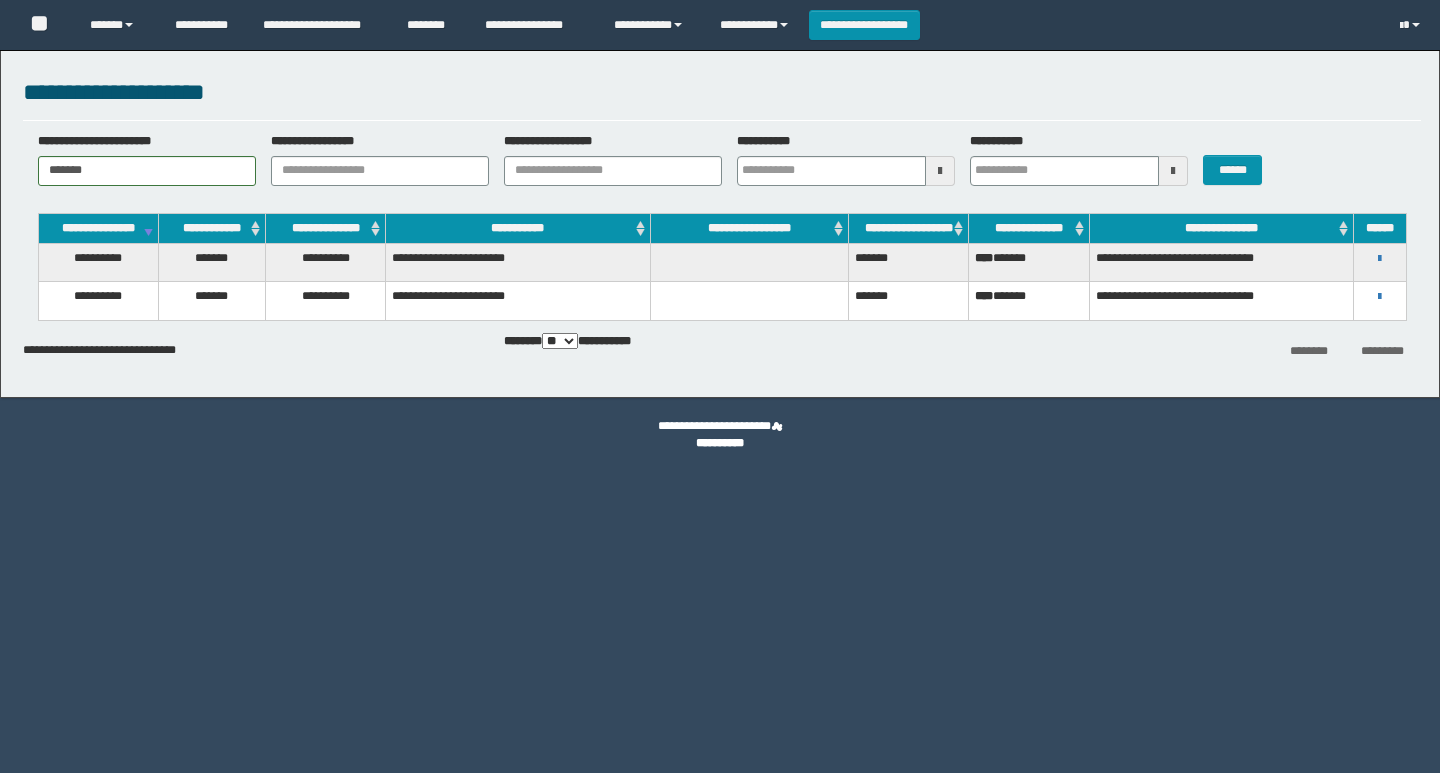 scroll, scrollTop: 0, scrollLeft: 0, axis: both 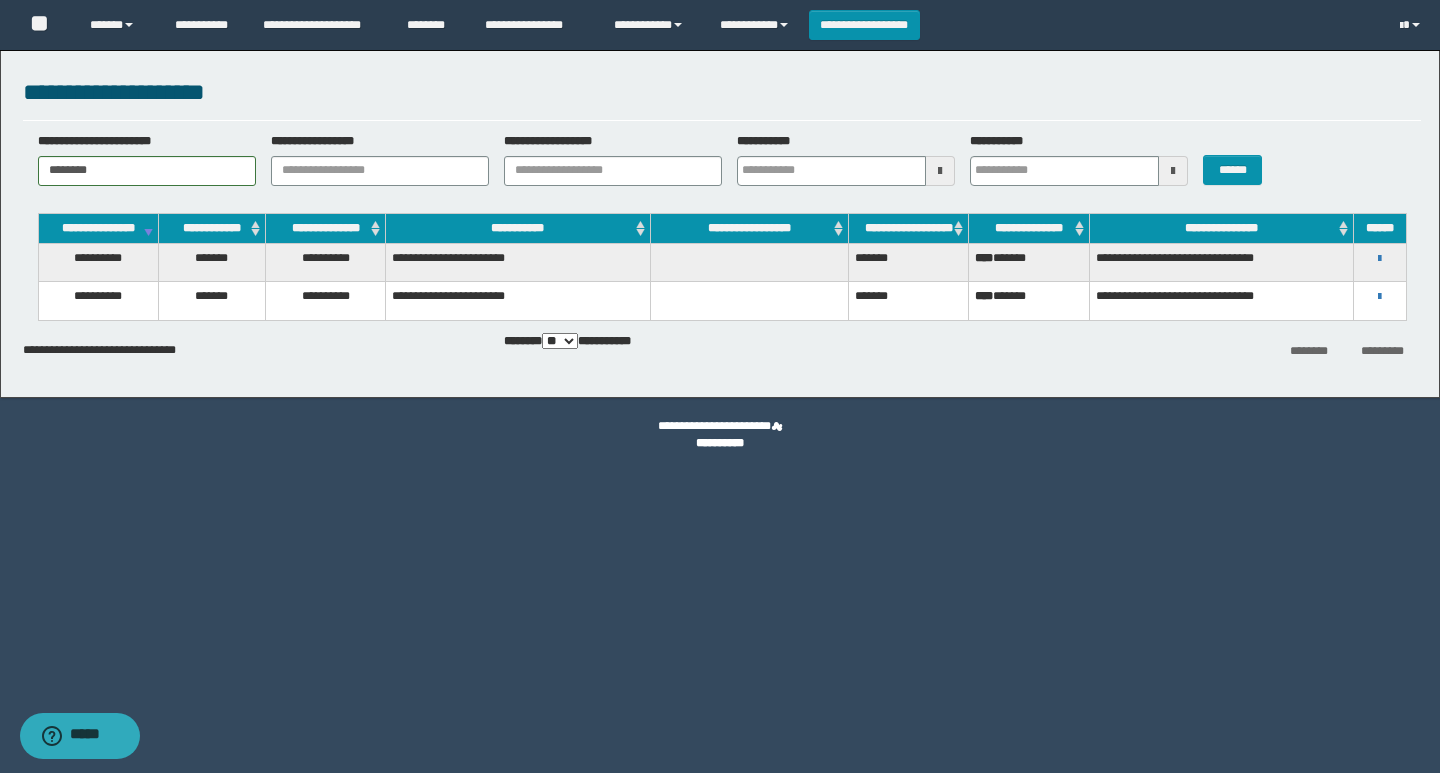 type on "********" 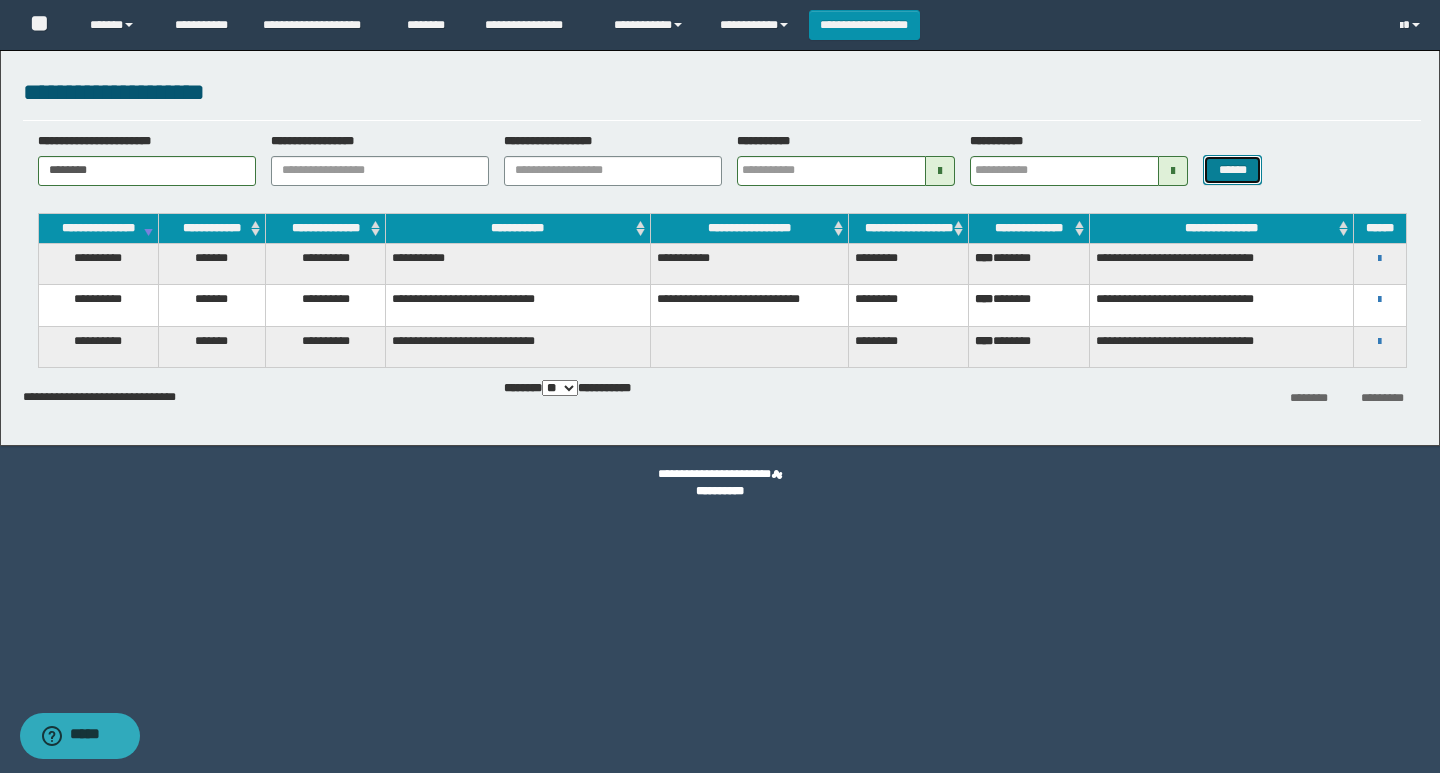 click on "******" at bounding box center (1232, 170) 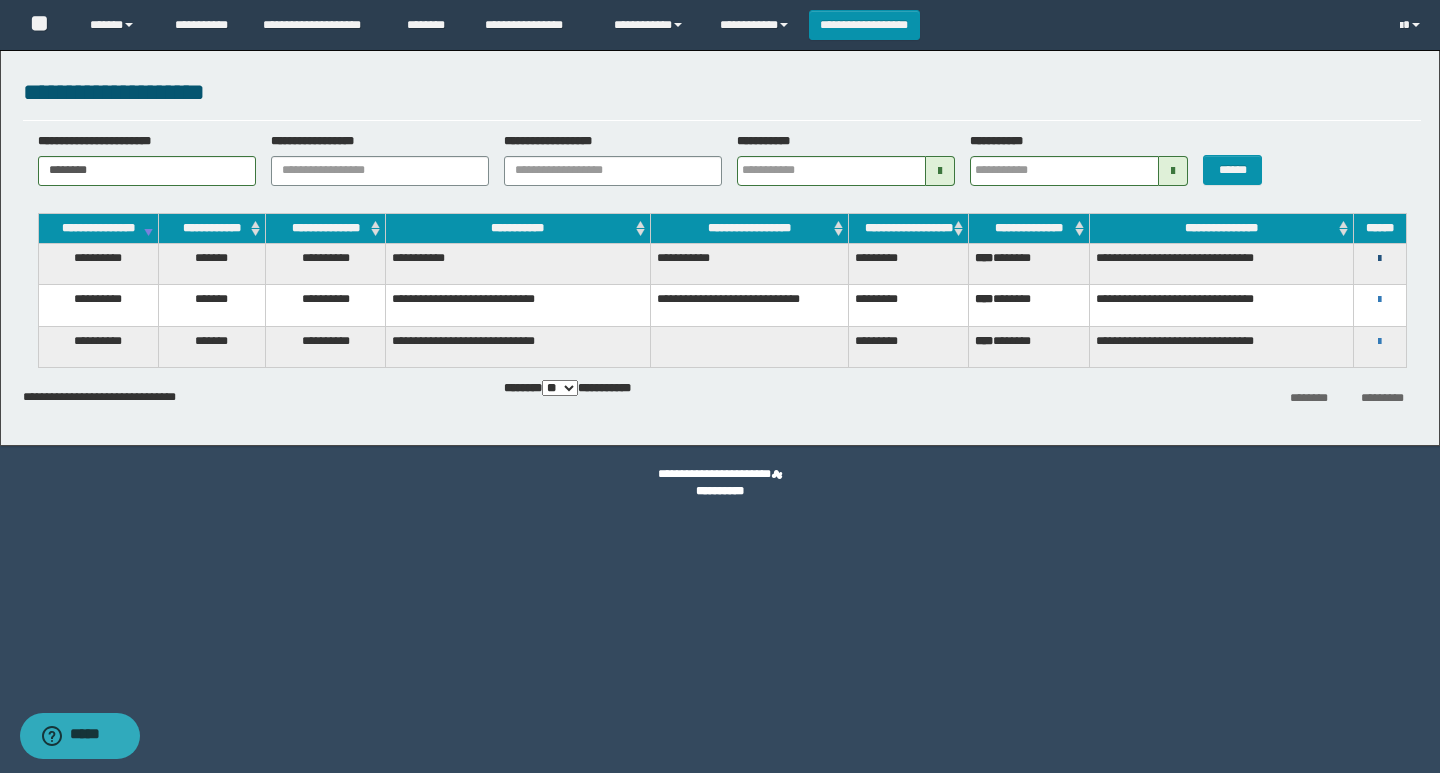 click on "**********" at bounding box center [1380, 258] 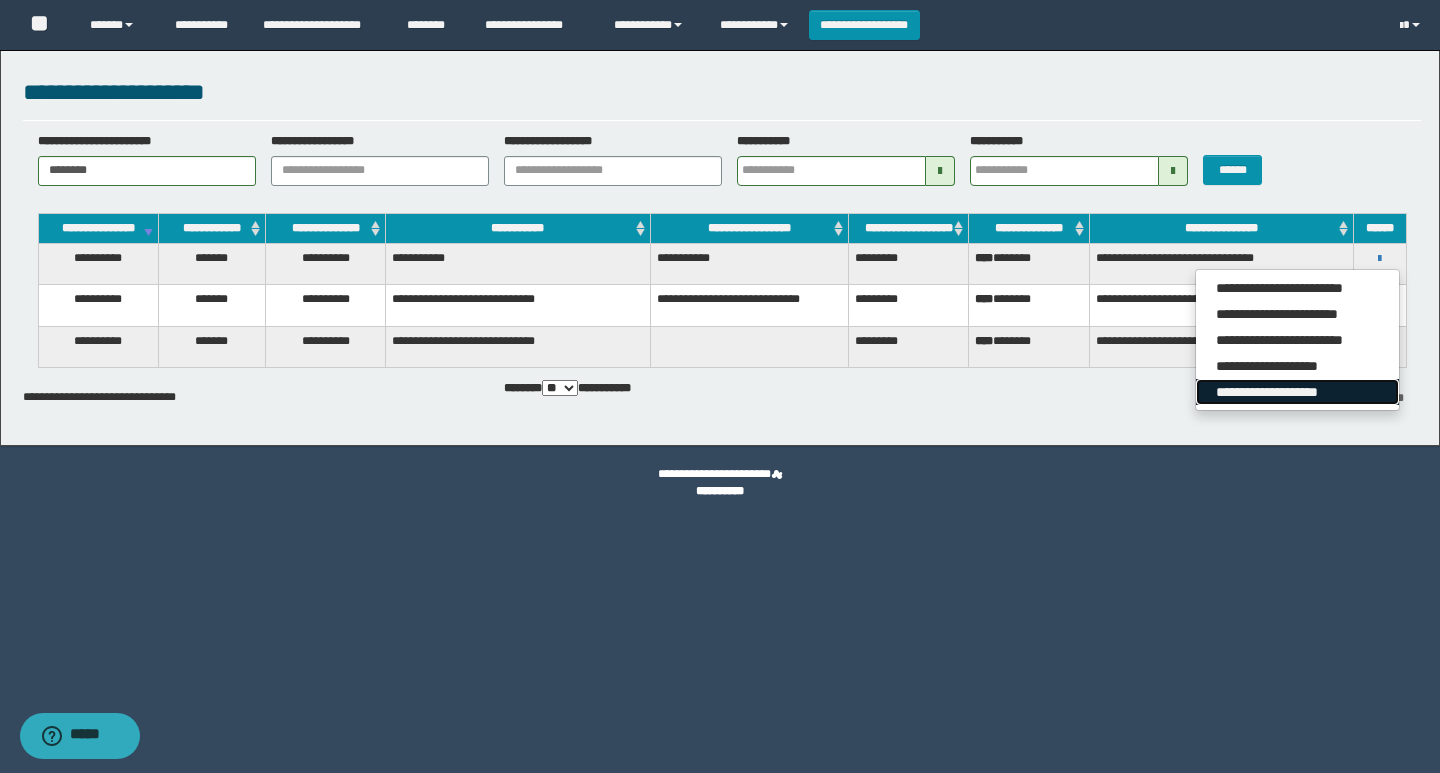 click on "**********" at bounding box center [1297, 392] 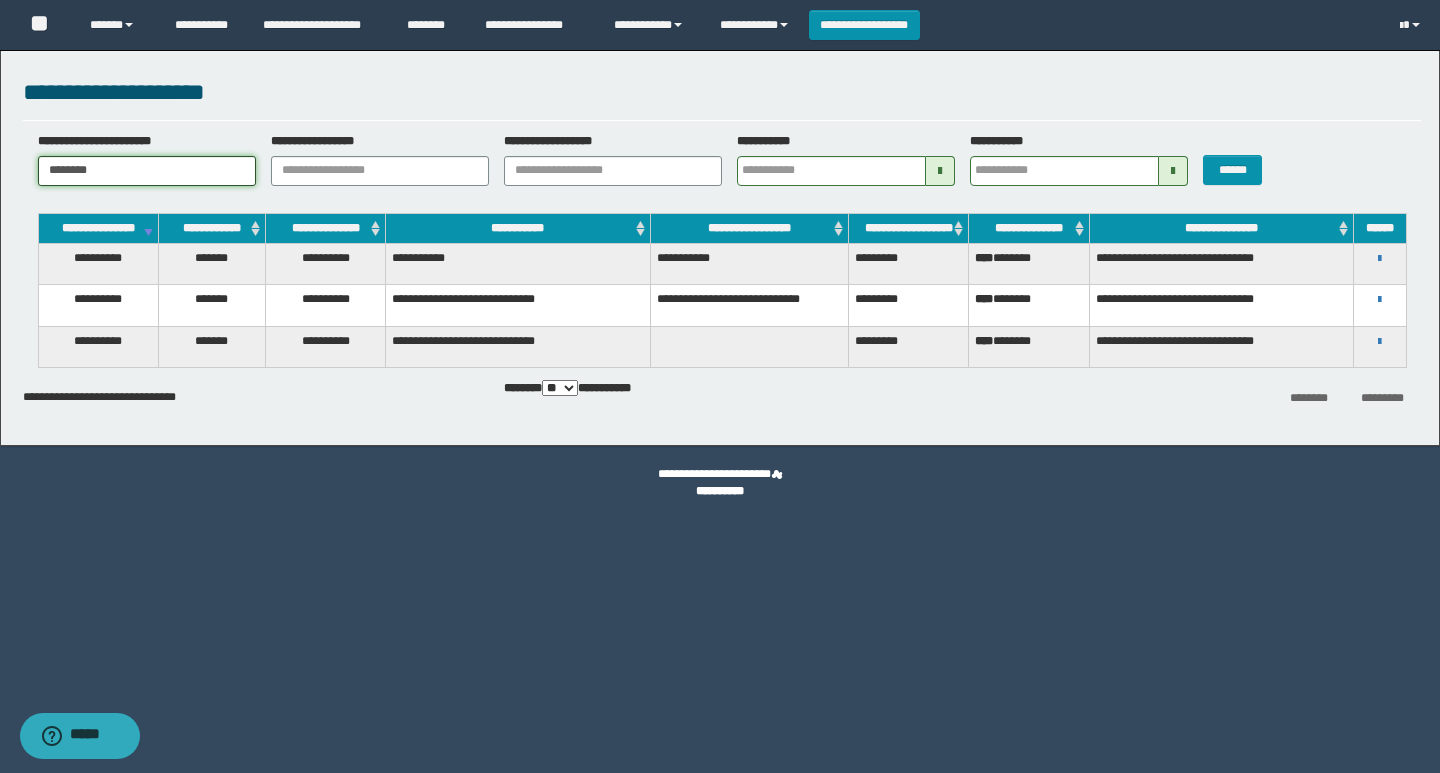 drag, startPoint x: 137, startPoint y: 168, endPoint x: 0, endPoint y: 181, distance: 137.6154 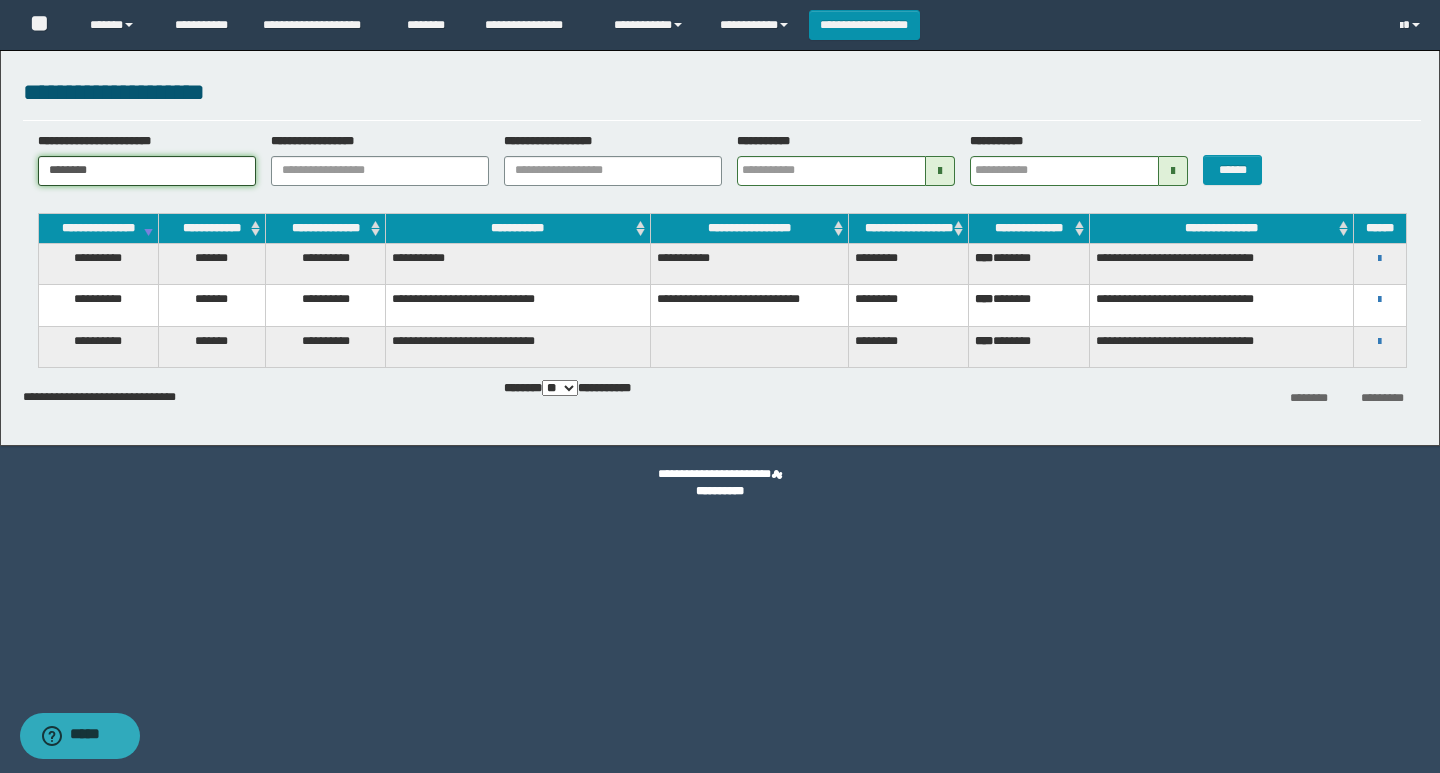 type on "********" 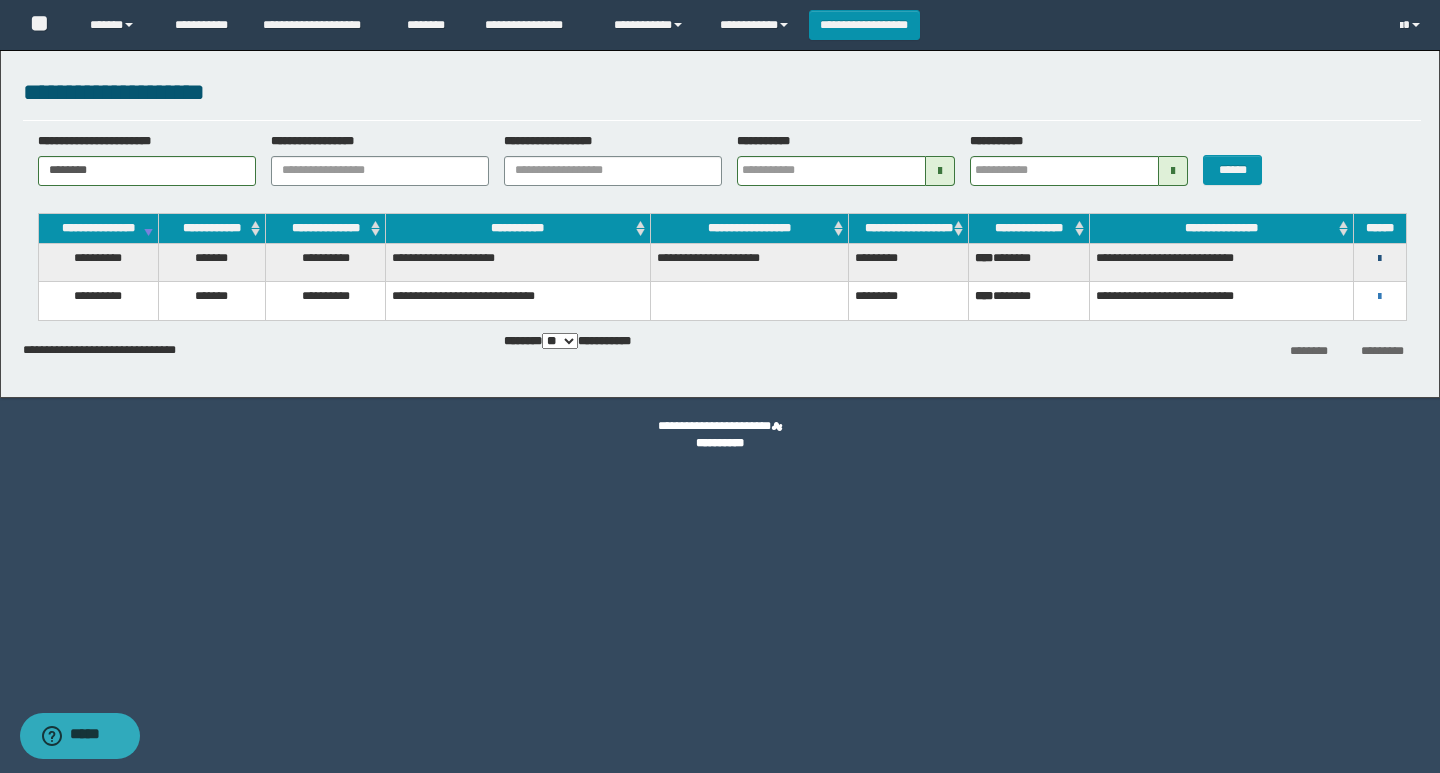 click on "**********" at bounding box center [1380, 258] 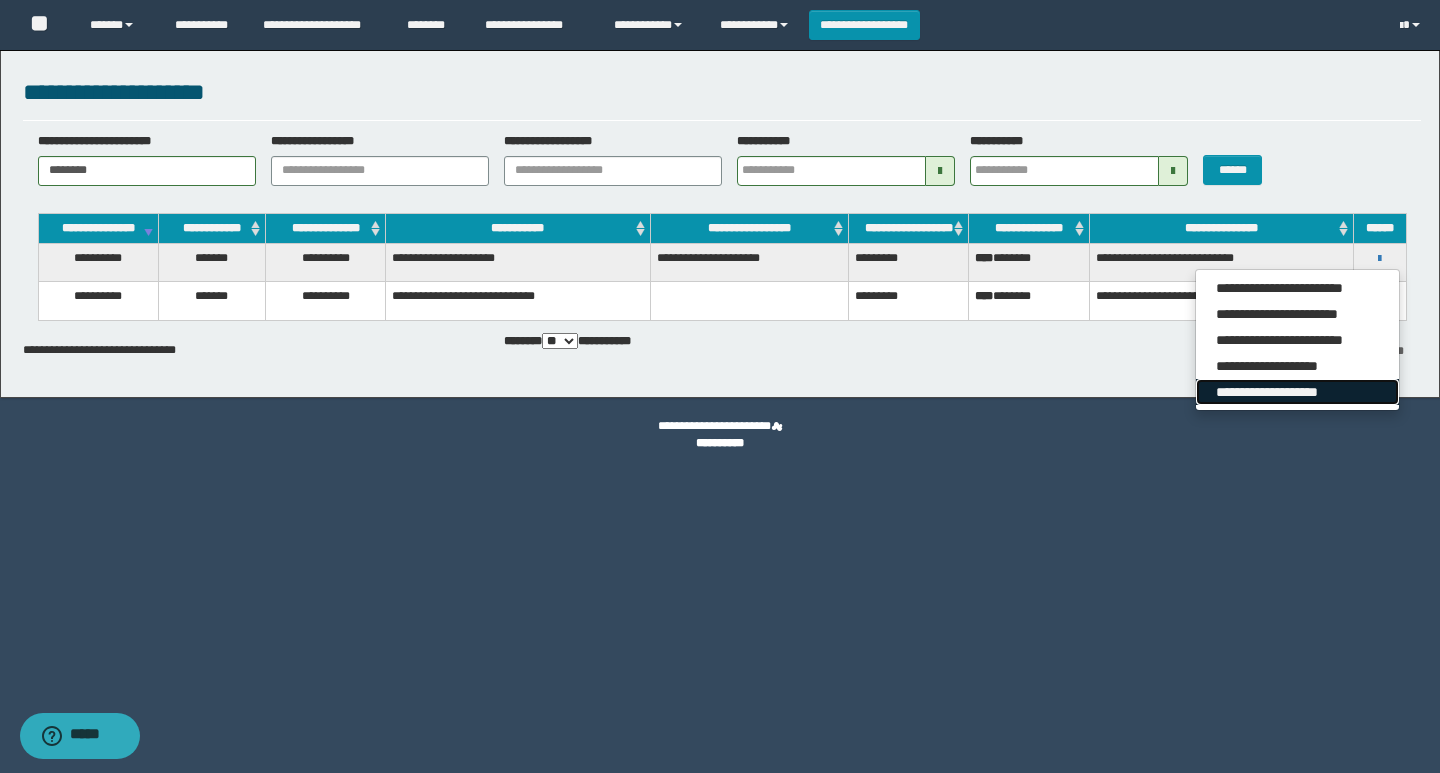 click on "**********" at bounding box center [1297, 392] 